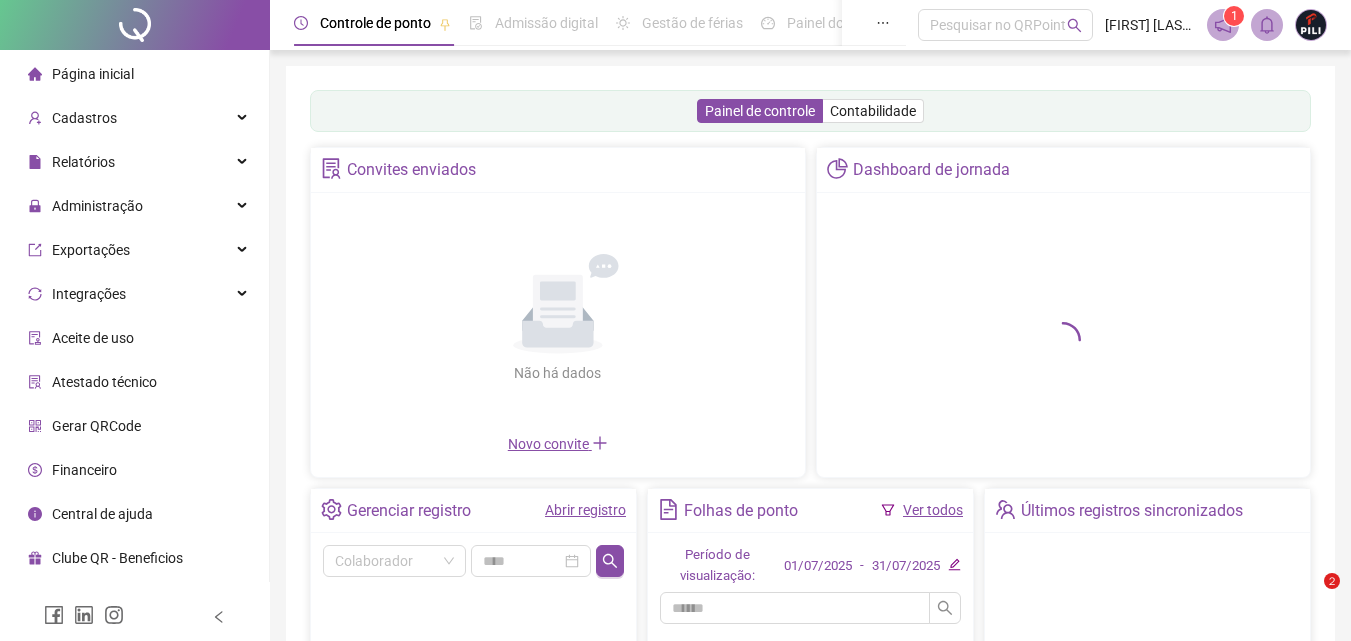 scroll, scrollTop: 0, scrollLeft: 0, axis: both 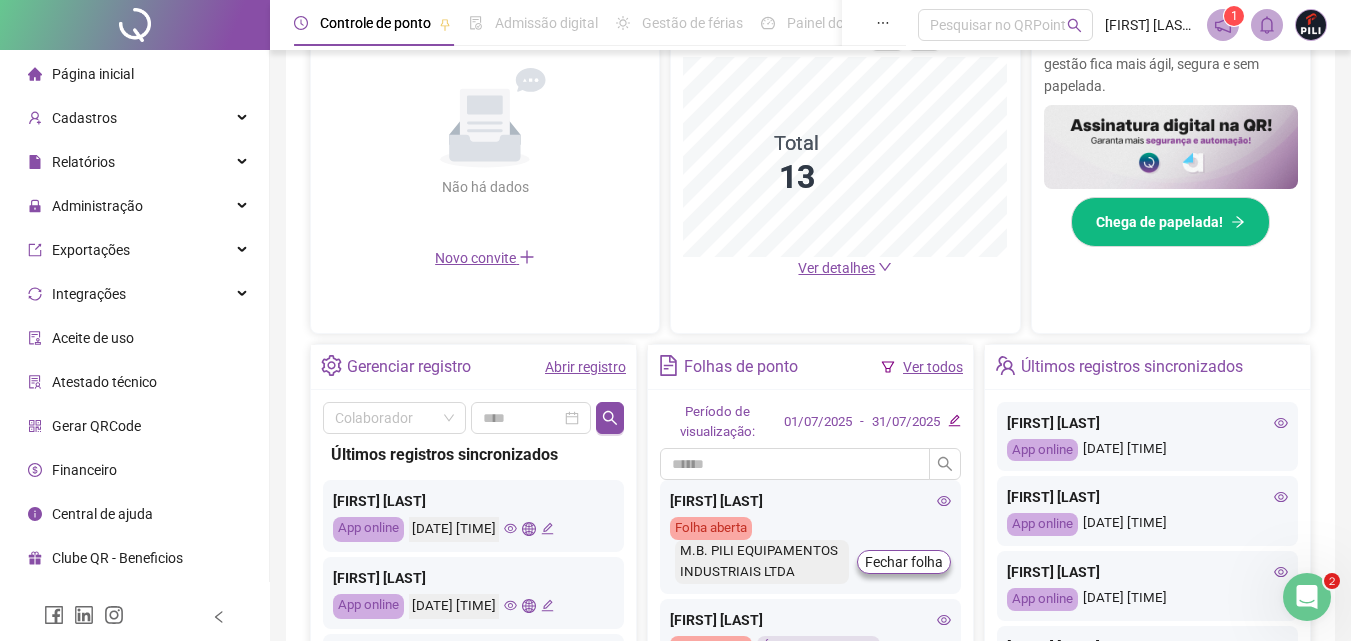 click on "Abrir registro" at bounding box center [585, 367] 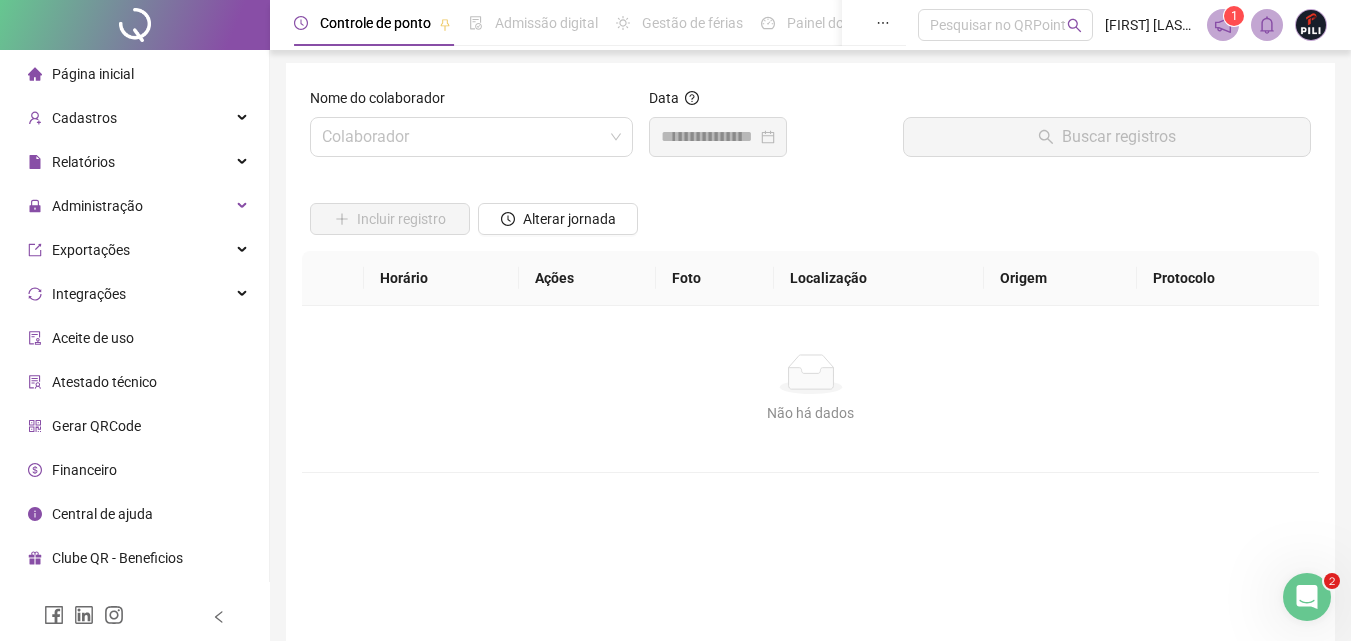 scroll, scrollTop: 0, scrollLeft: 0, axis: both 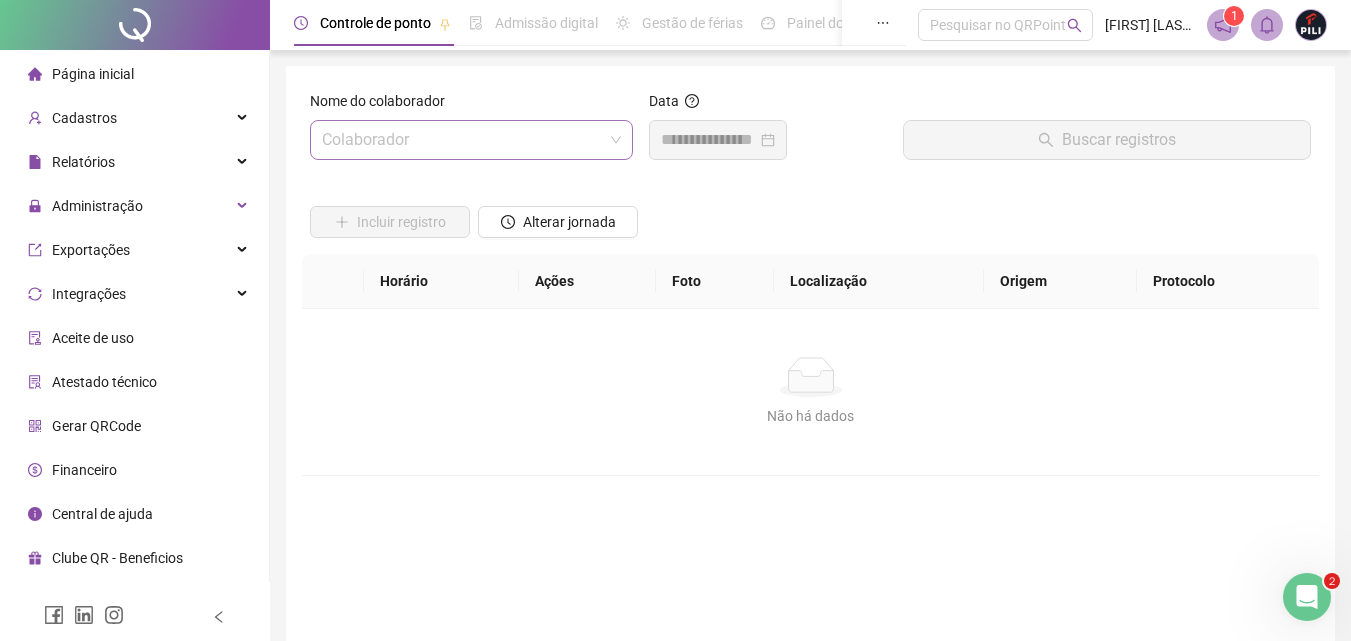 click at bounding box center (462, 140) 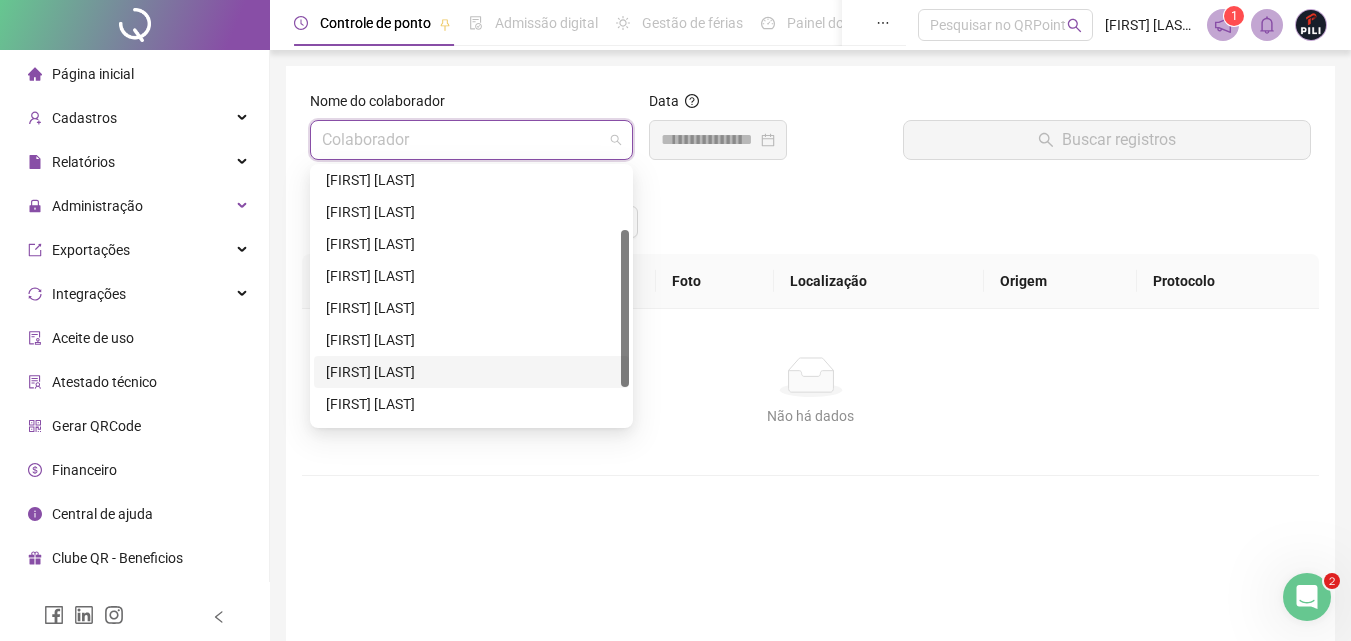 scroll, scrollTop: 160, scrollLeft: 0, axis: vertical 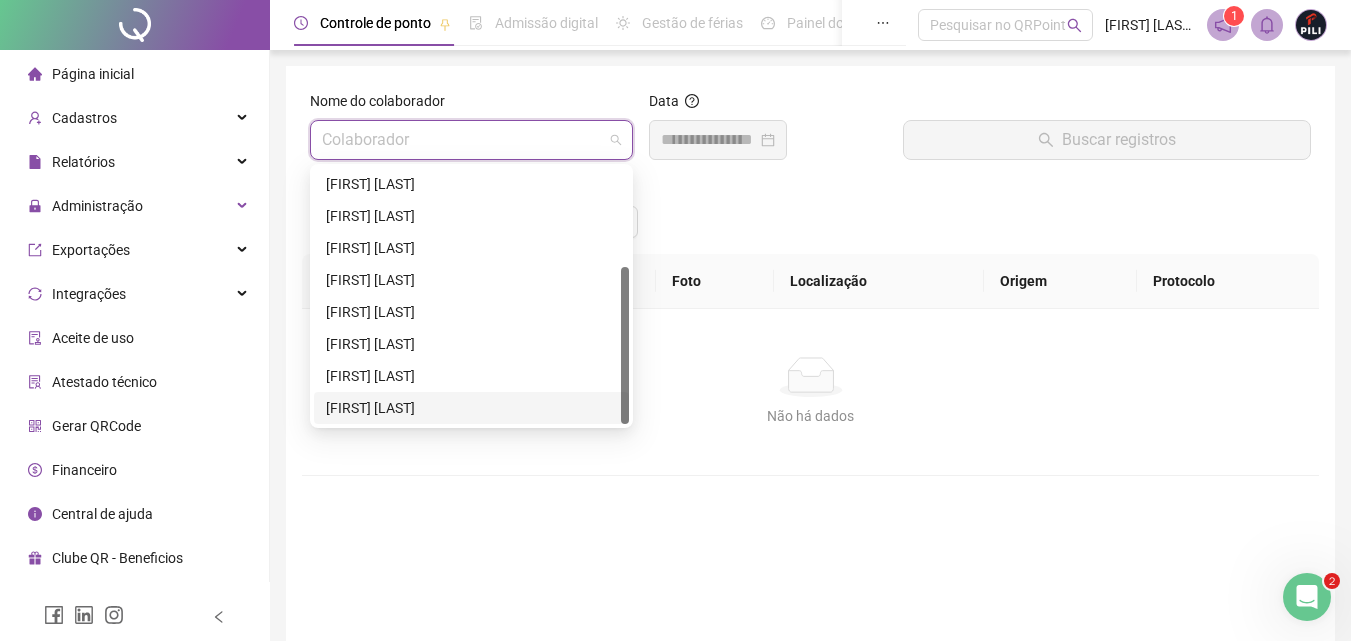 click on "[FIRST] [LAST]" at bounding box center (471, 408) 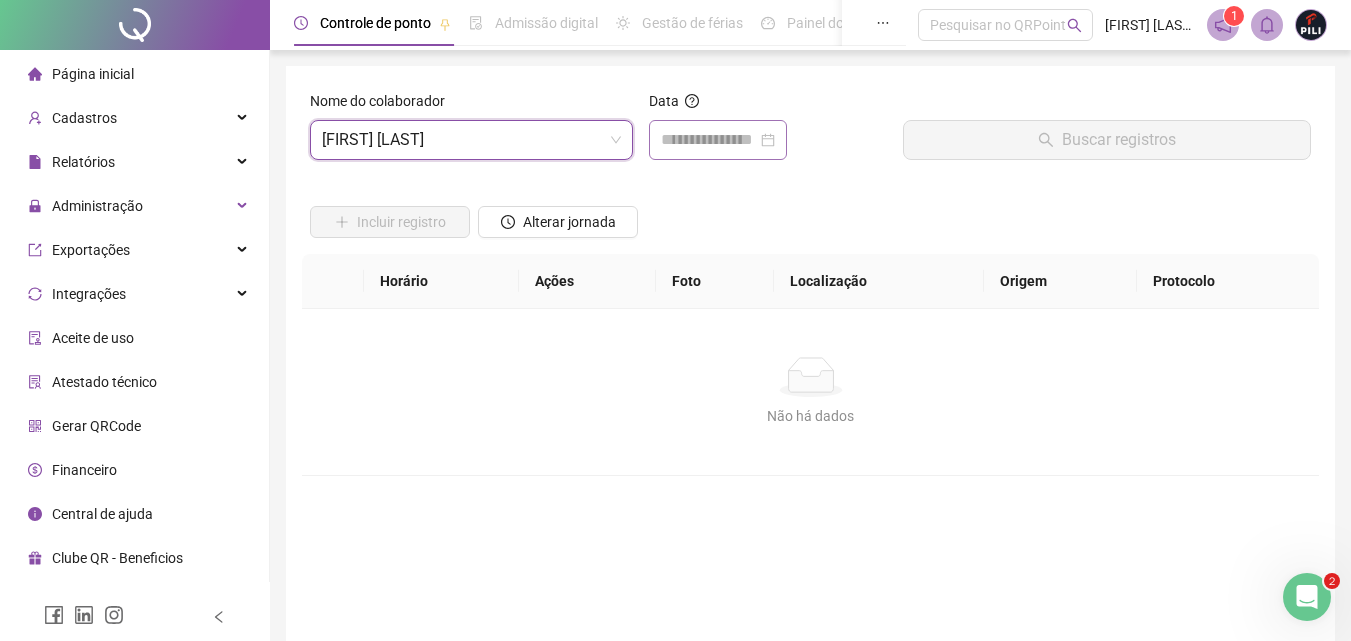 click at bounding box center [718, 140] 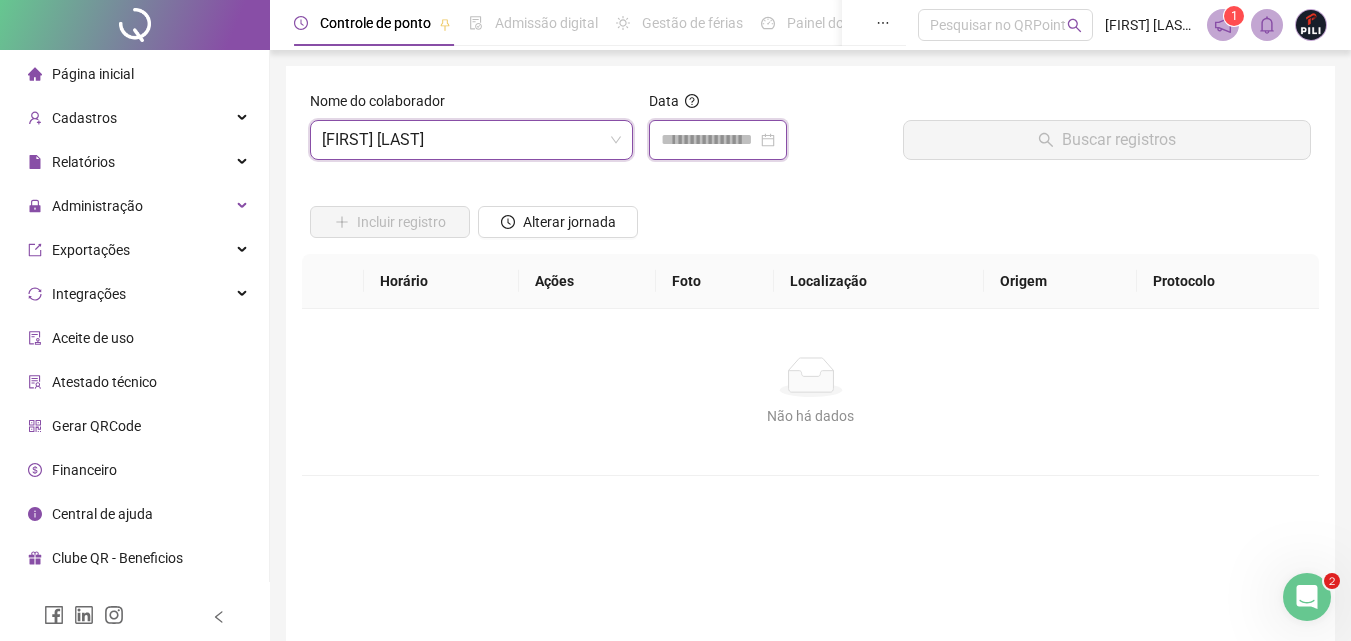 click at bounding box center (709, 140) 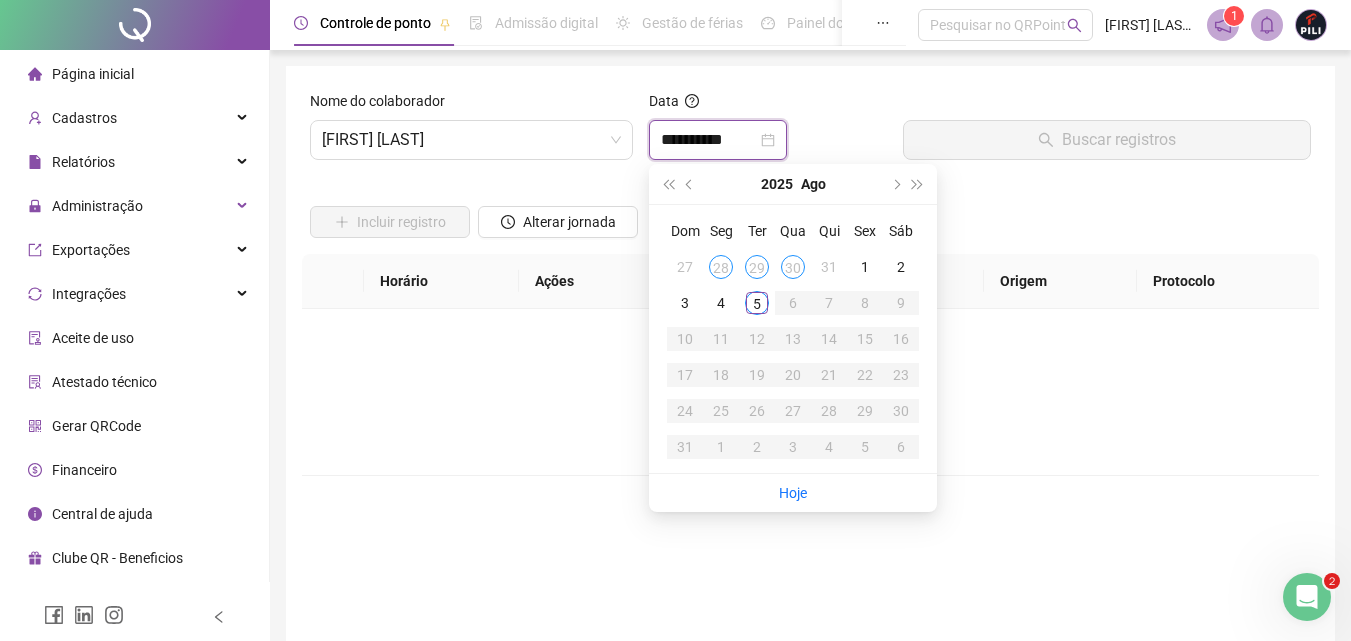 type on "**********" 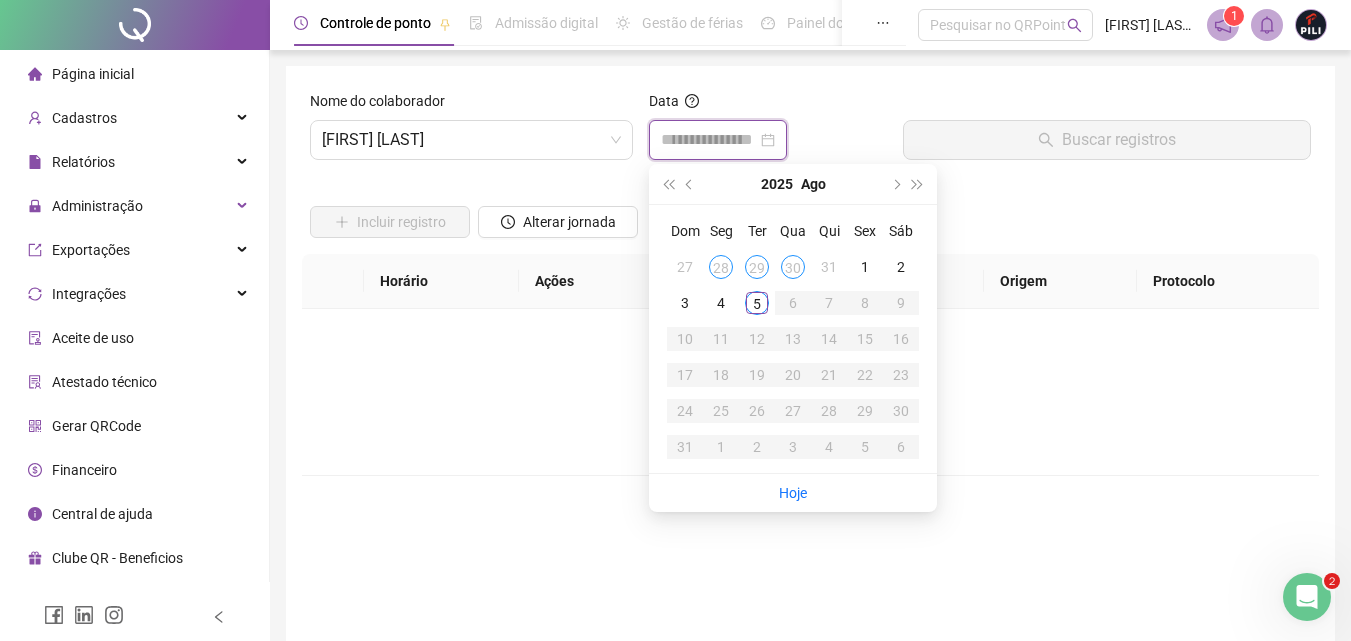 scroll, scrollTop: 134, scrollLeft: 0, axis: vertical 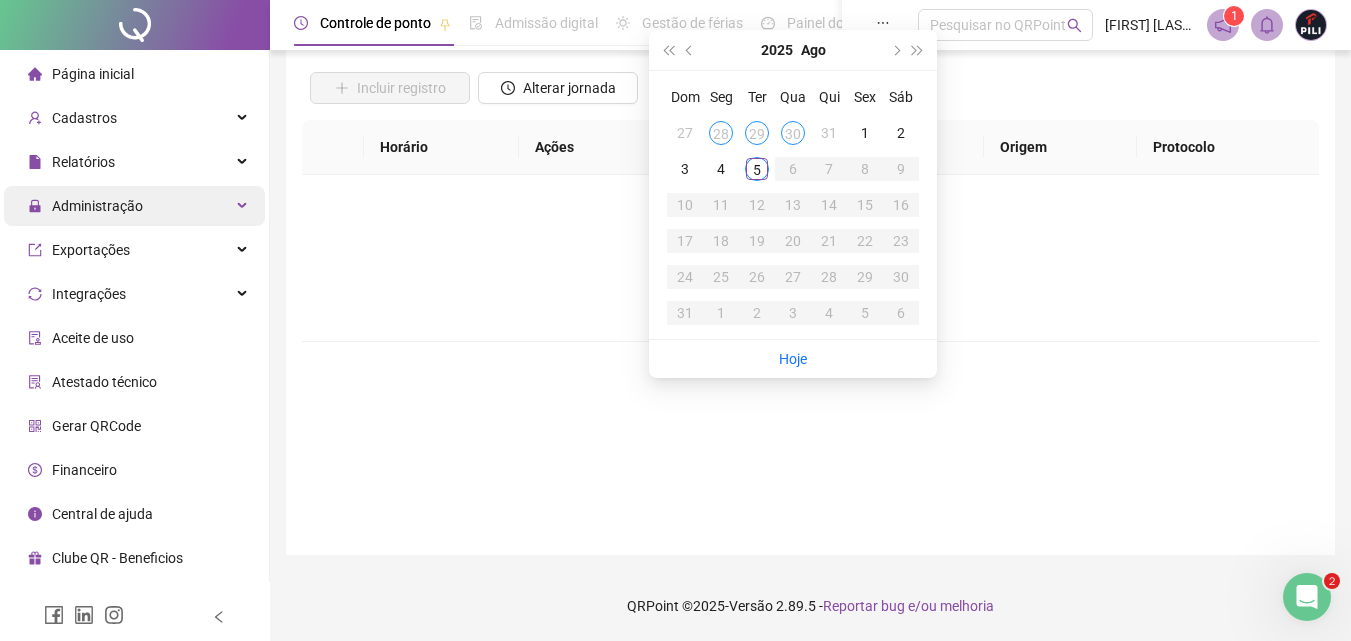drag, startPoint x: 117, startPoint y: 218, endPoint x: 122, endPoint y: 205, distance: 13.928389 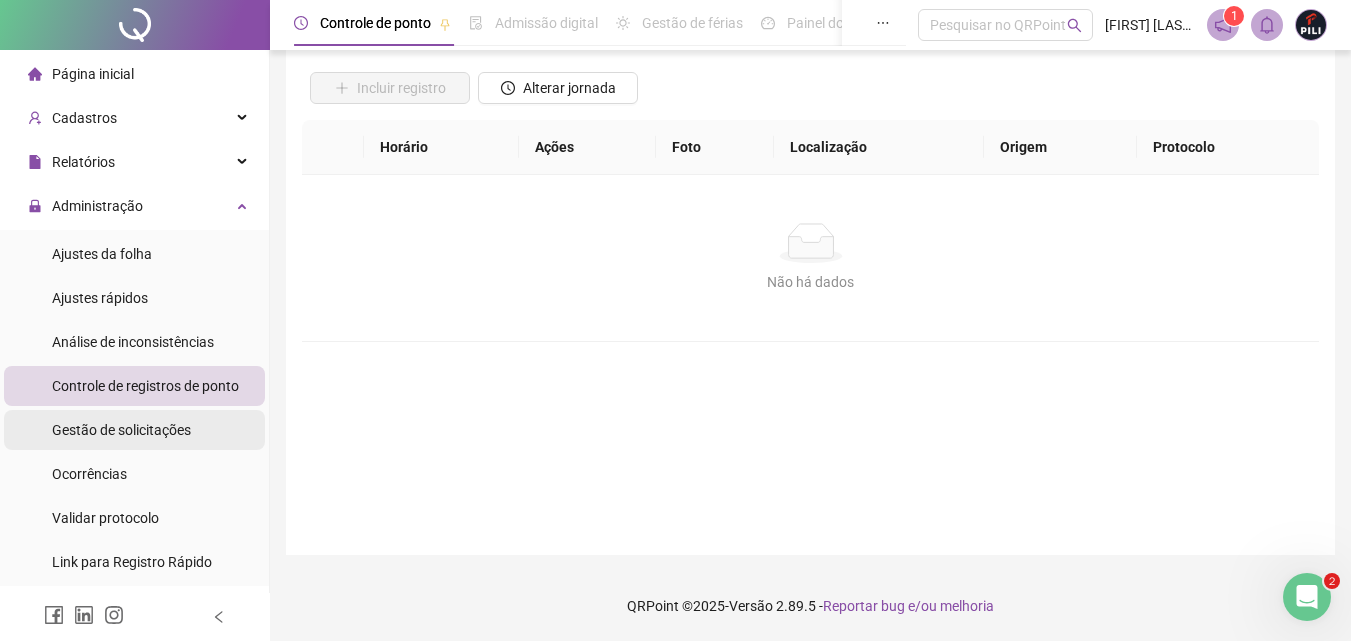 click on "Gestão de solicitações" at bounding box center (121, 430) 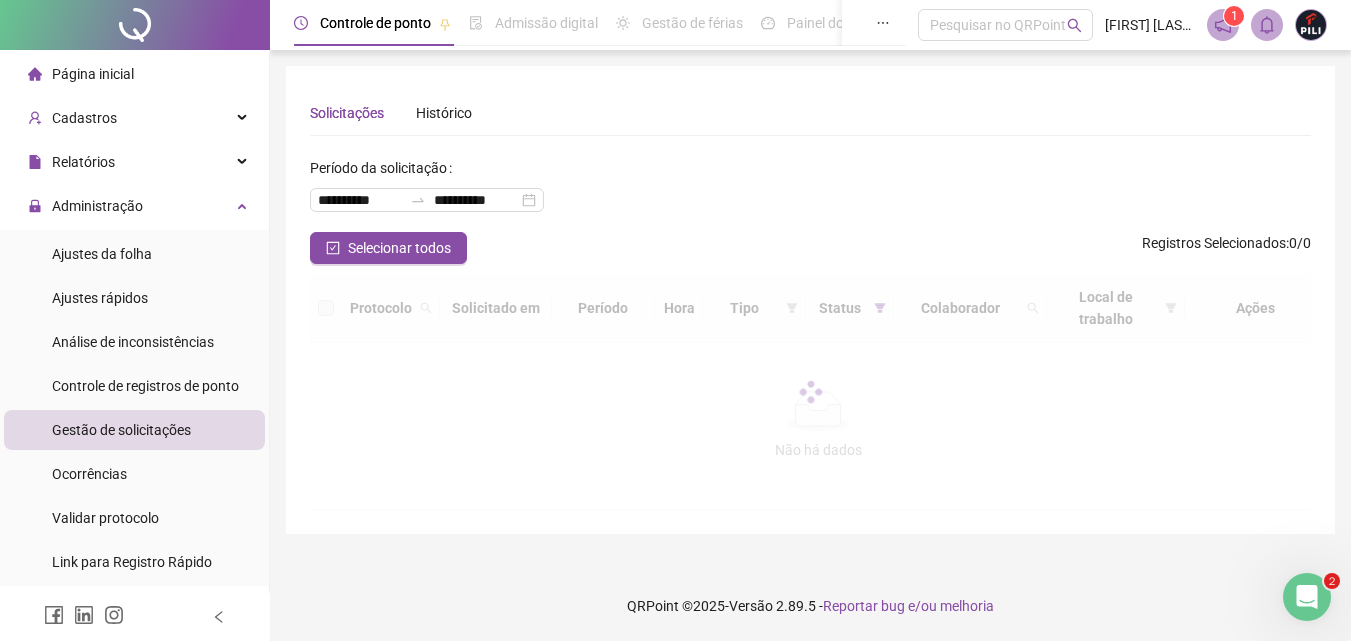 scroll, scrollTop: 0, scrollLeft: 0, axis: both 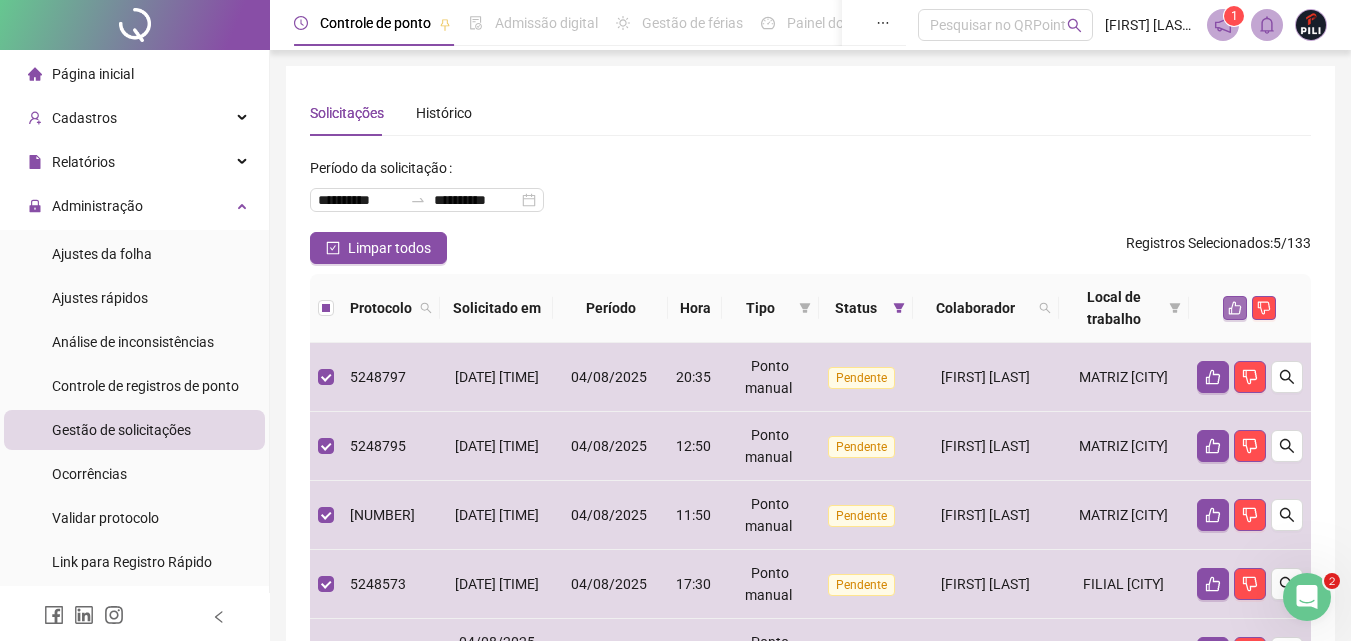 click 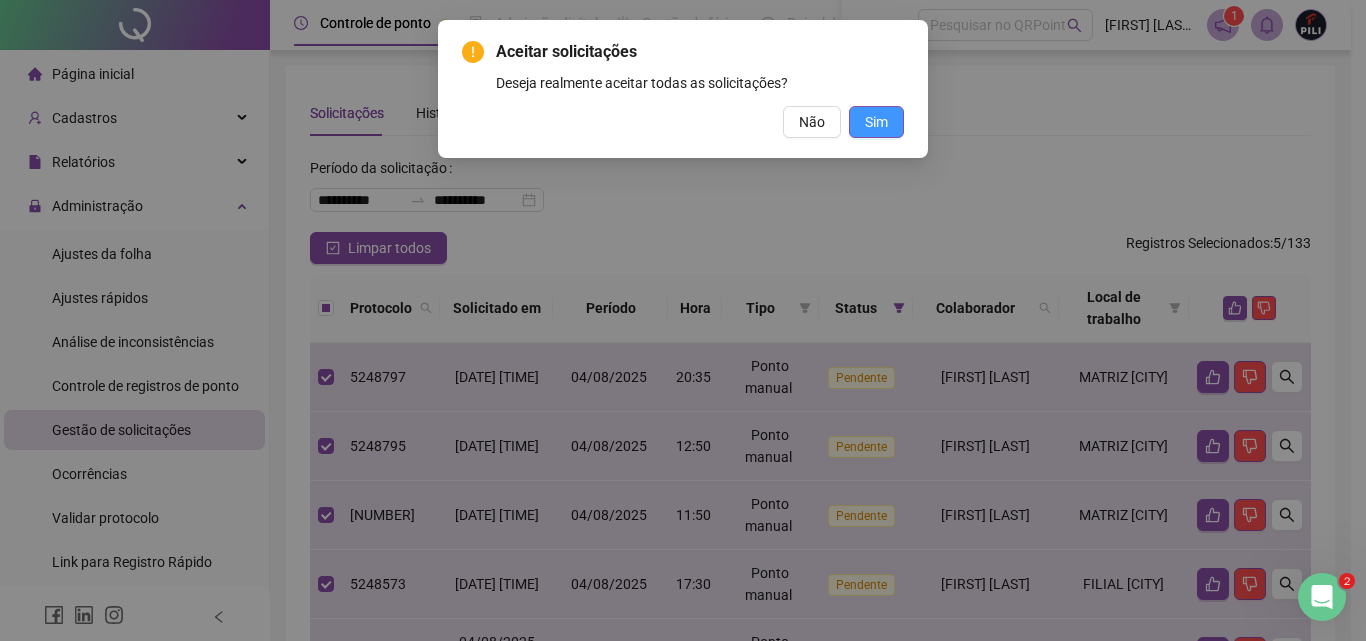 click on "Sim" at bounding box center (876, 122) 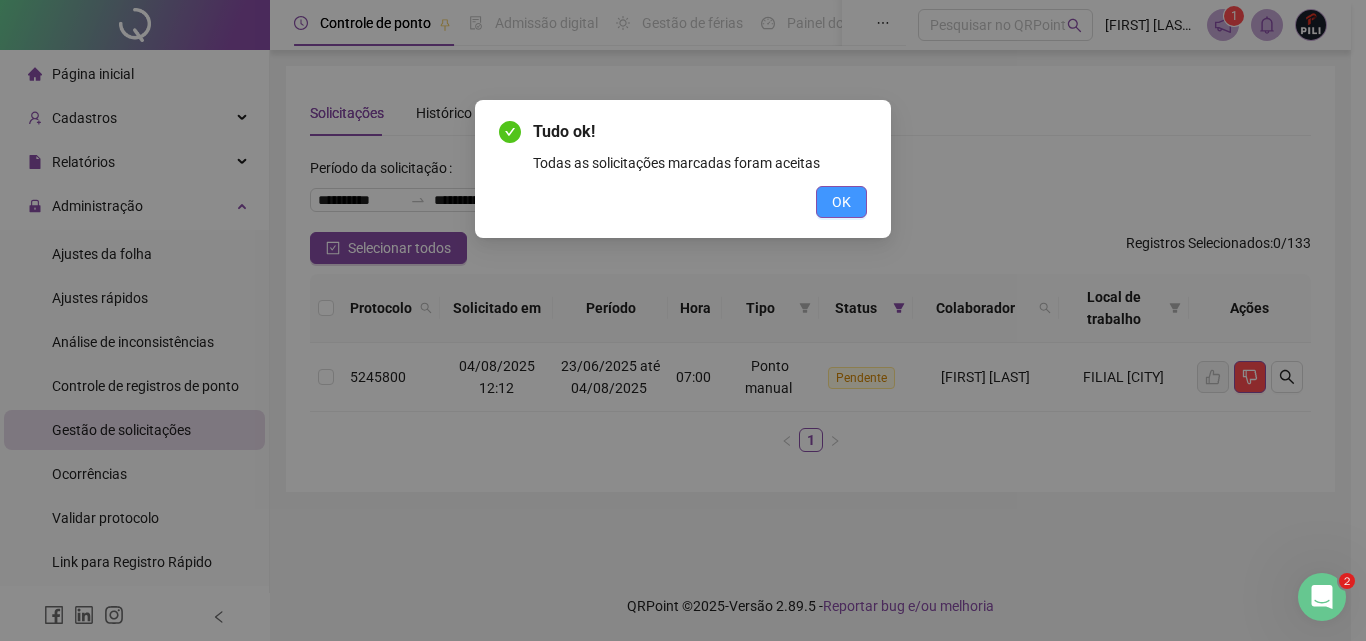 click on "OK" at bounding box center (841, 202) 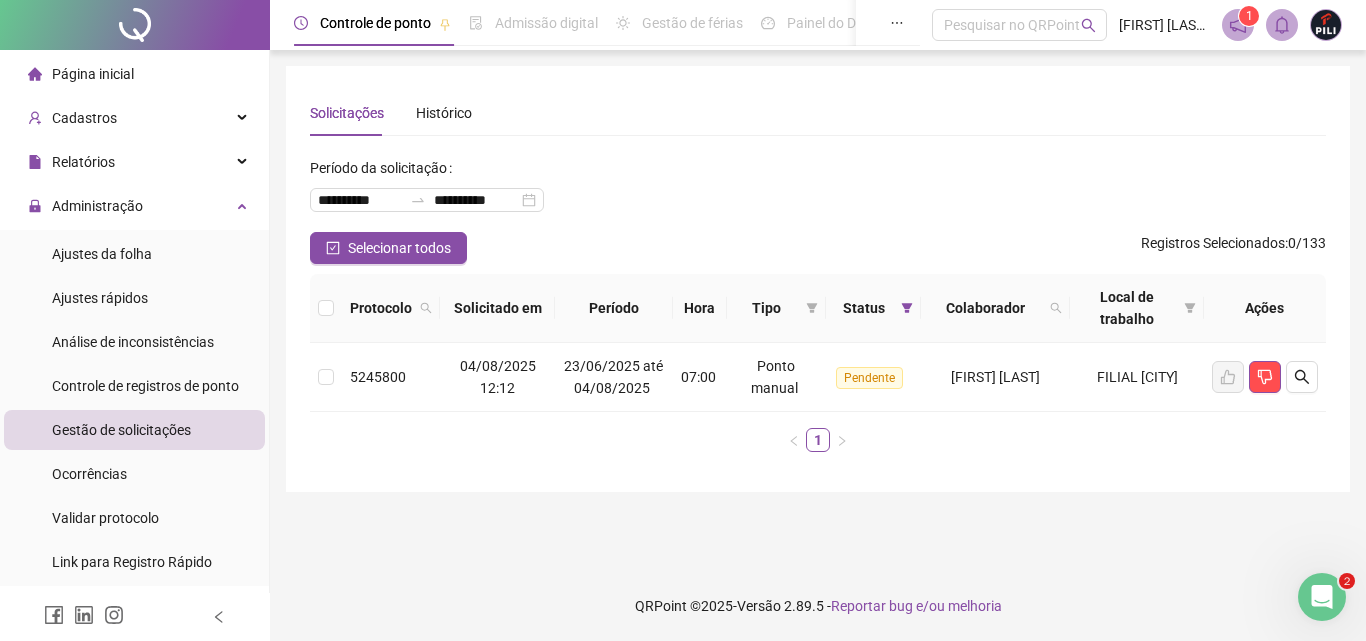 click on "Página inicial" at bounding box center (81, 74) 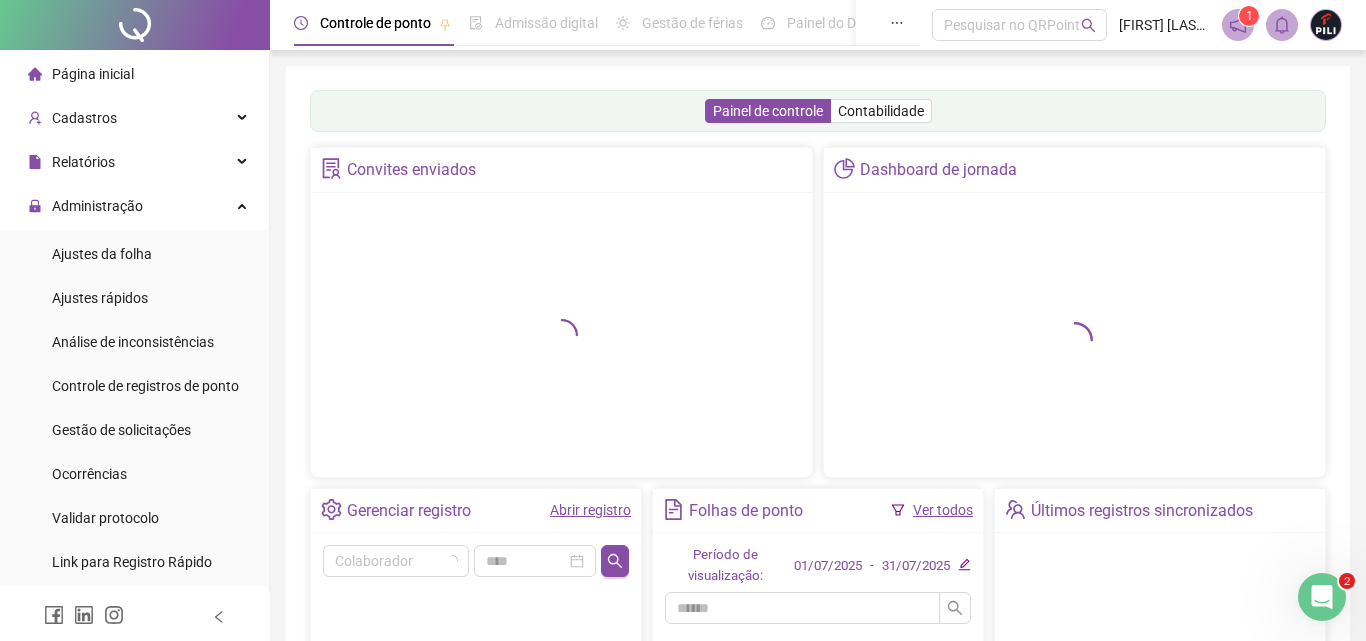 click on "Abrir registro" at bounding box center [590, 510] 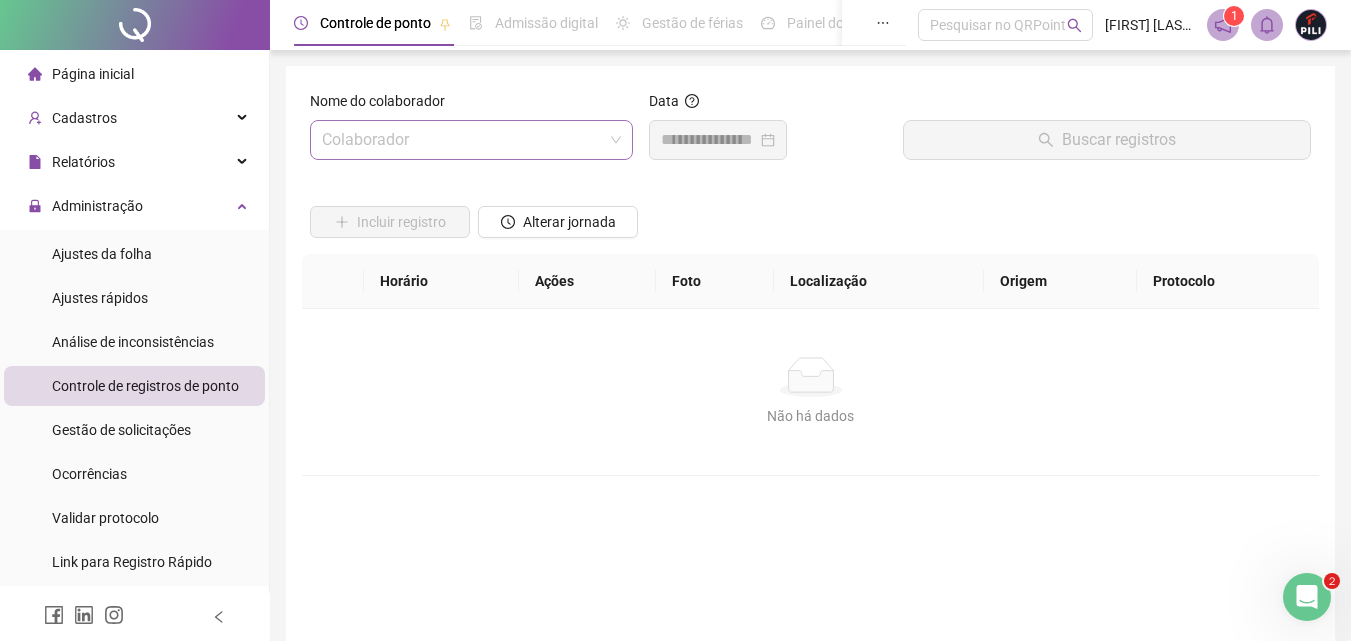 drag, startPoint x: 475, startPoint y: 125, endPoint x: 474, endPoint y: 140, distance: 15.033297 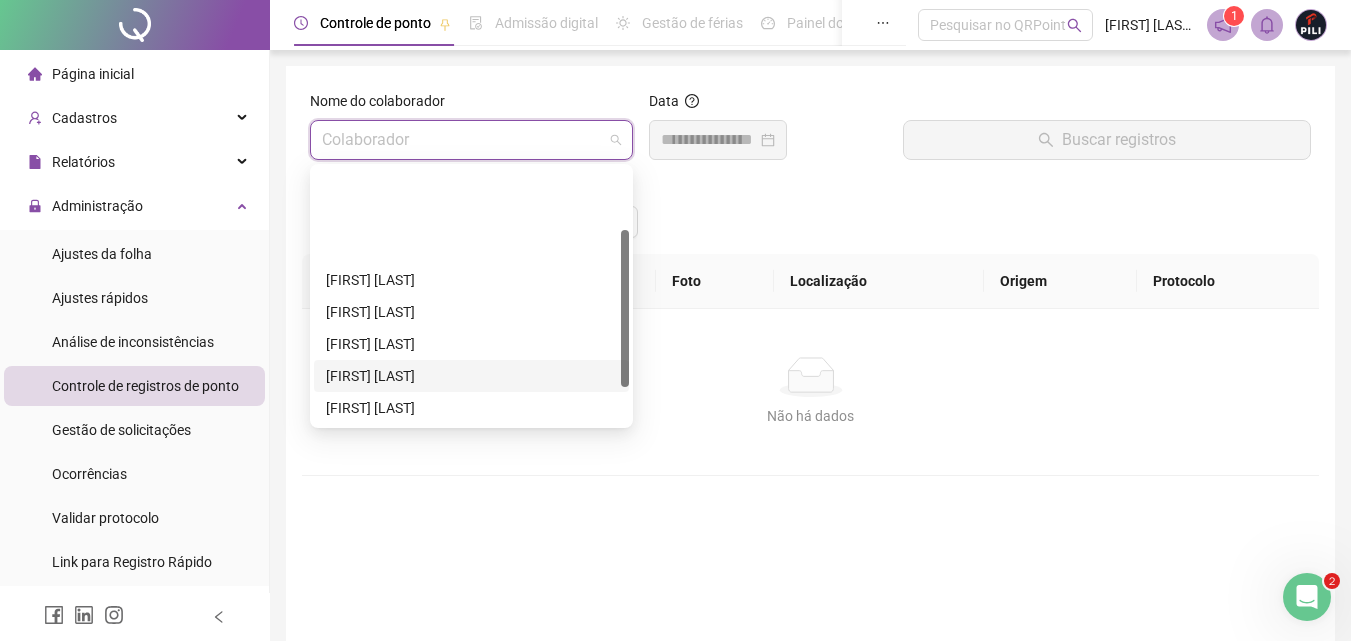 scroll, scrollTop: 160, scrollLeft: 0, axis: vertical 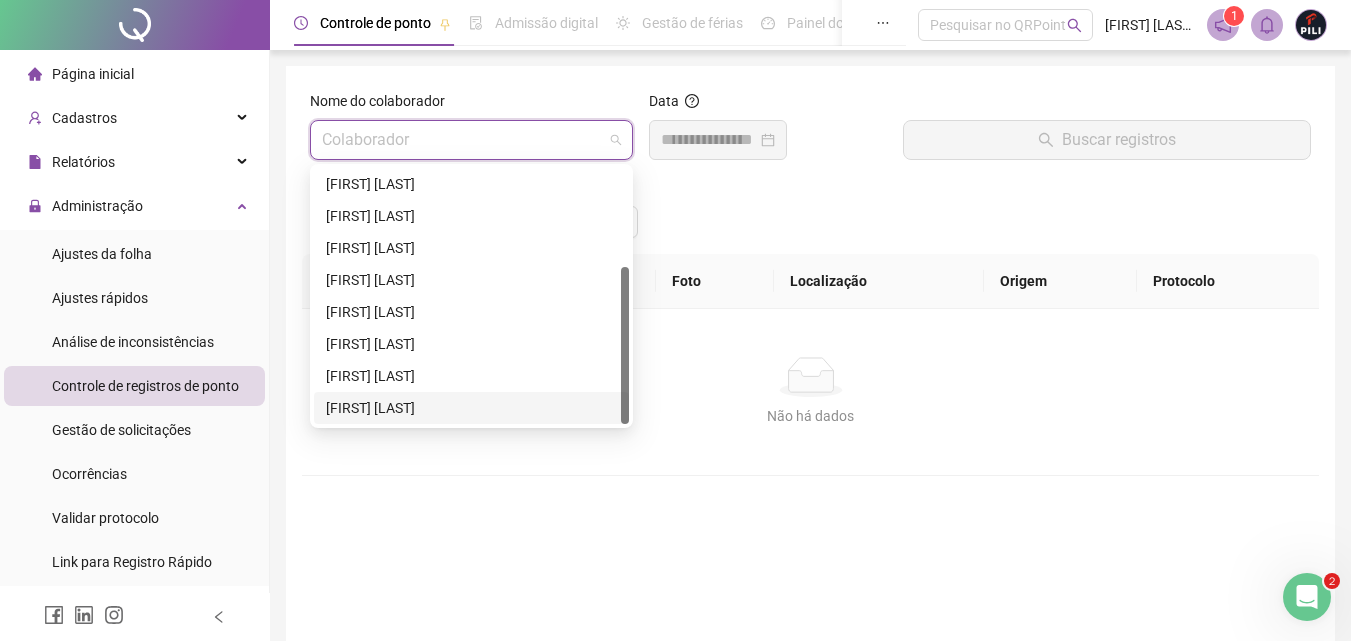 click on "[FIRST] [LAST]" at bounding box center [471, 408] 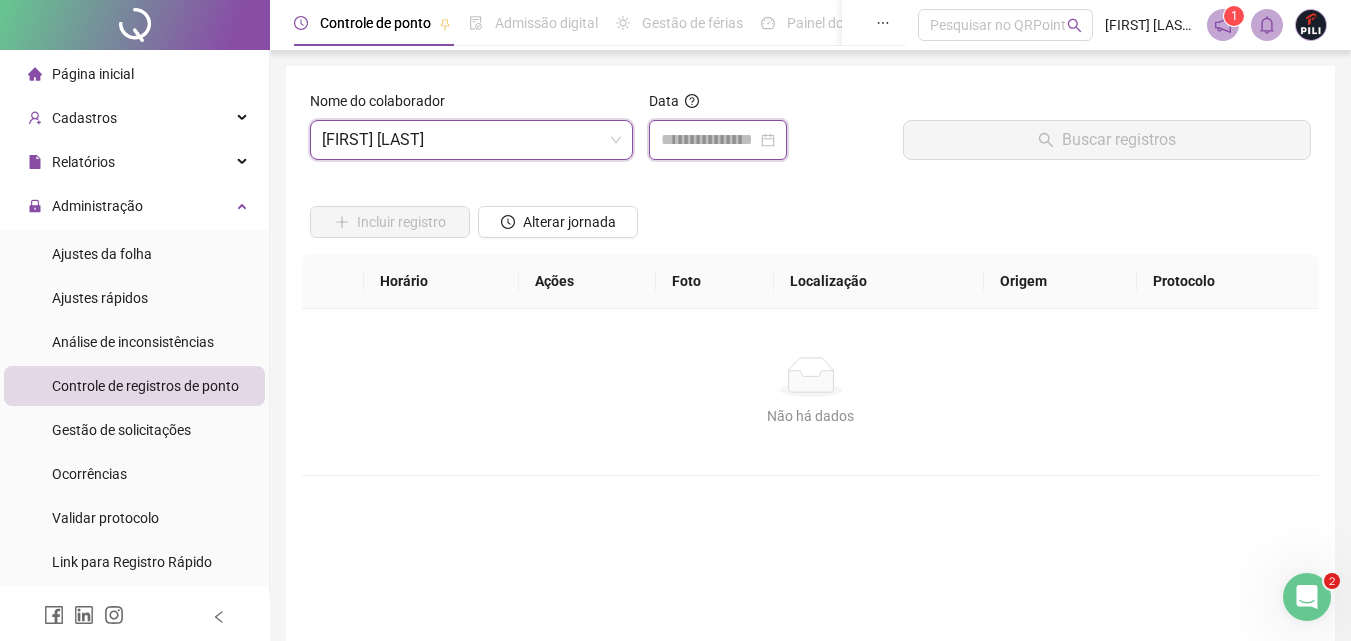 click at bounding box center [709, 140] 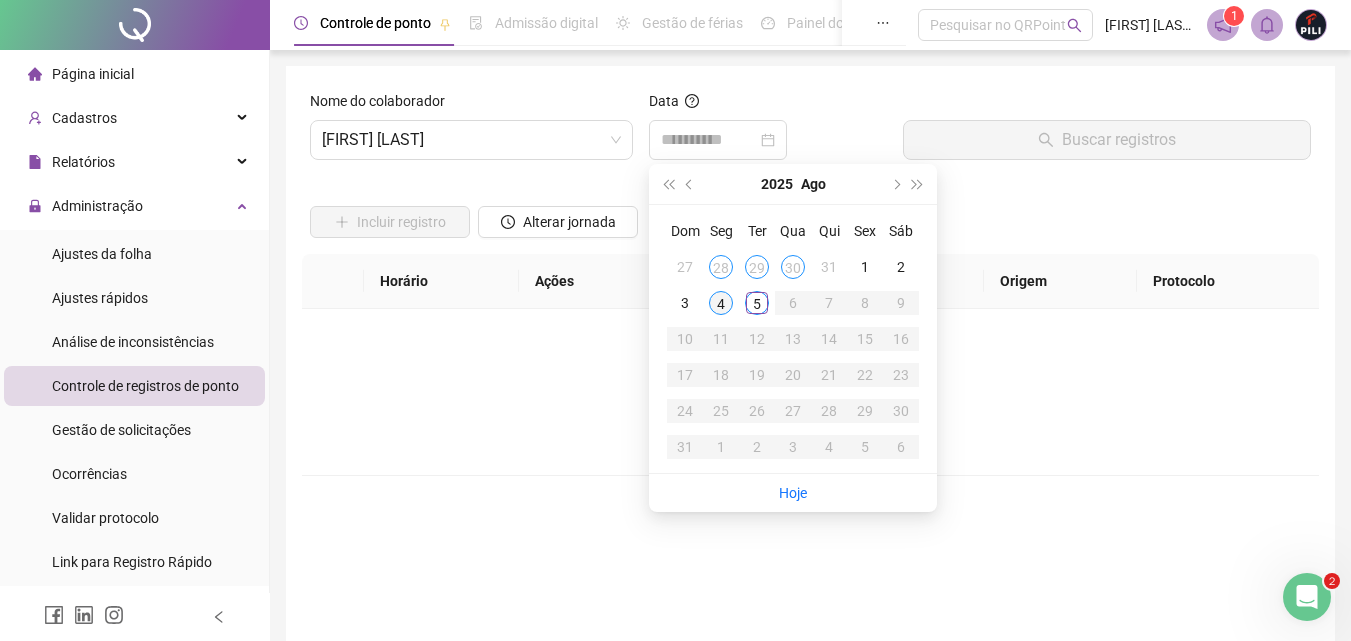 click on "4" at bounding box center (721, 303) 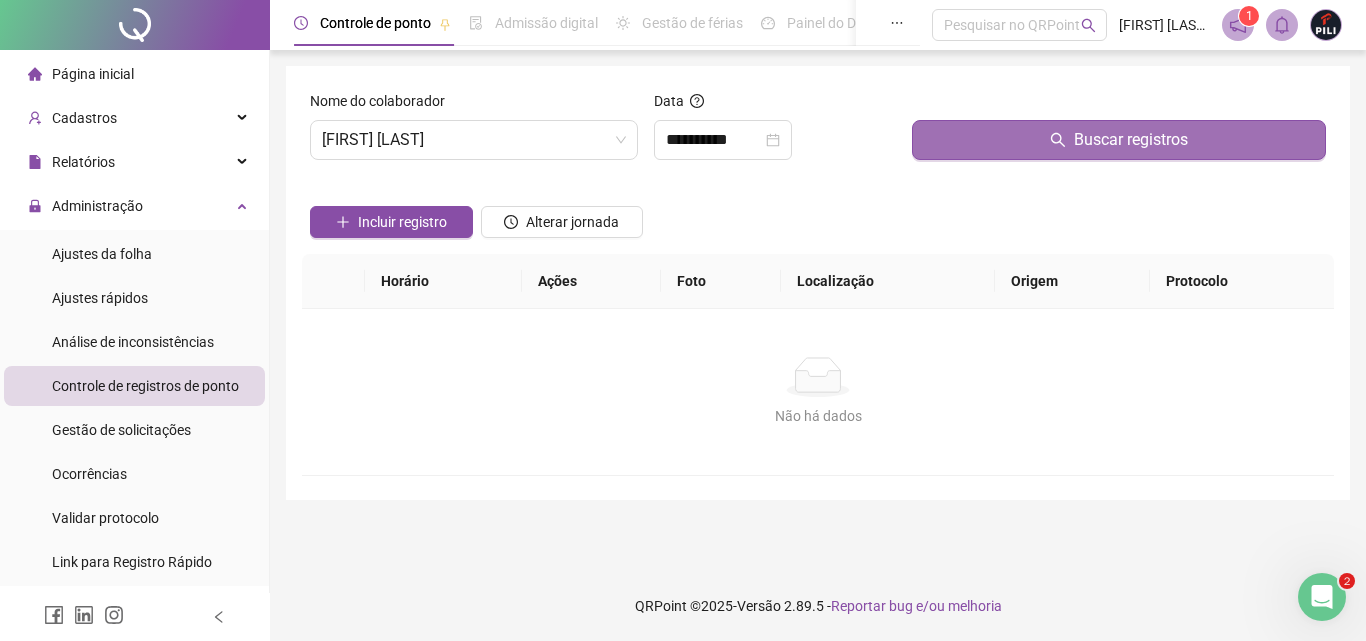 click on "Buscar registros" at bounding box center (1119, 140) 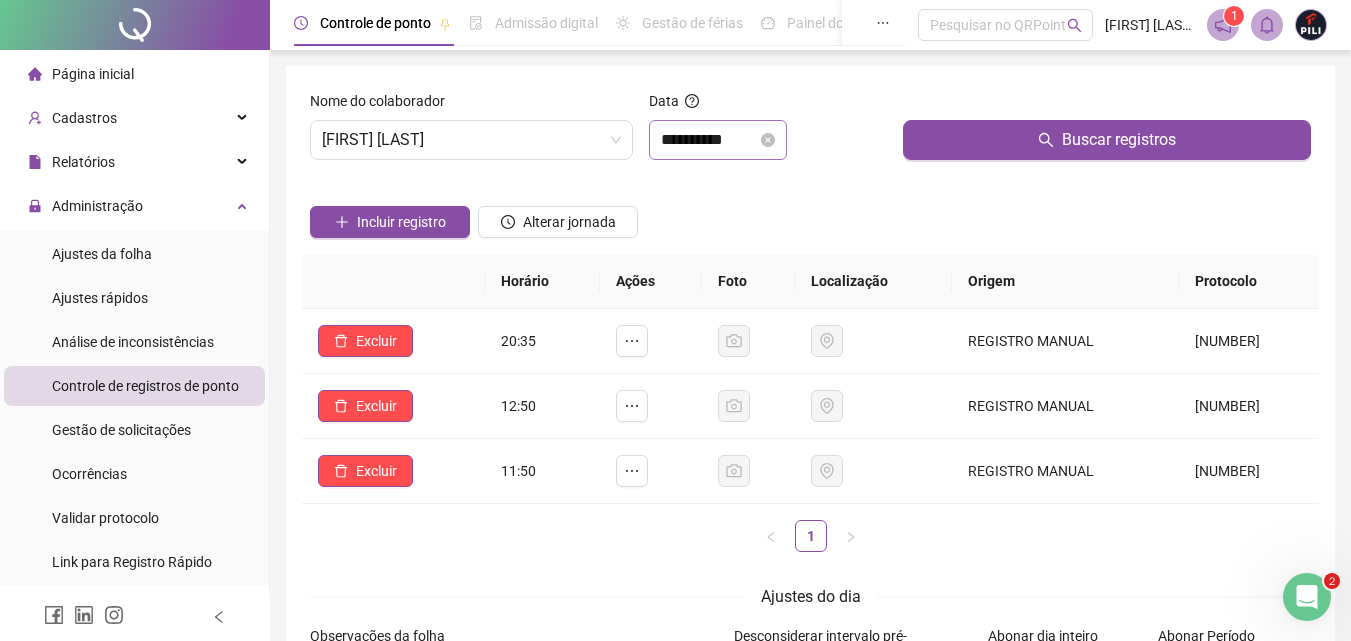 click on "**********" at bounding box center [718, 140] 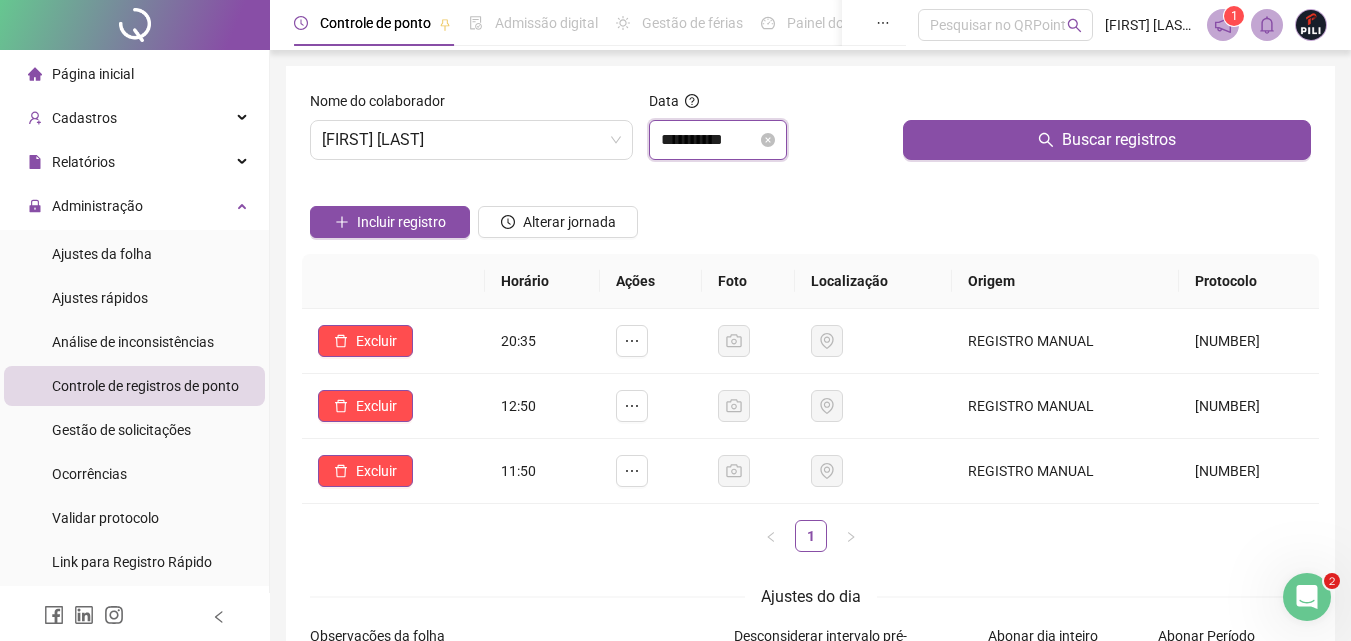 click on "**********" at bounding box center (709, 140) 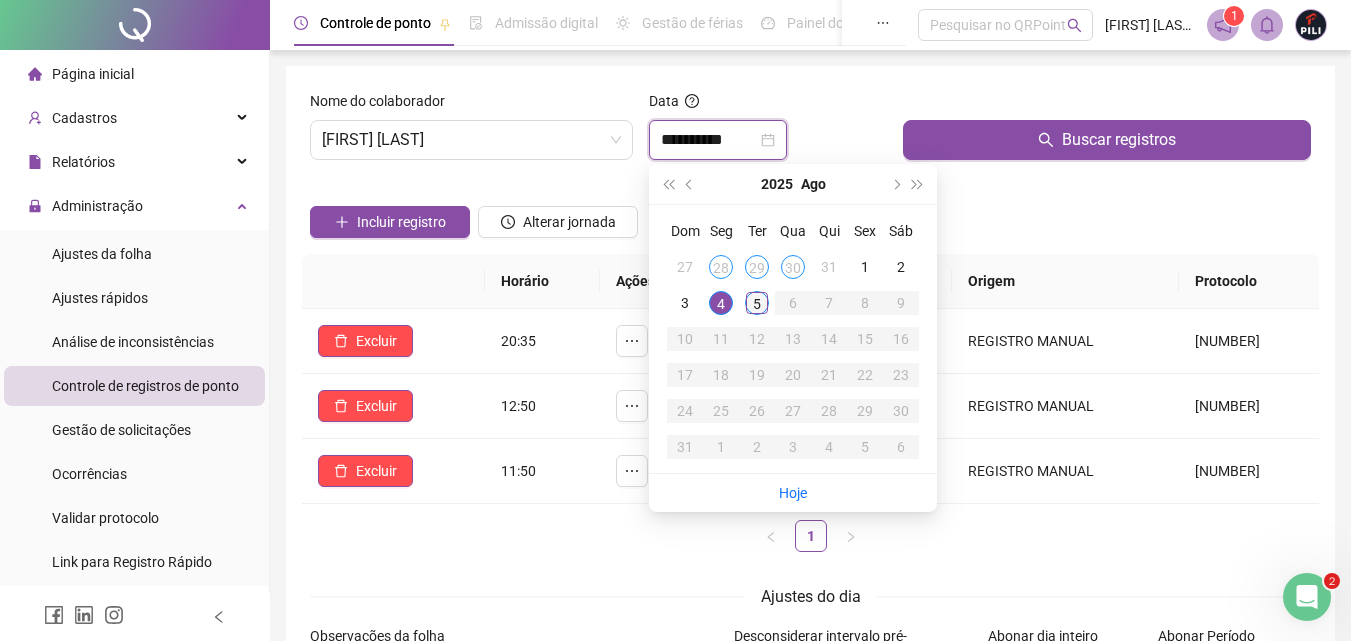 type on "**********" 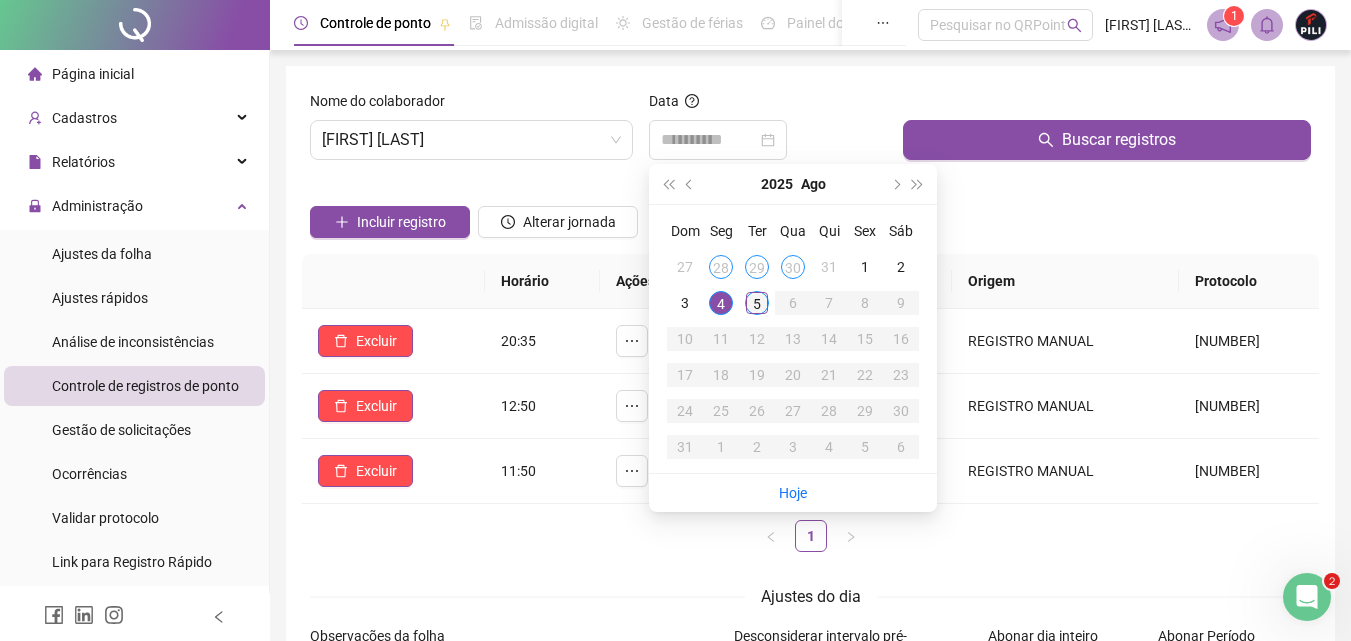 click on "5" at bounding box center (757, 303) 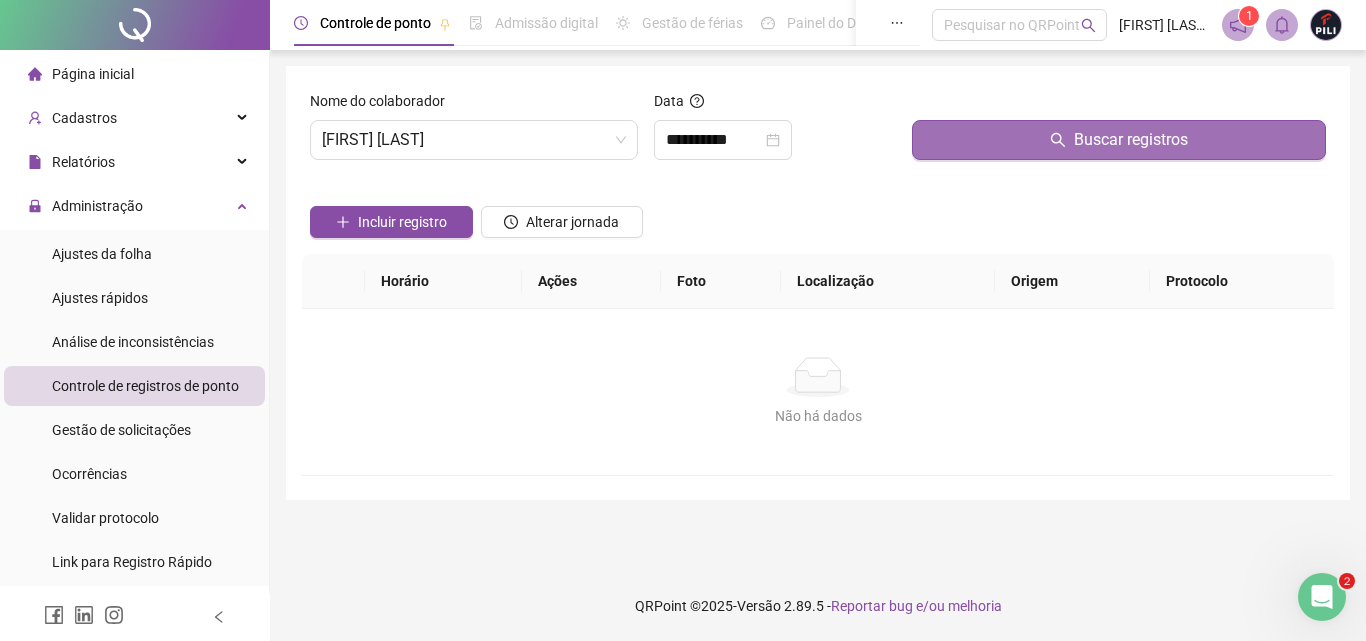 click on "Buscar registros" at bounding box center [1119, 140] 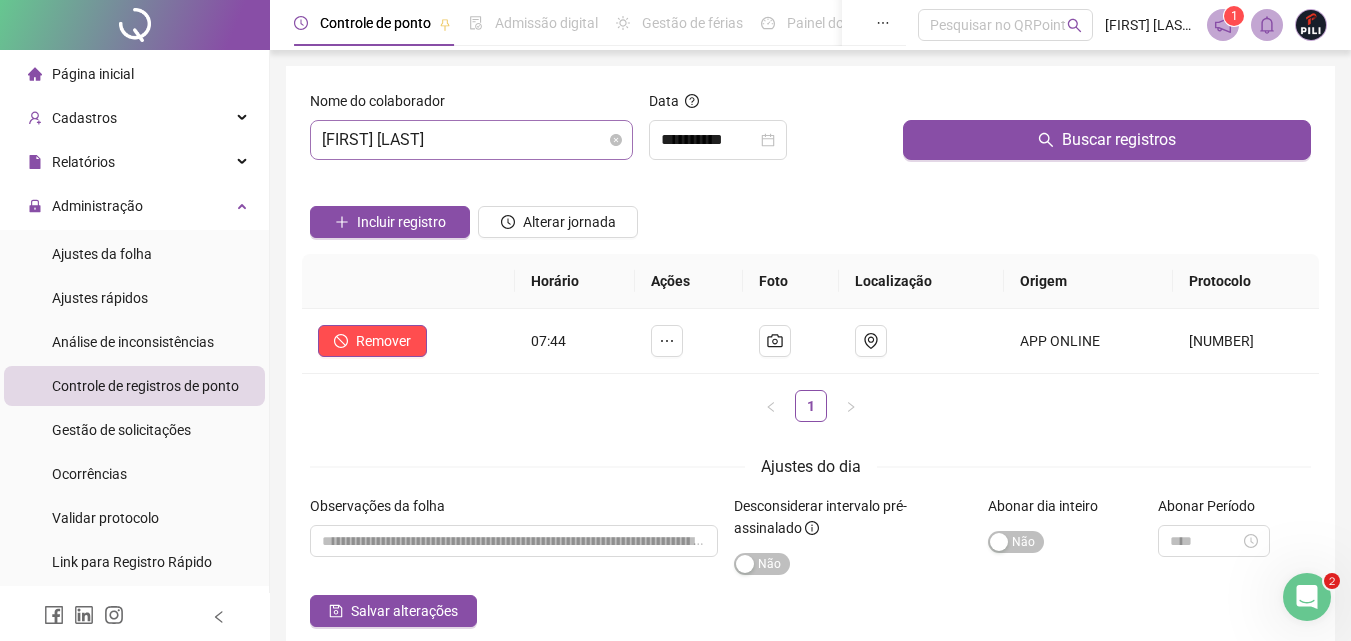 click on "[FIRST] [LAST]" at bounding box center [471, 140] 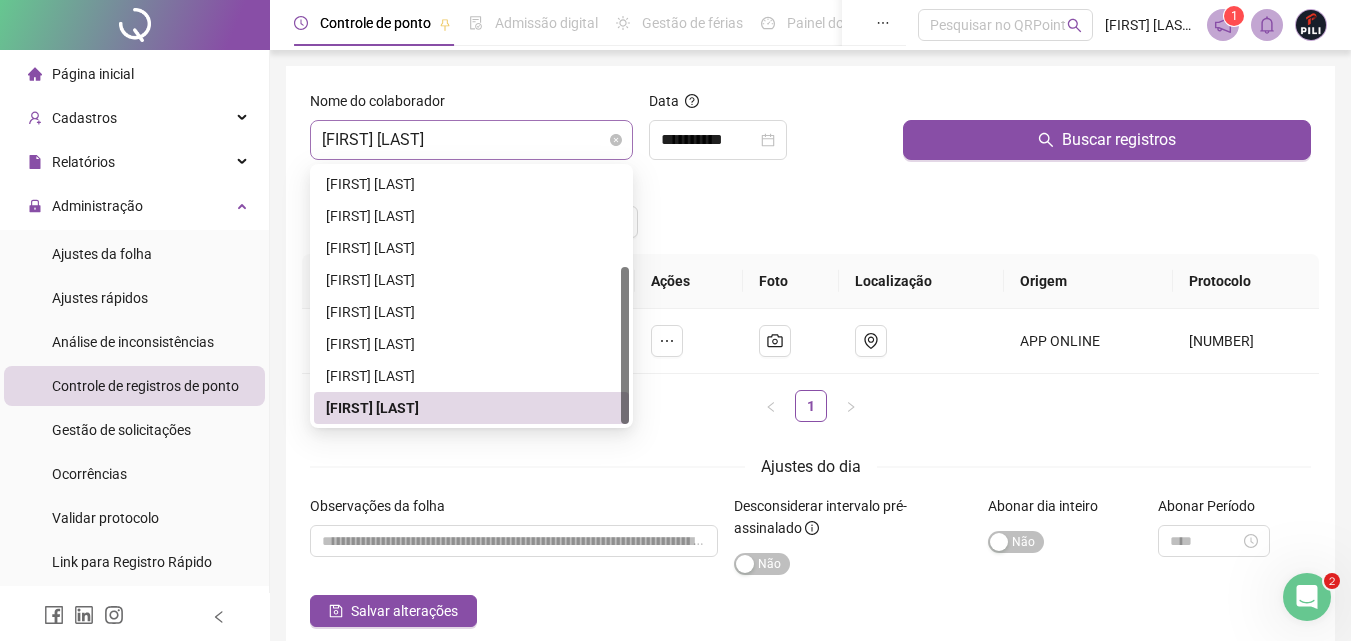click on "[FIRST] [LAST]" at bounding box center [471, 140] 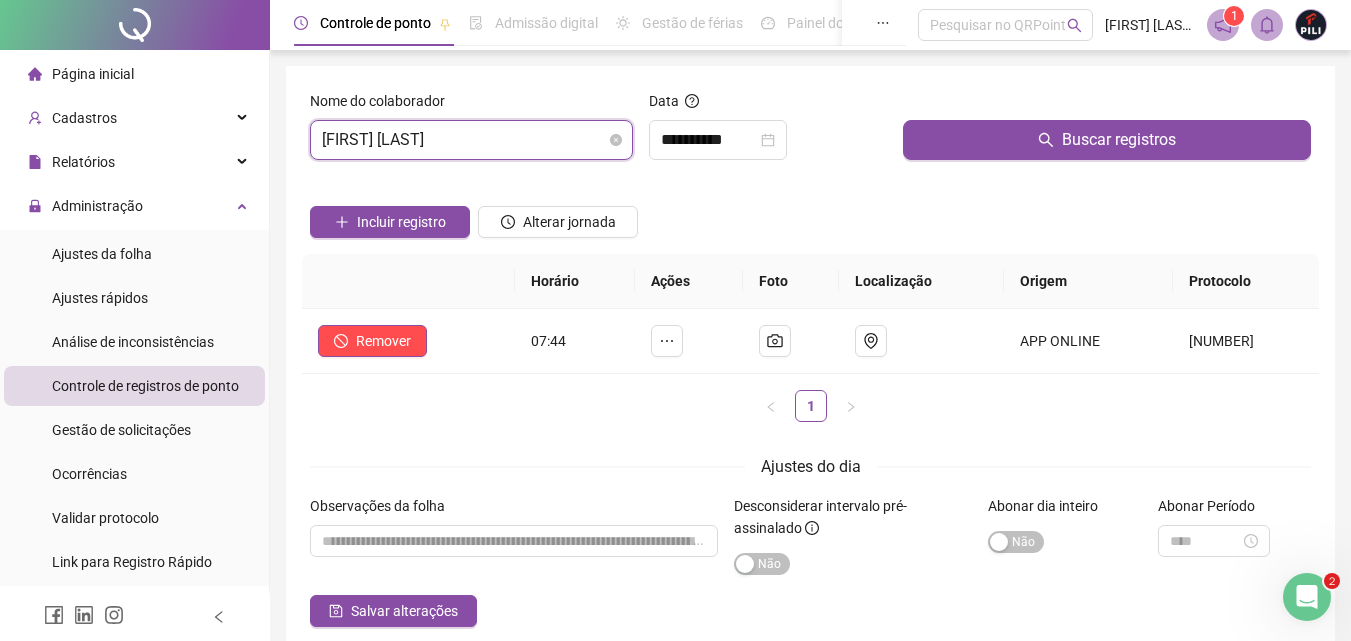 click on "[FIRST] [LAST]" at bounding box center (471, 140) 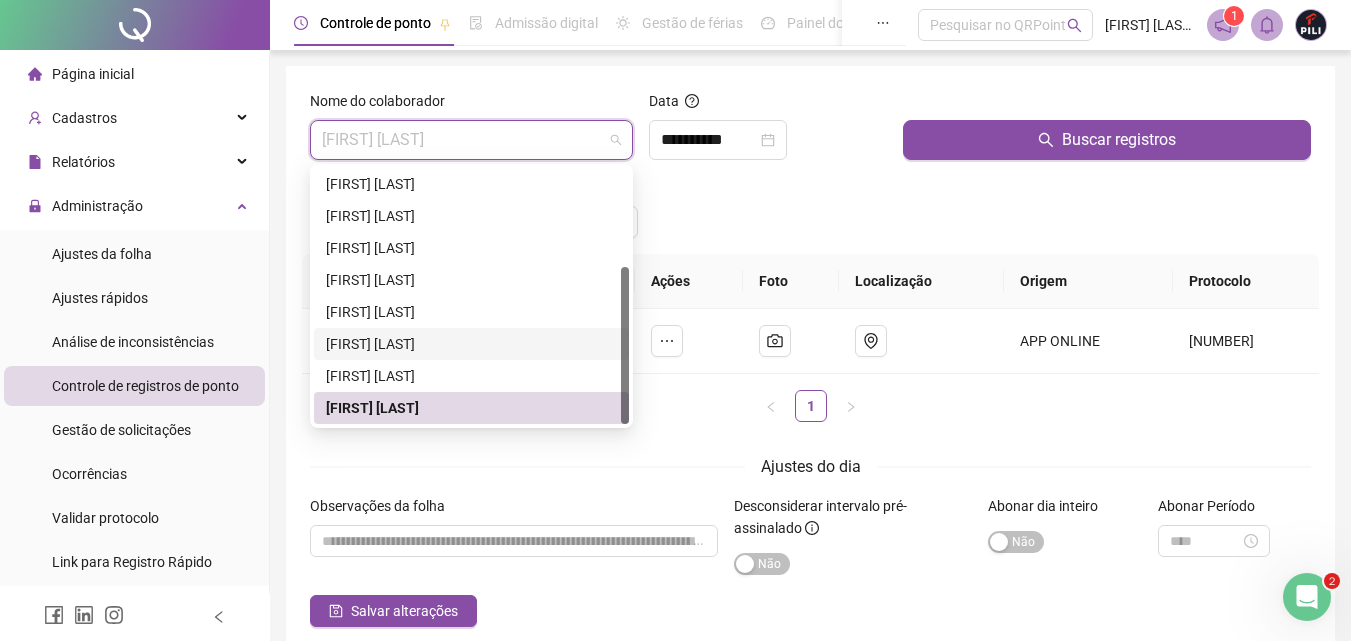 click on "[FIRST] [LAST]" at bounding box center [471, 344] 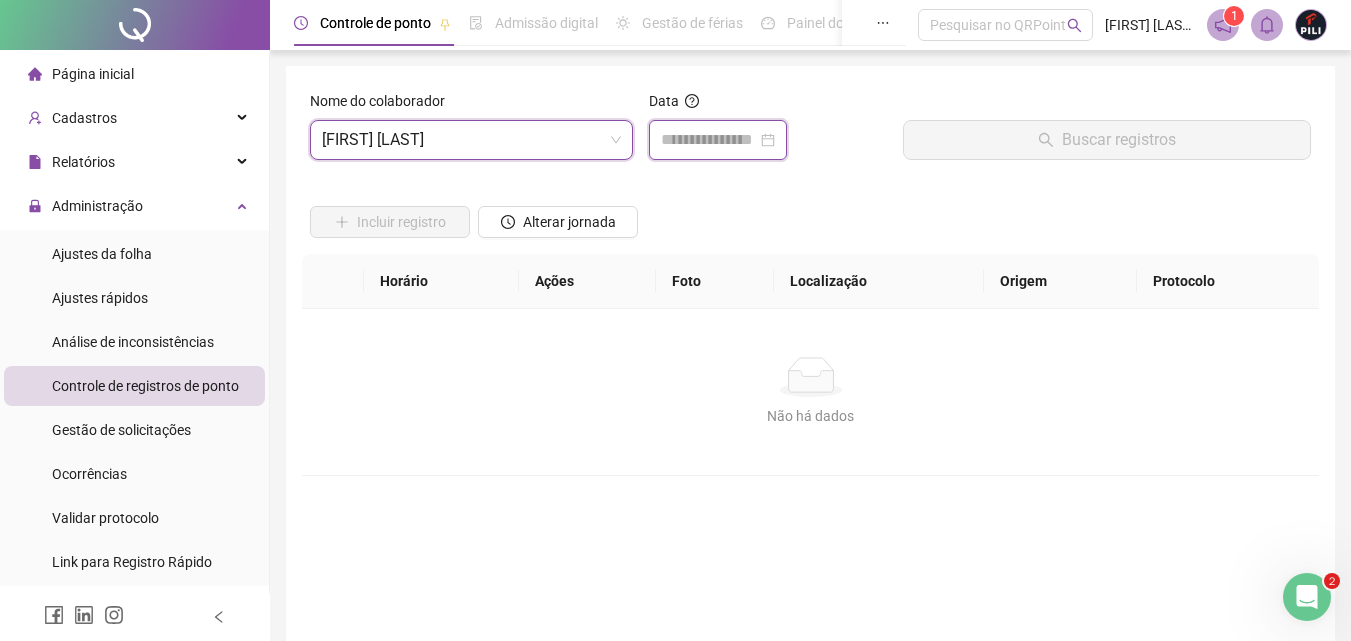 click at bounding box center [709, 140] 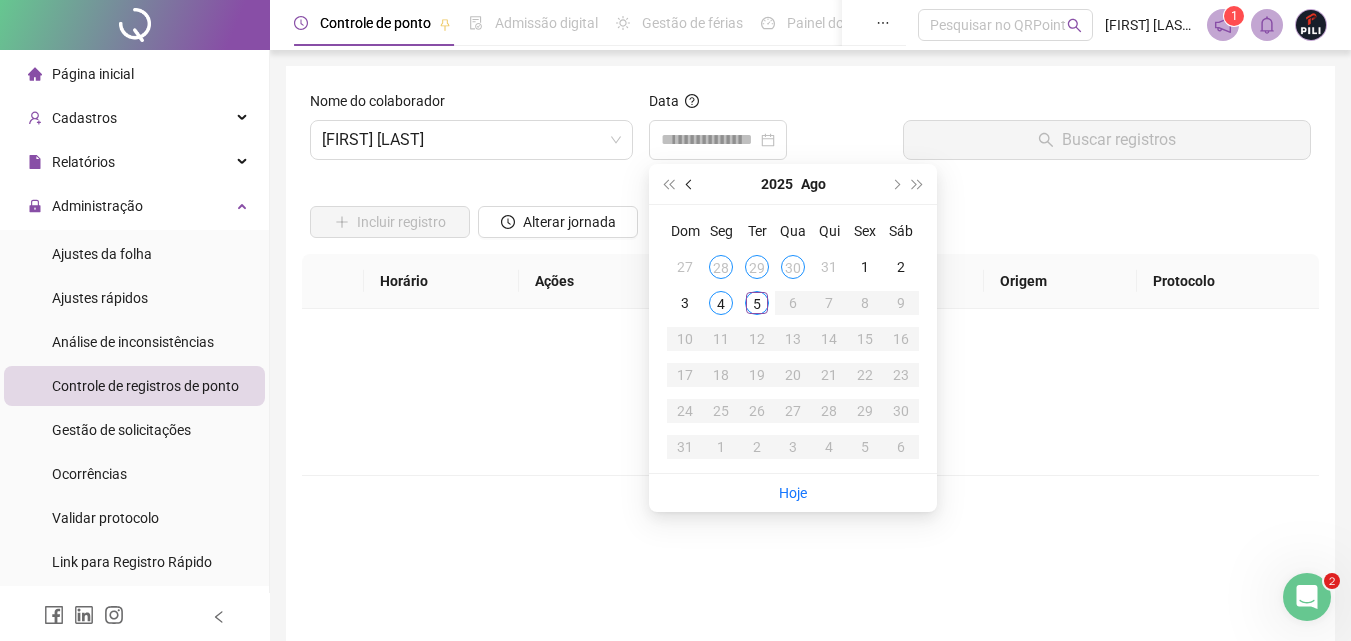 click at bounding box center (690, 184) 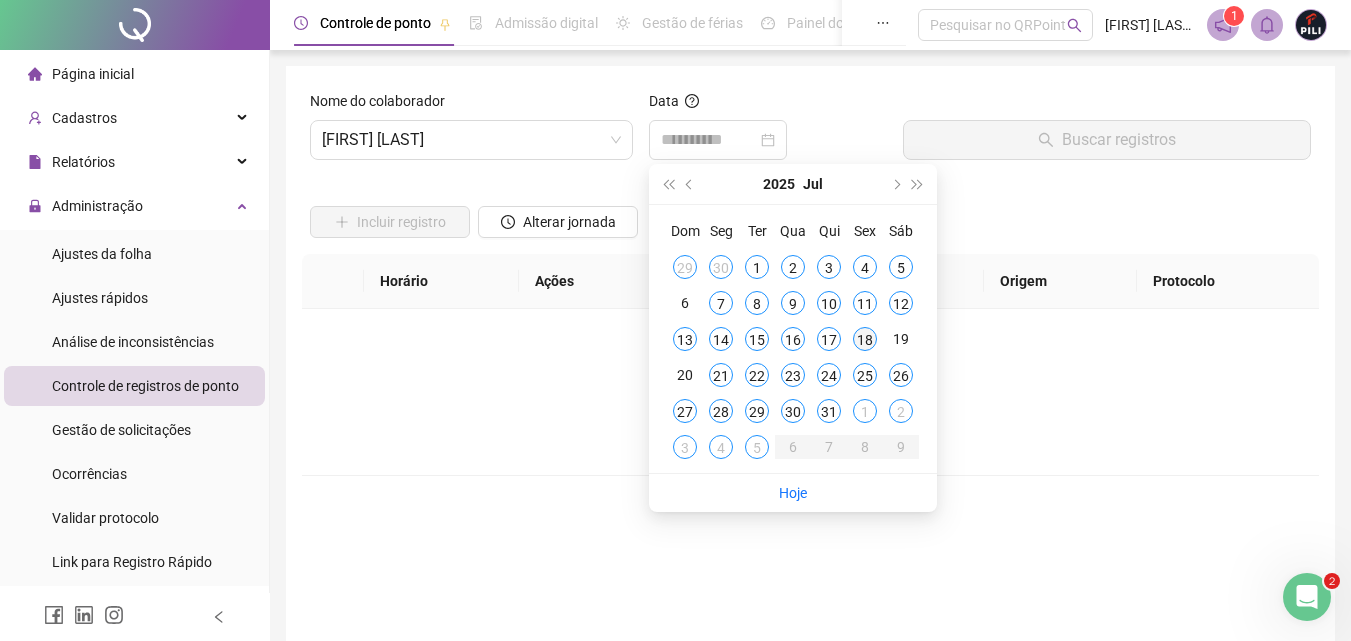 type on "**********" 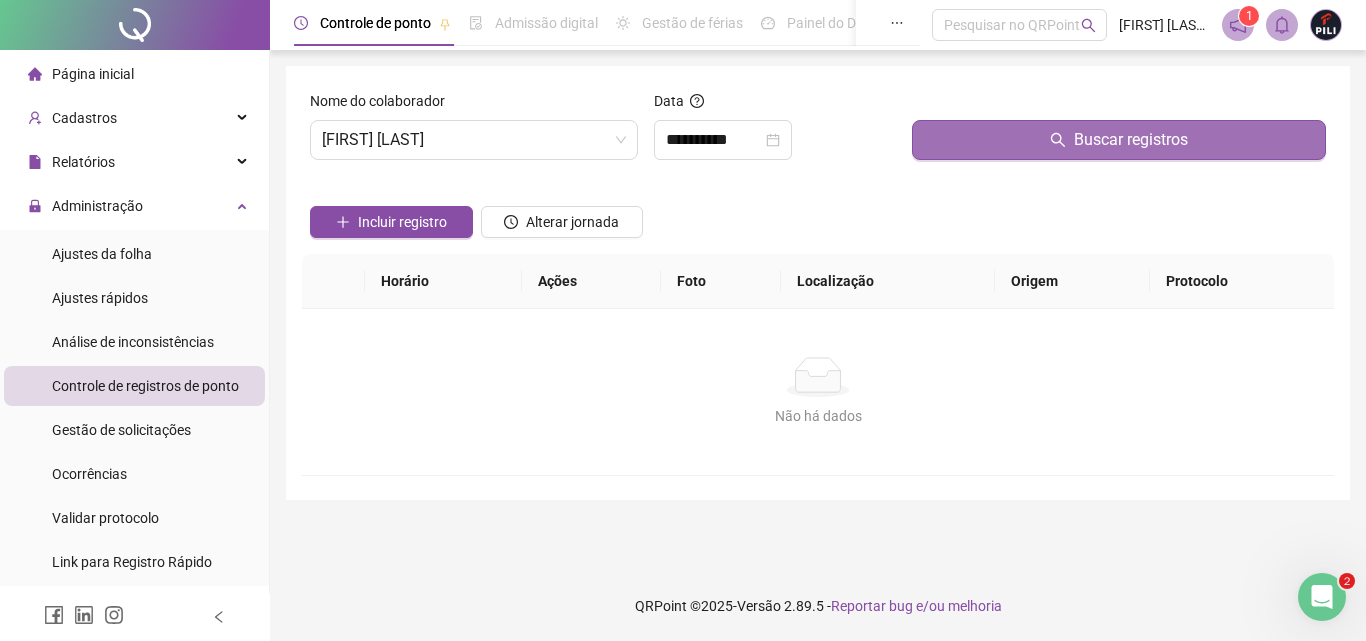 click on "Buscar registros" at bounding box center (1119, 140) 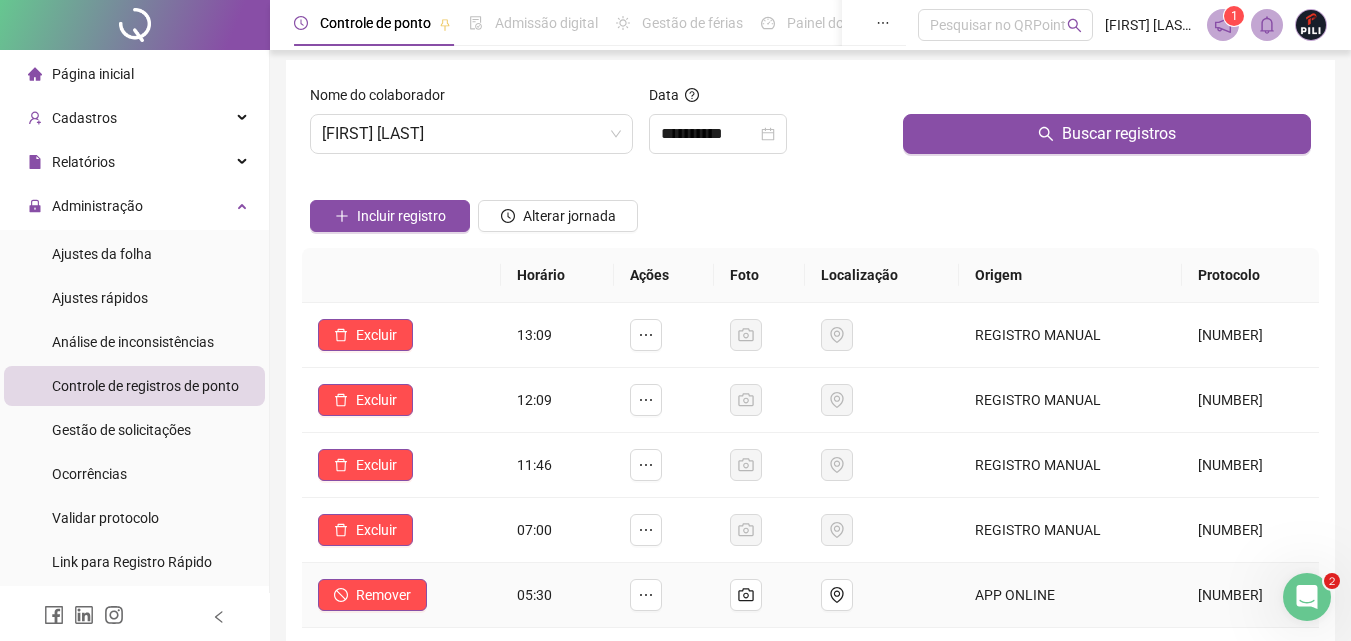 scroll, scrollTop: 200, scrollLeft: 0, axis: vertical 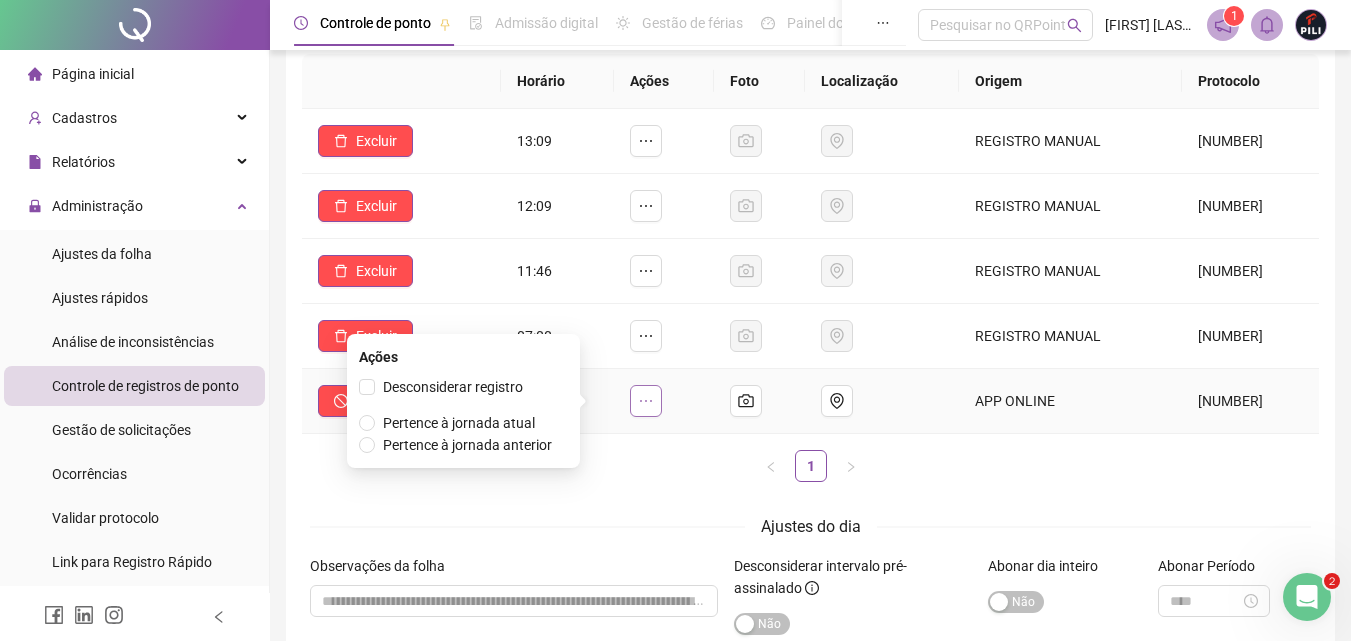 click 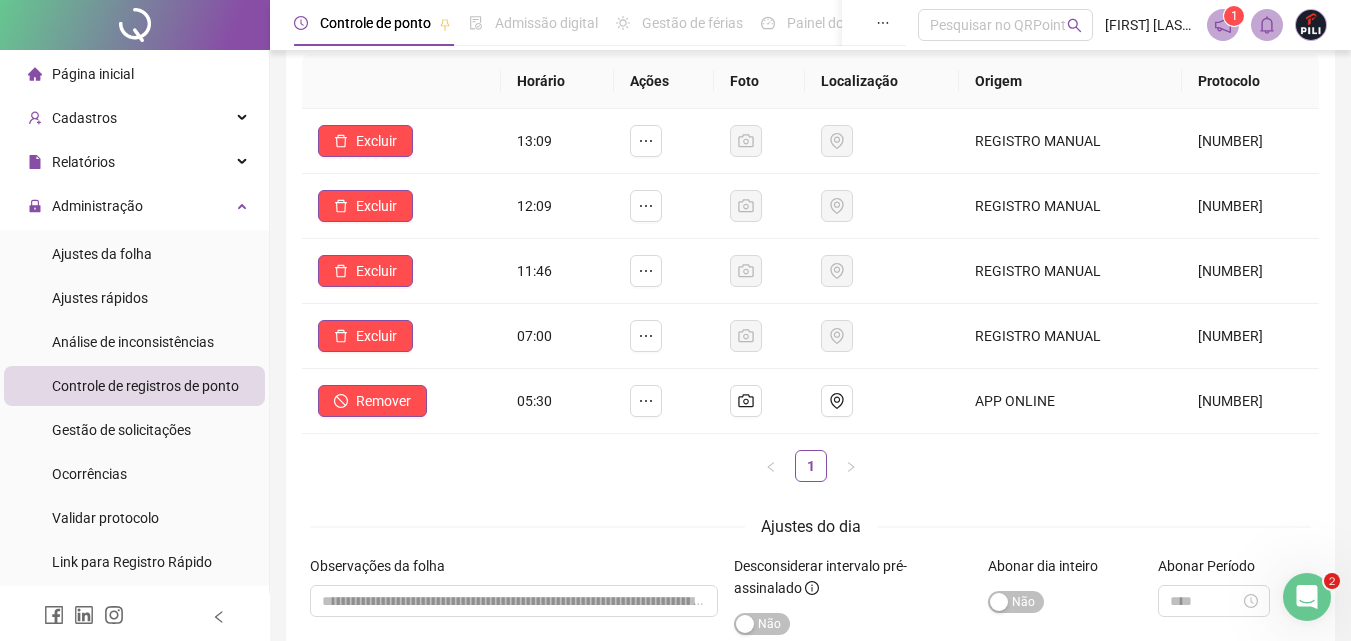 click on "**********" at bounding box center (810, 288) 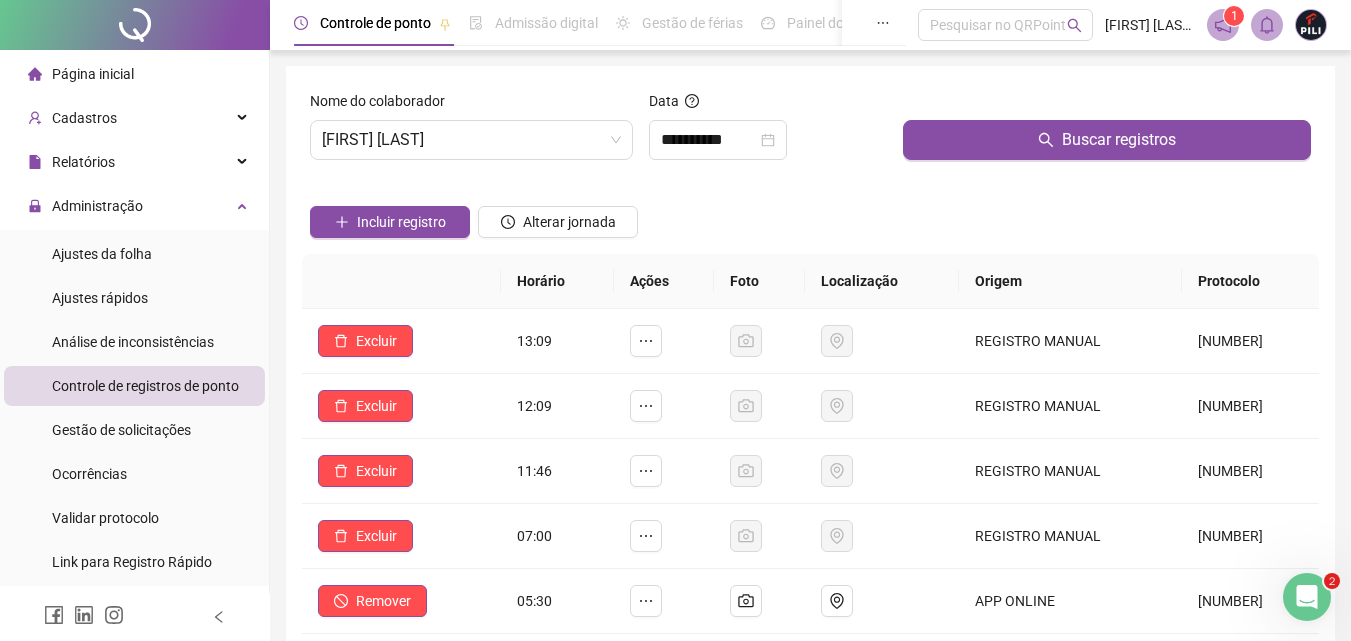 scroll, scrollTop: 100, scrollLeft: 0, axis: vertical 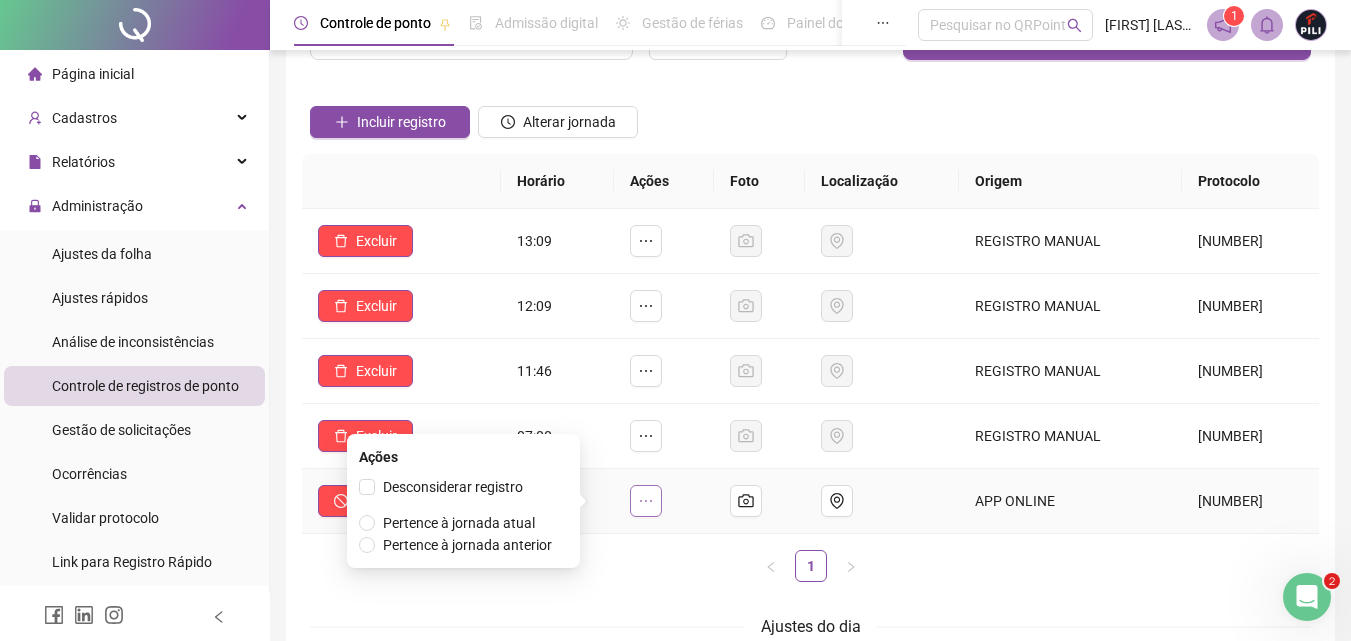 click 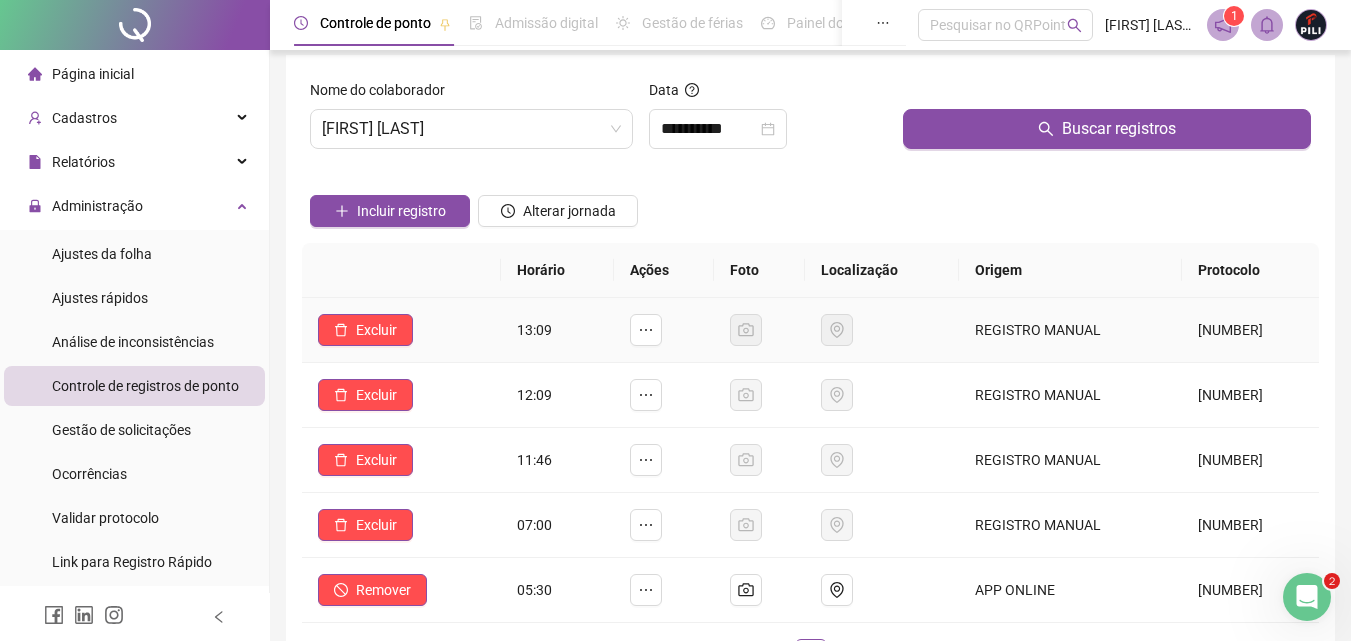 scroll, scrollTop: 0, scrollLeft: 0, axis: both 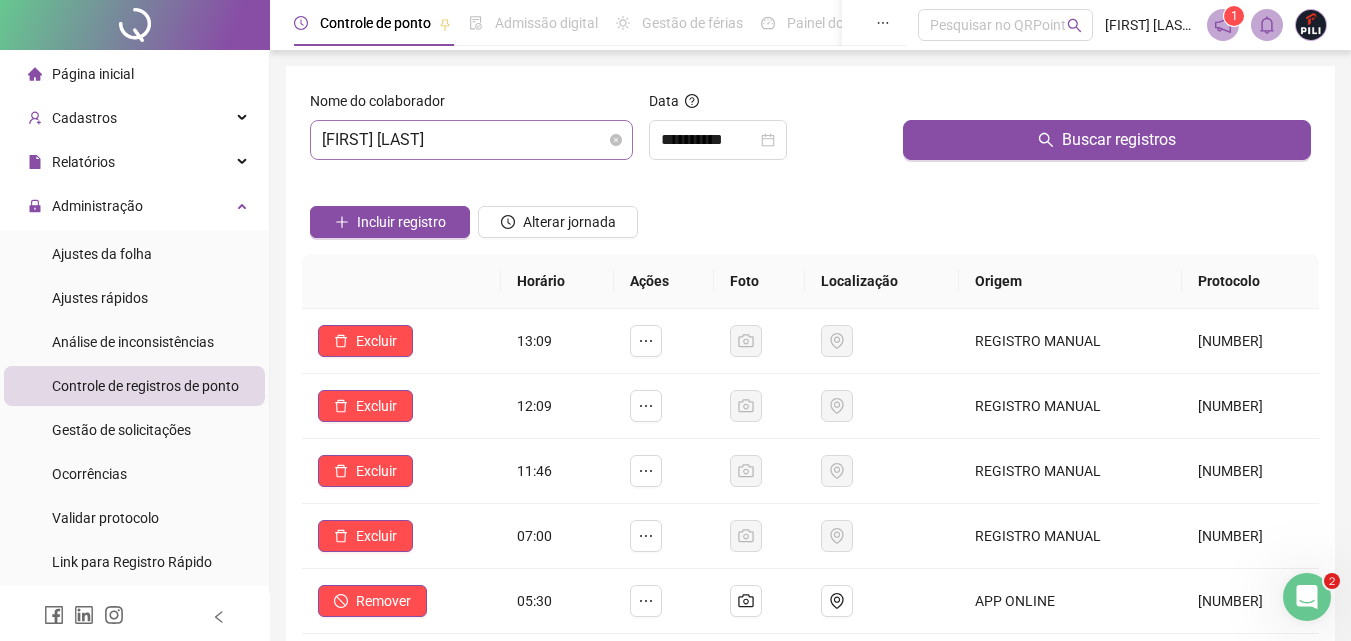 click on "[FIRST] [LAST]" at bounding box center (471, 140) 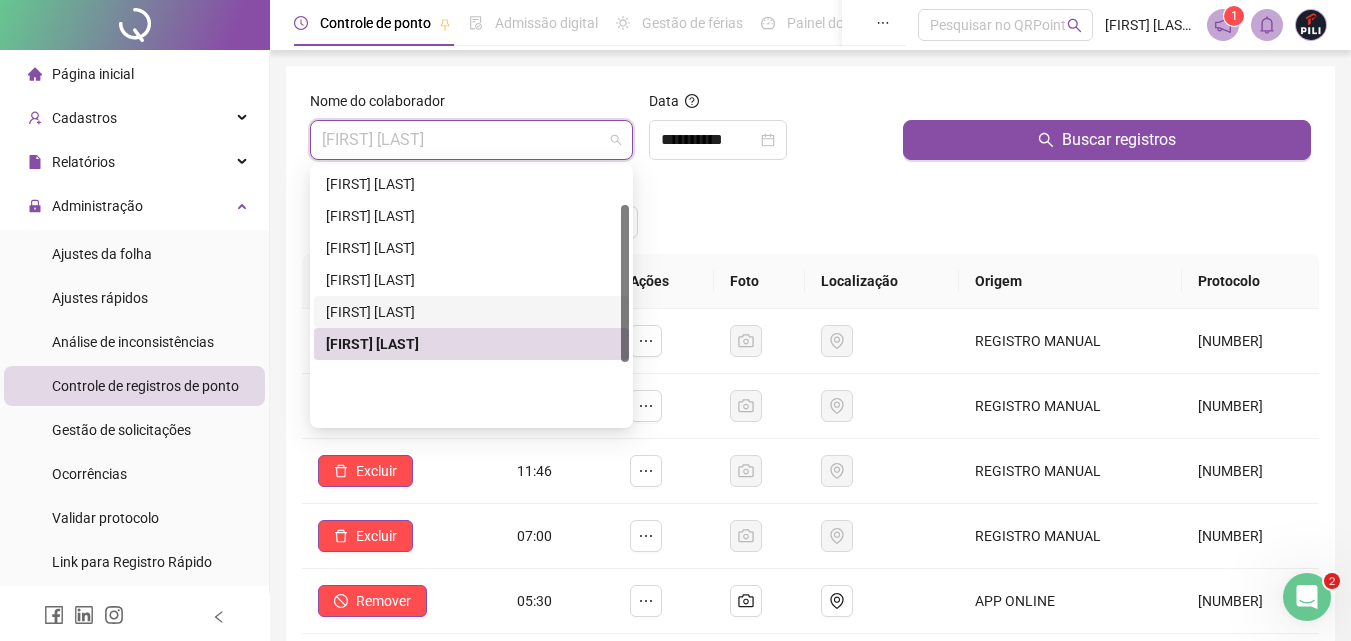 scroll, scrollTop: 0, scrollLeft: 0, axis: both 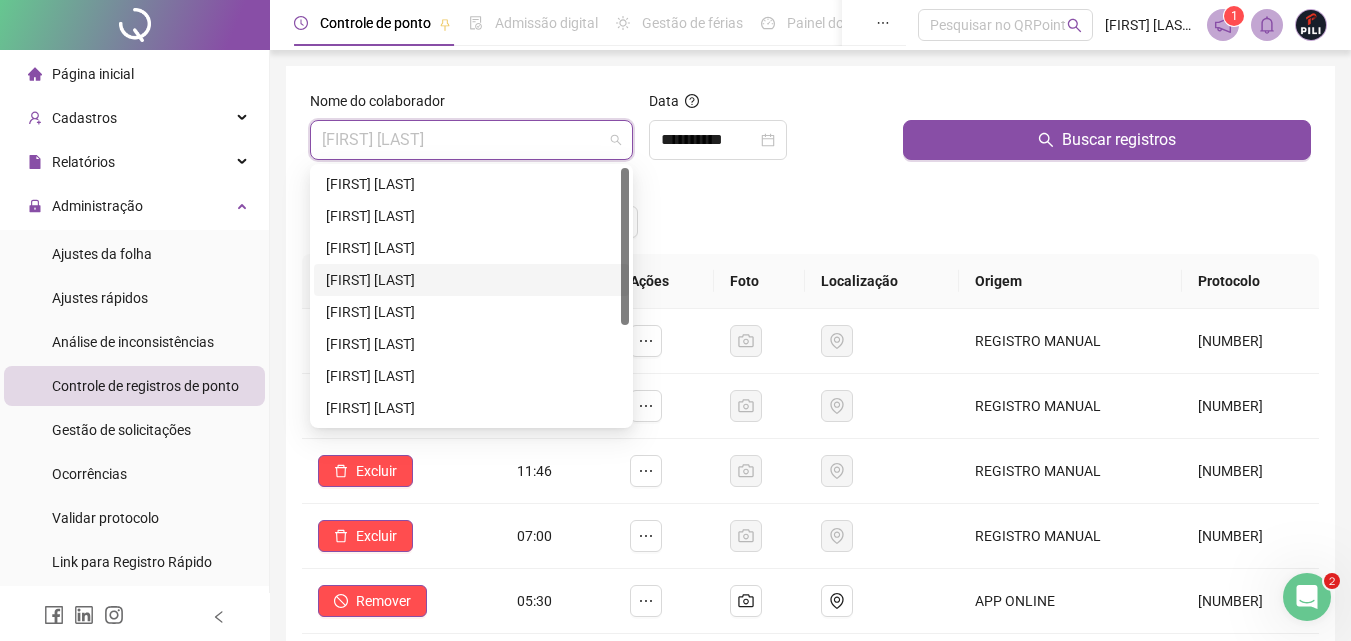 click on "[FIRST] [LAST]" at bounding box center [471, 280] 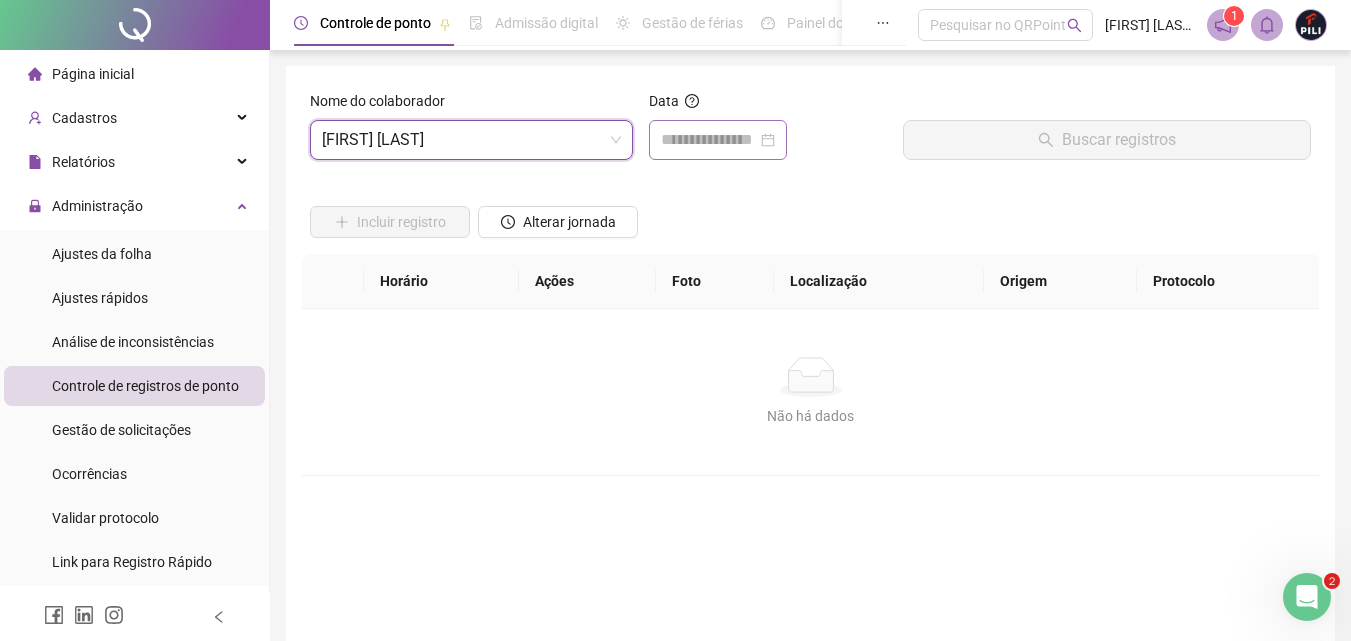 click at bounding box center [718, 140] 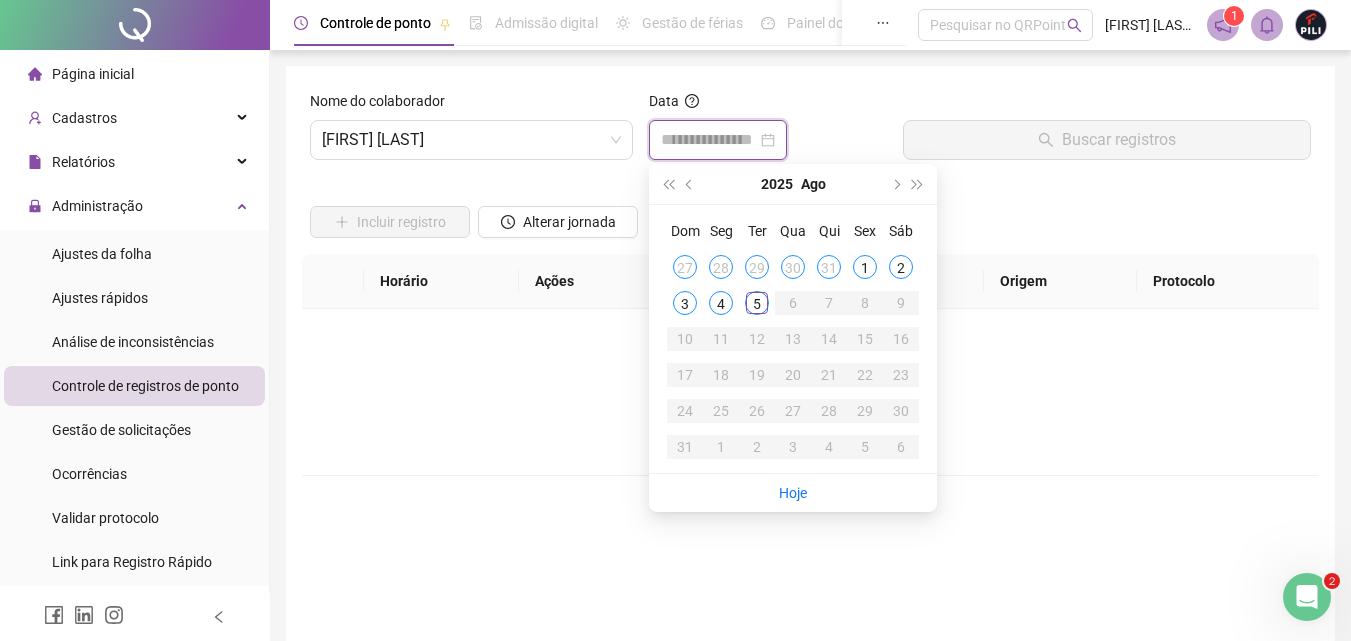 click at bounding box center [709, 140] 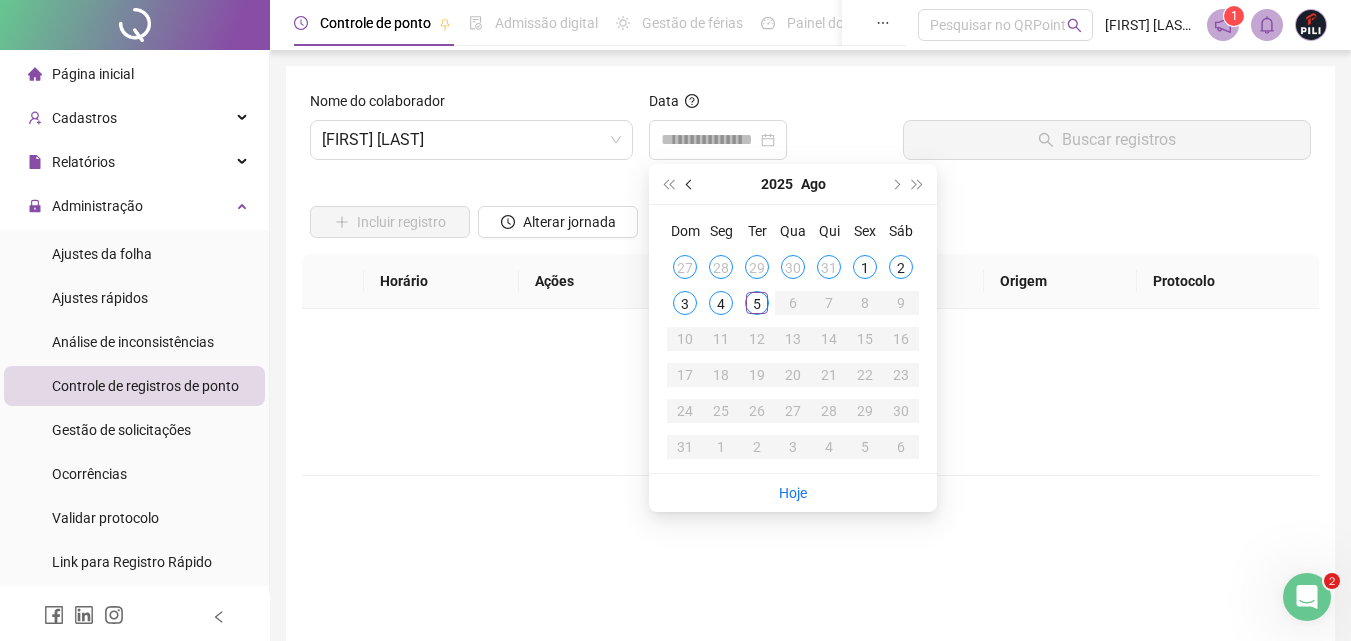 click at bounding box center [691, 184] 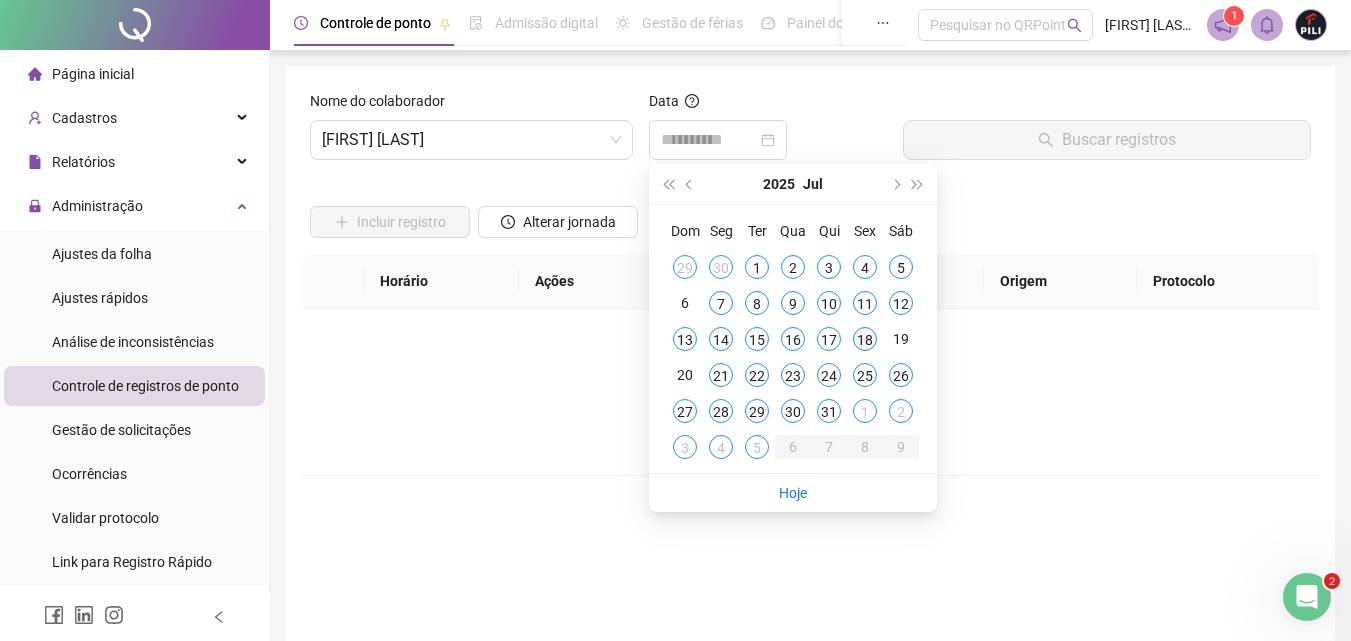 type on "**********" 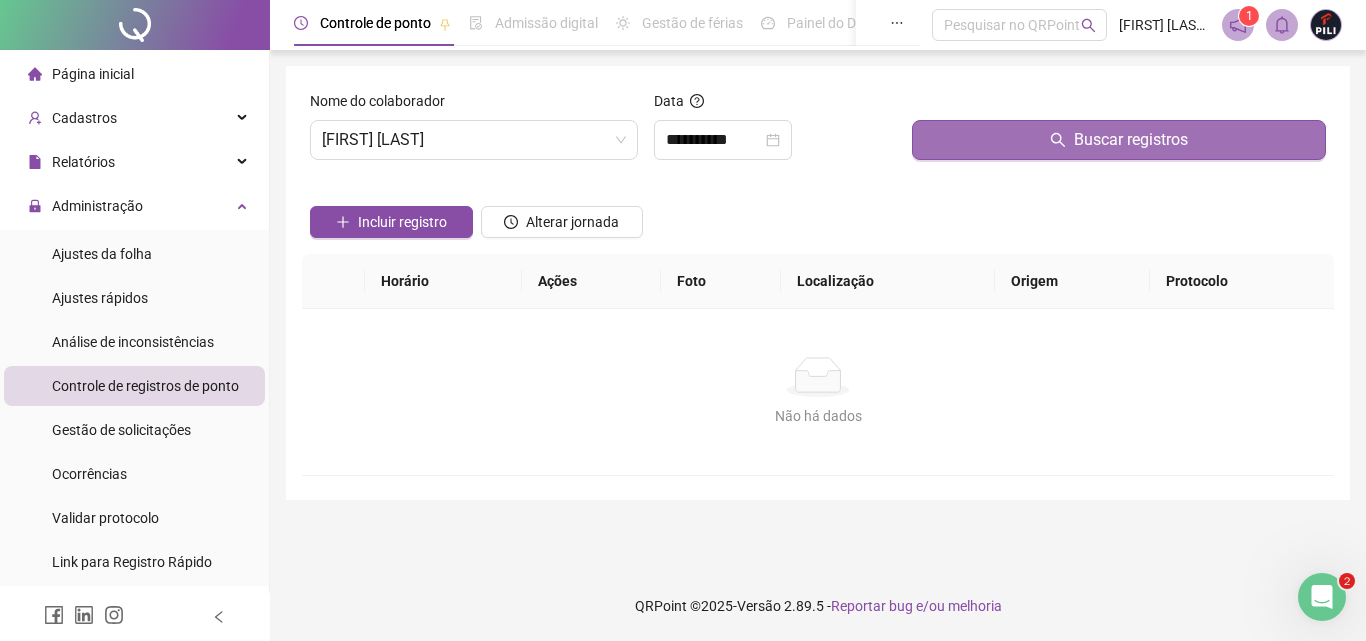 click on "Buscar registros" at bounding box center [1119, 140] 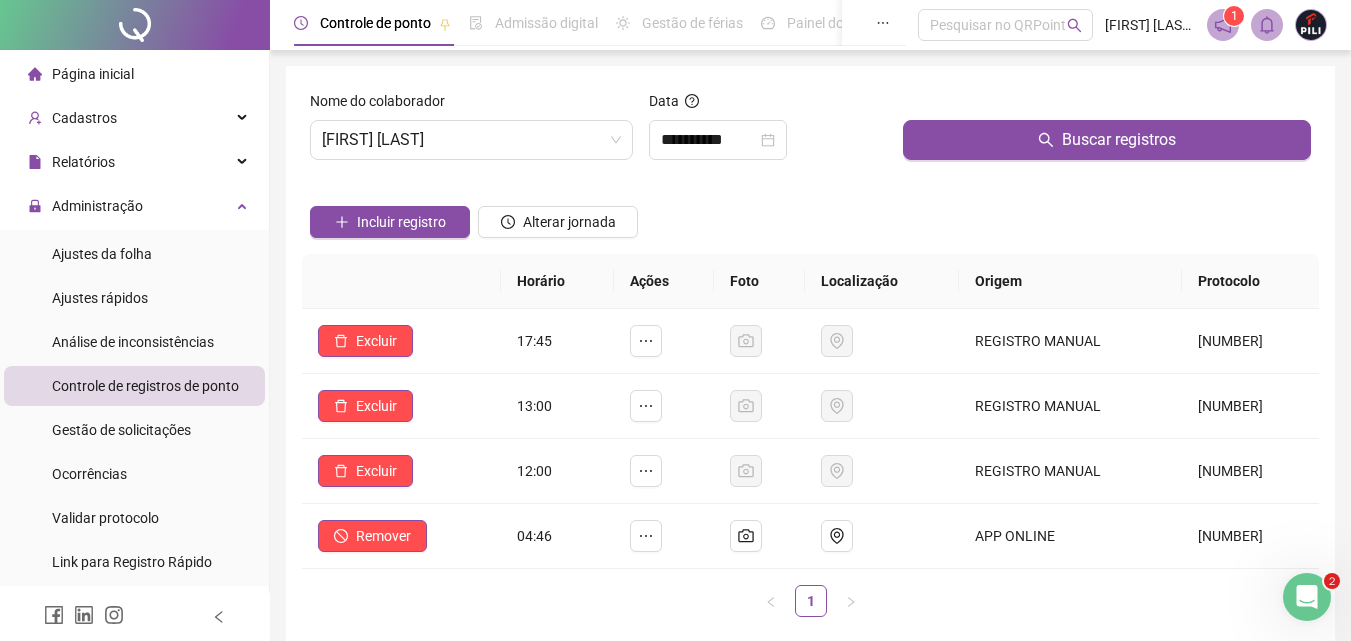 click on "Página inicial" at bounding box center [93, 74] 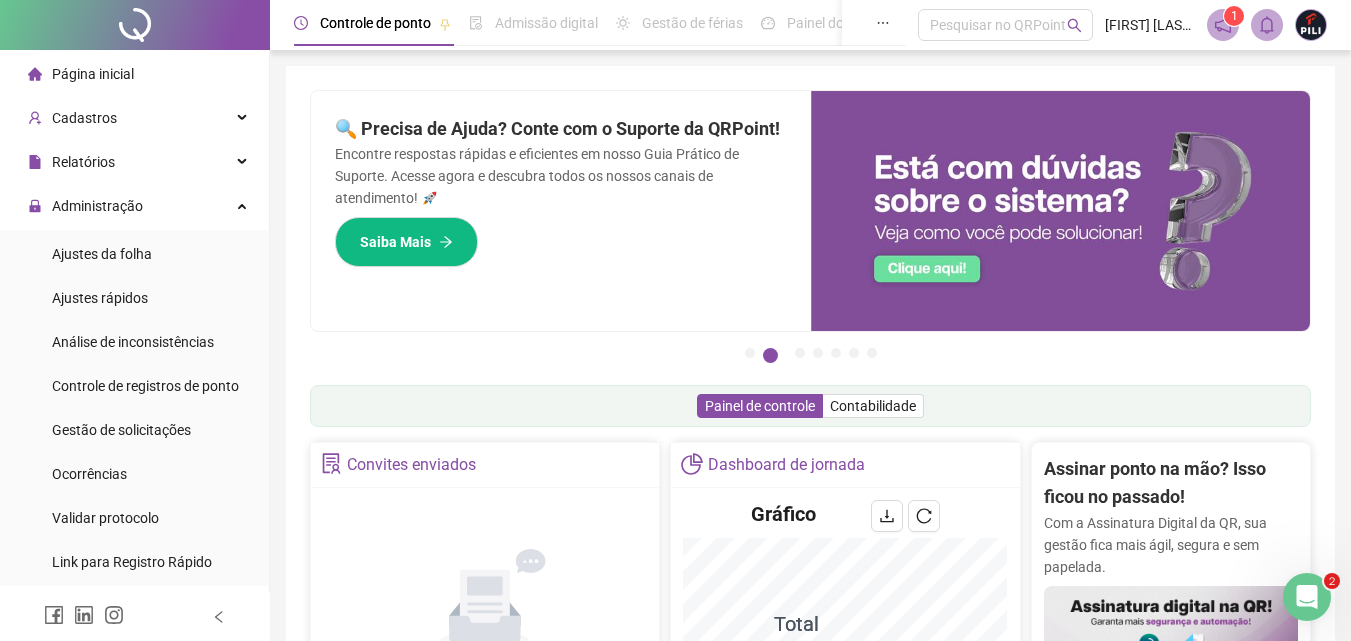 scroll, scrollTop: 400, scrollLeft: 0, axis: vertical 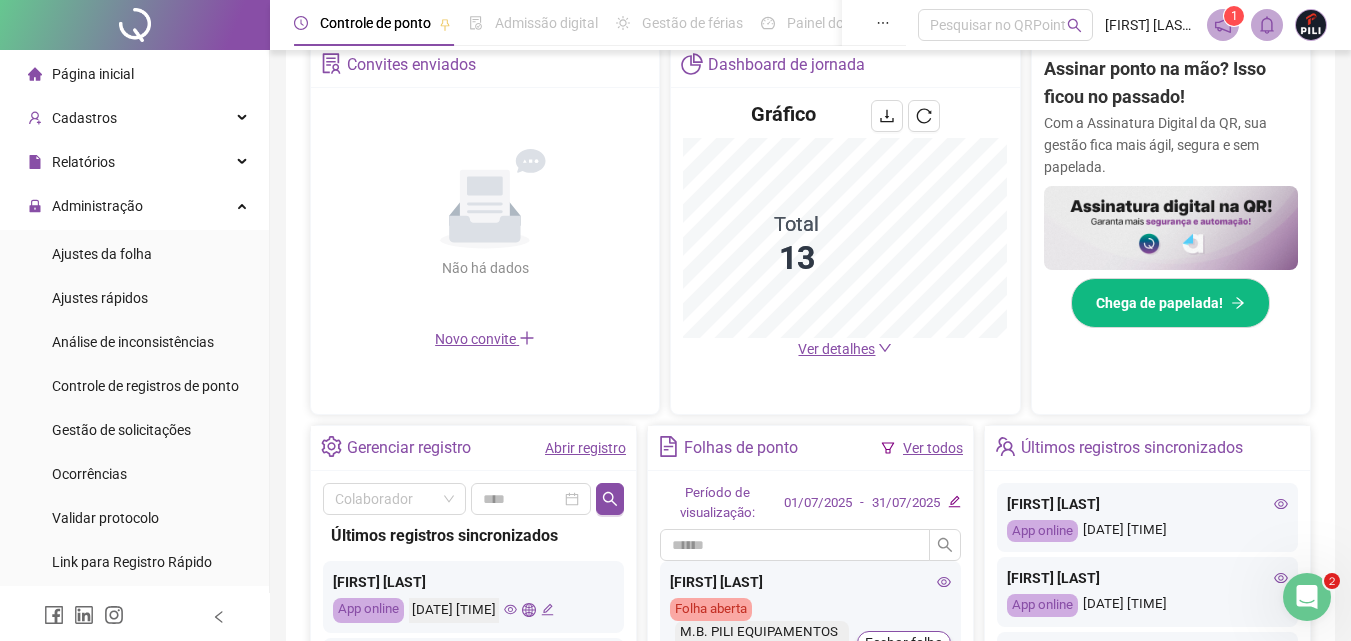 click on "Abrir registro" at bounding box center (585, 448) 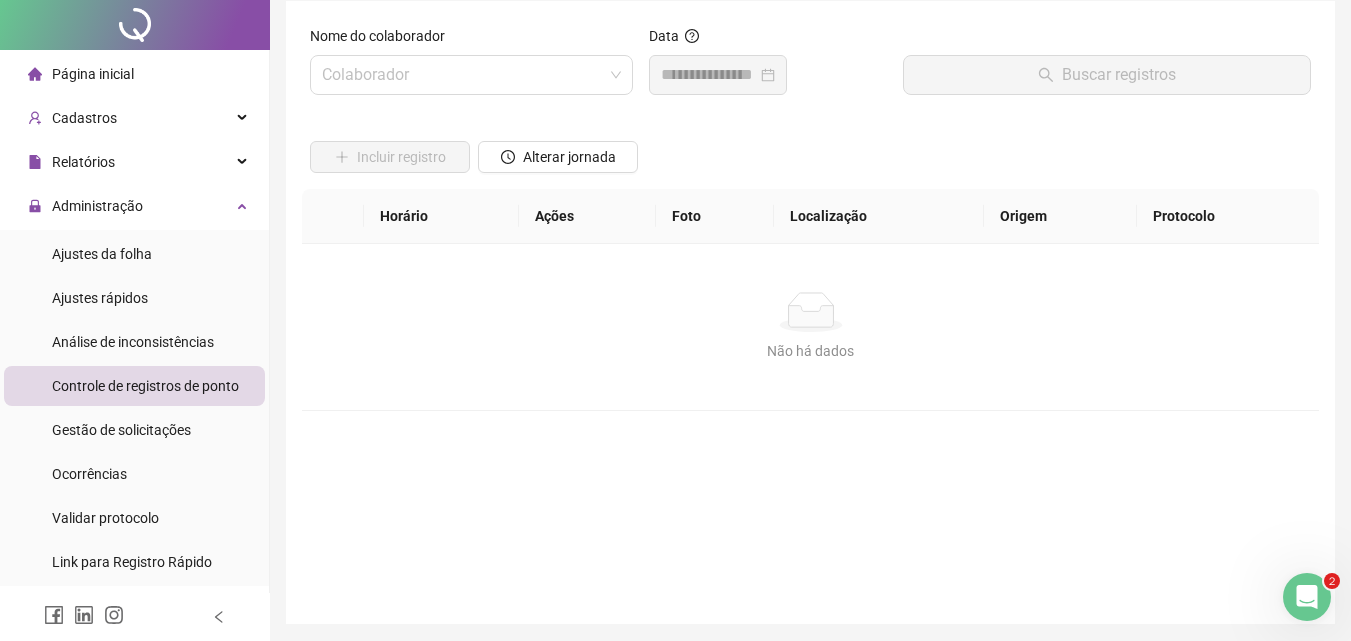 scroll, scrollTop: 0, scrollLeft: 0, axis: both 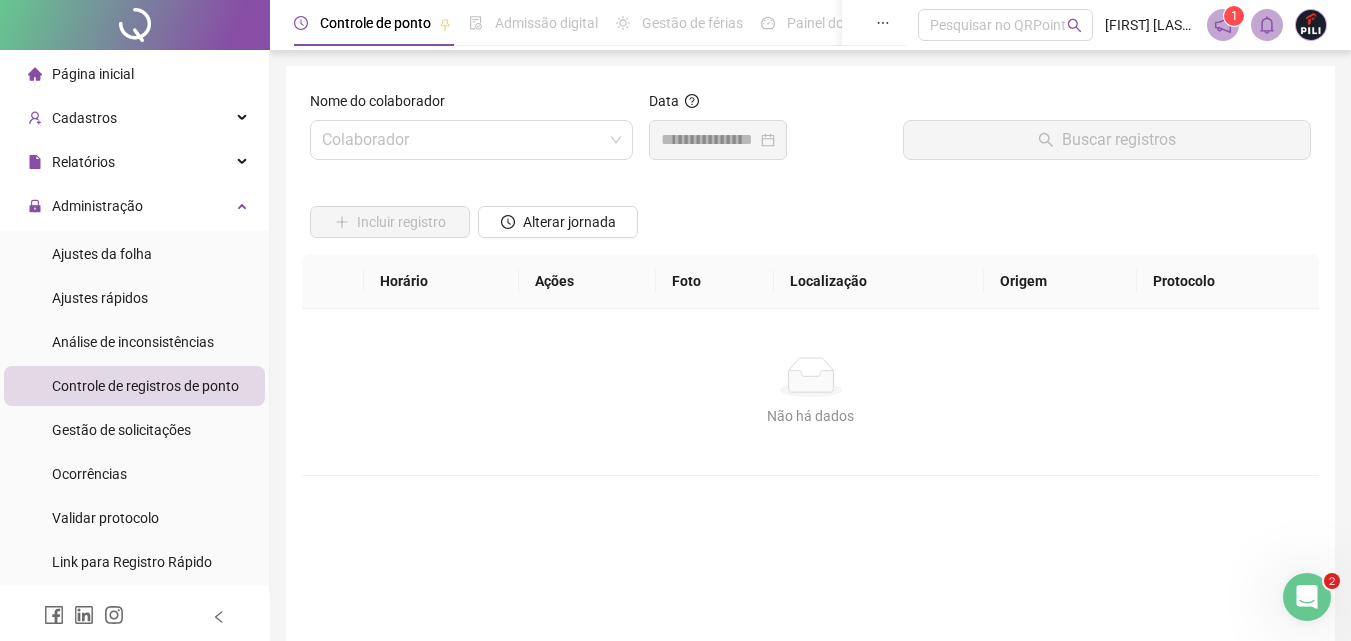 click on "Nome do colaborador Colaborador Data      Buscar registros   Incluir registro   Alterar jornada Horário Ações Foto Localização Origem Protocolo               Não há dados Não há dados Ajustes do dia Observações da folha Desconsiderar intervalo pré-assinalado   Sim Não Abonar dia inteiro Sim Não Abonar Período Salvar alterações" at bounding box center [810, 377] 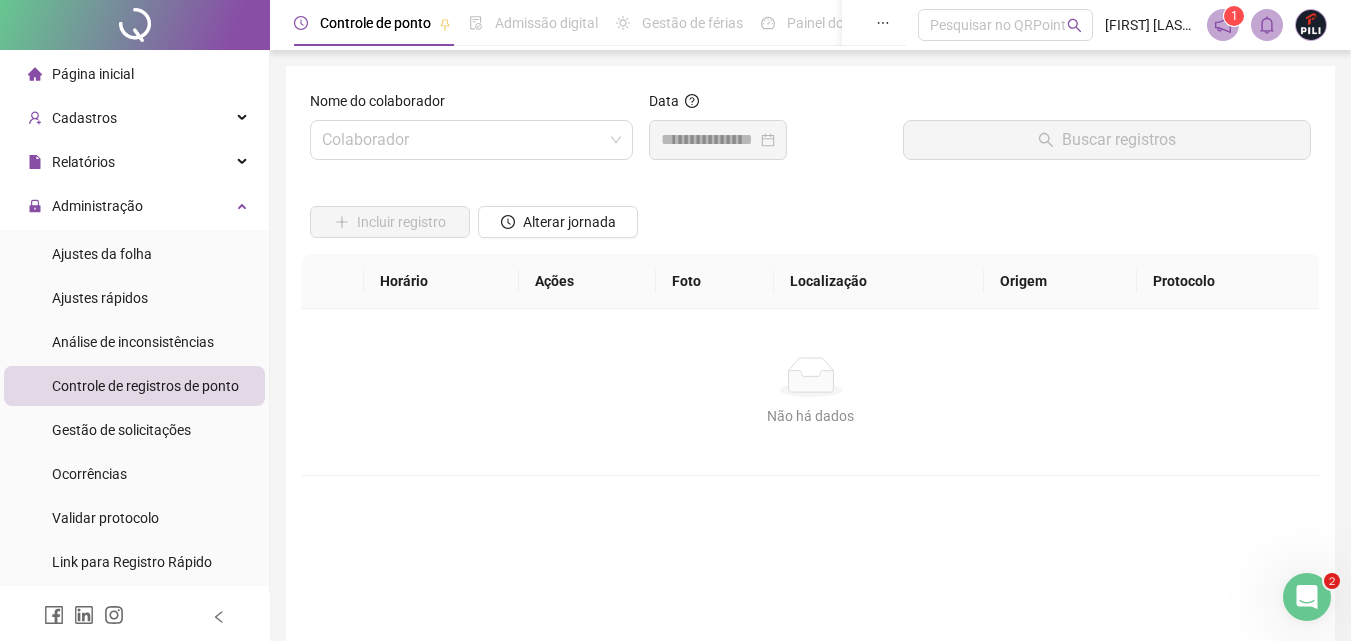 click at bounding box center (462, 140) 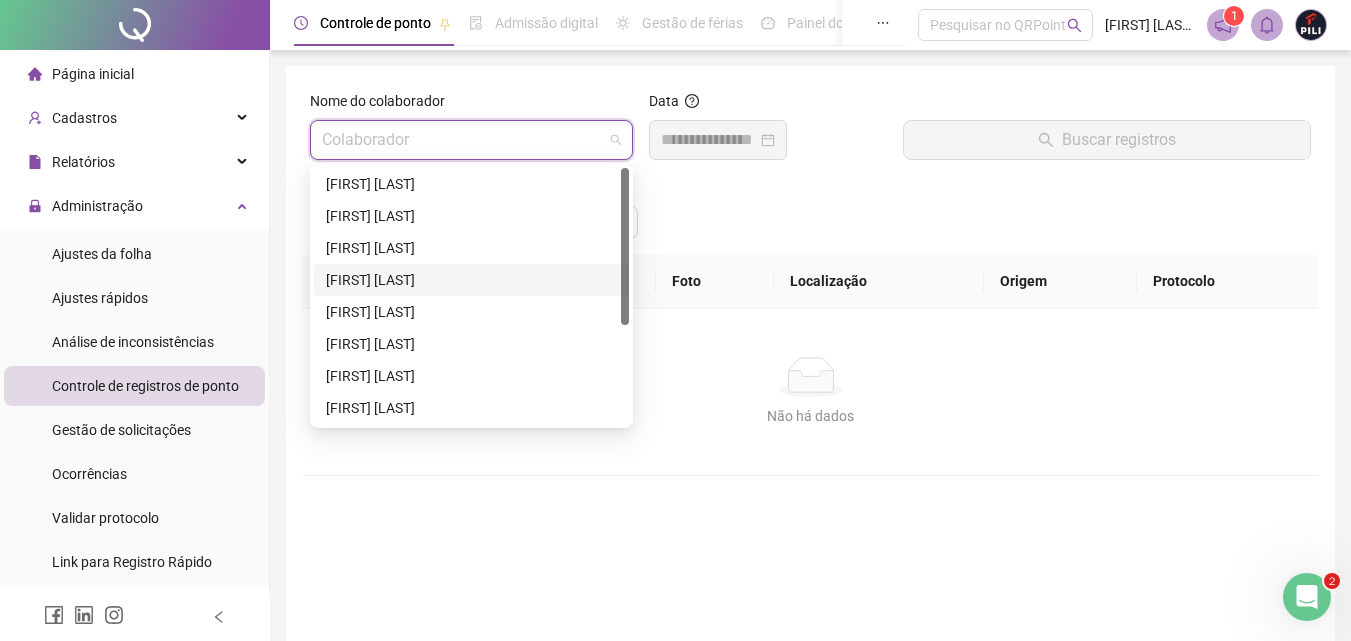 click on "[FIRST] [LAST]" at bounding box center [471, 280] 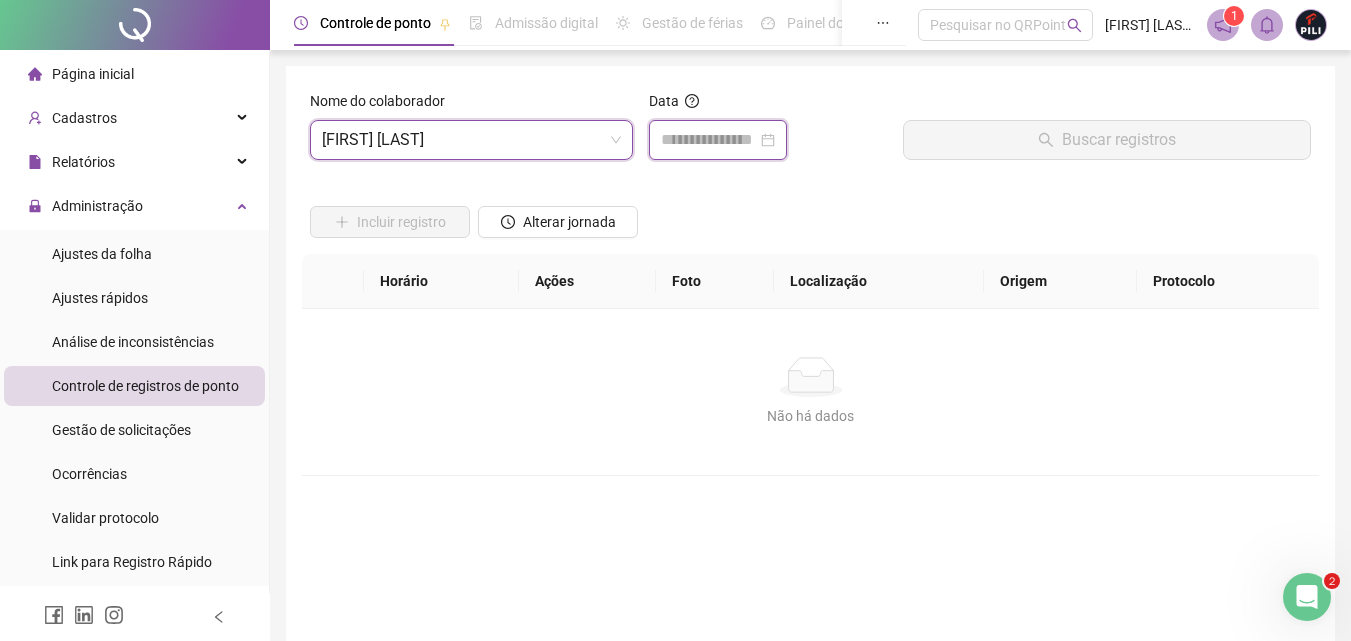 click at bounding box center (709, 140) 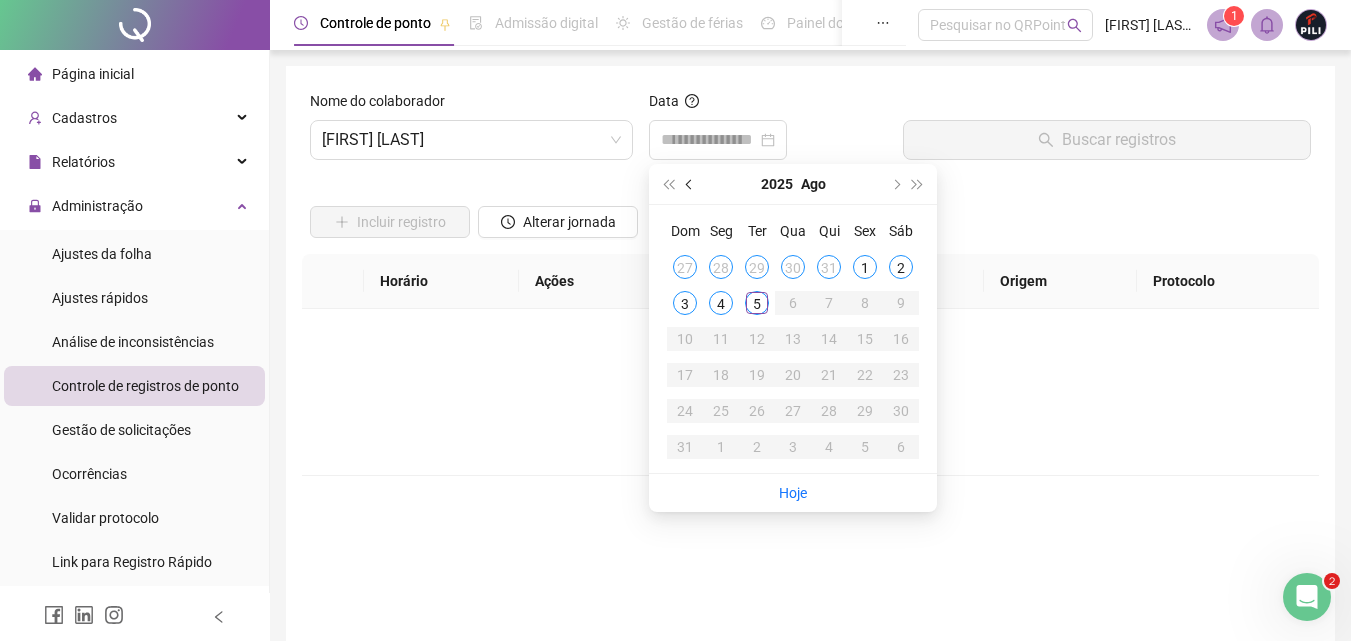 click at bounding box center [690, 184] 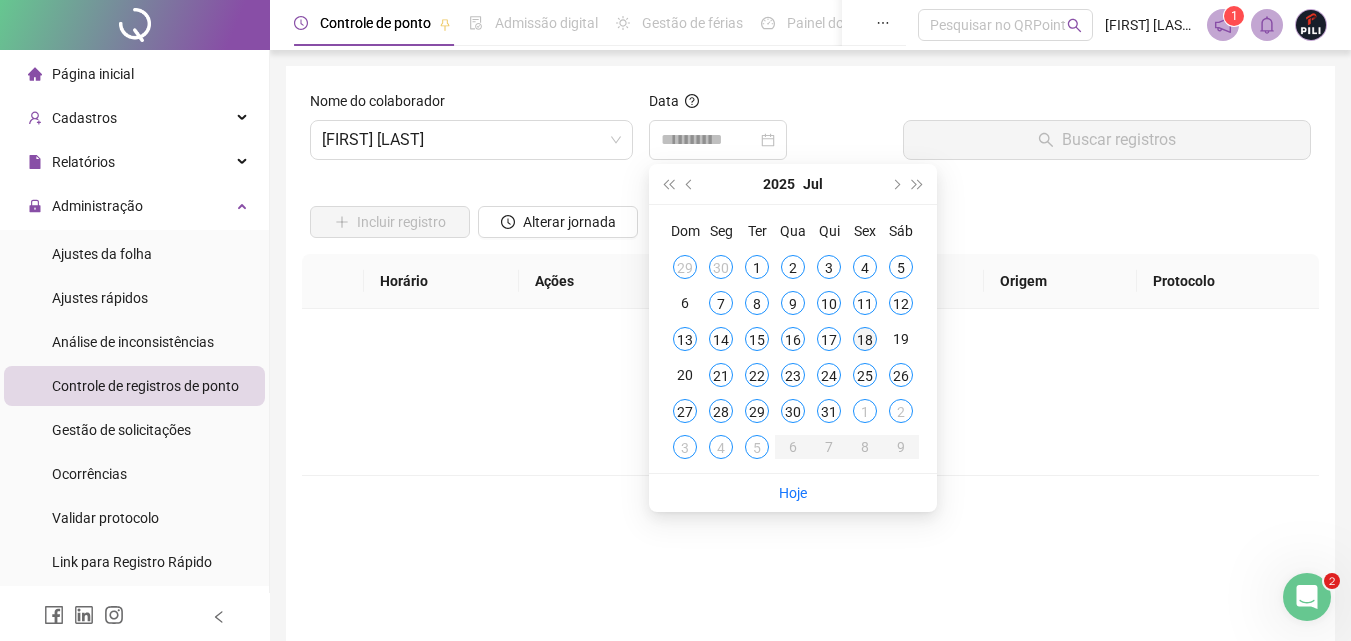 type on "**********" 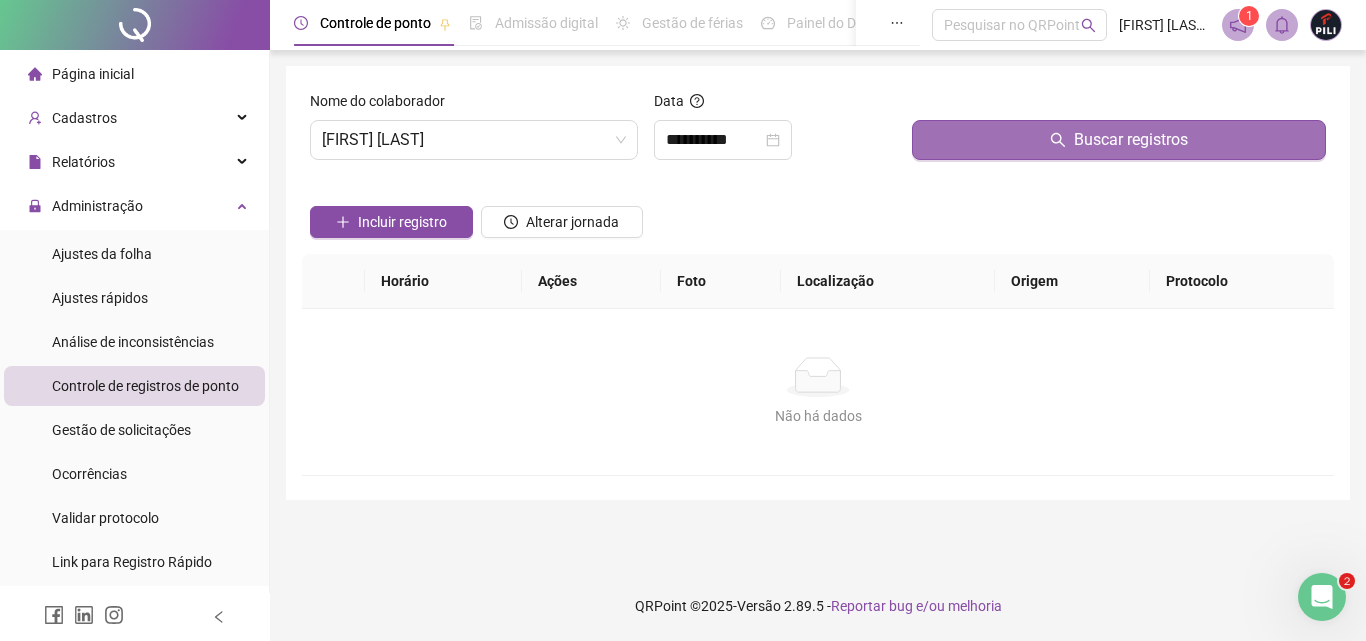 click on "Buscar registros" at bounding box center (1131, 140) 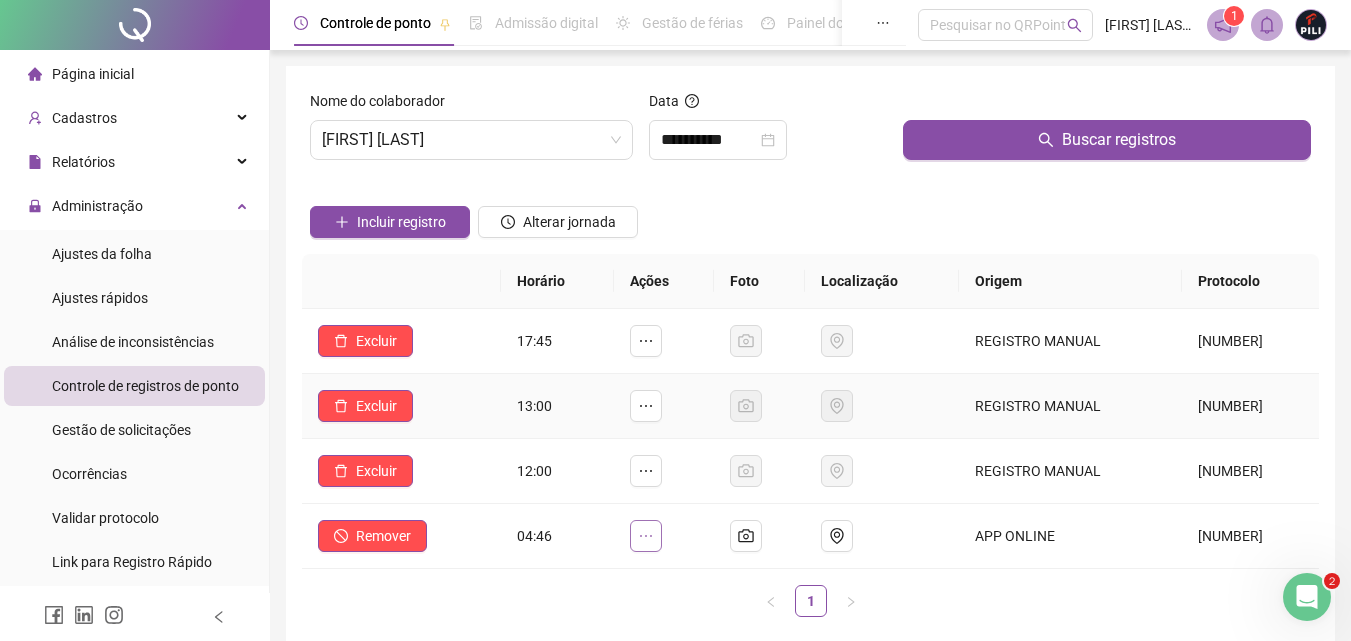 click 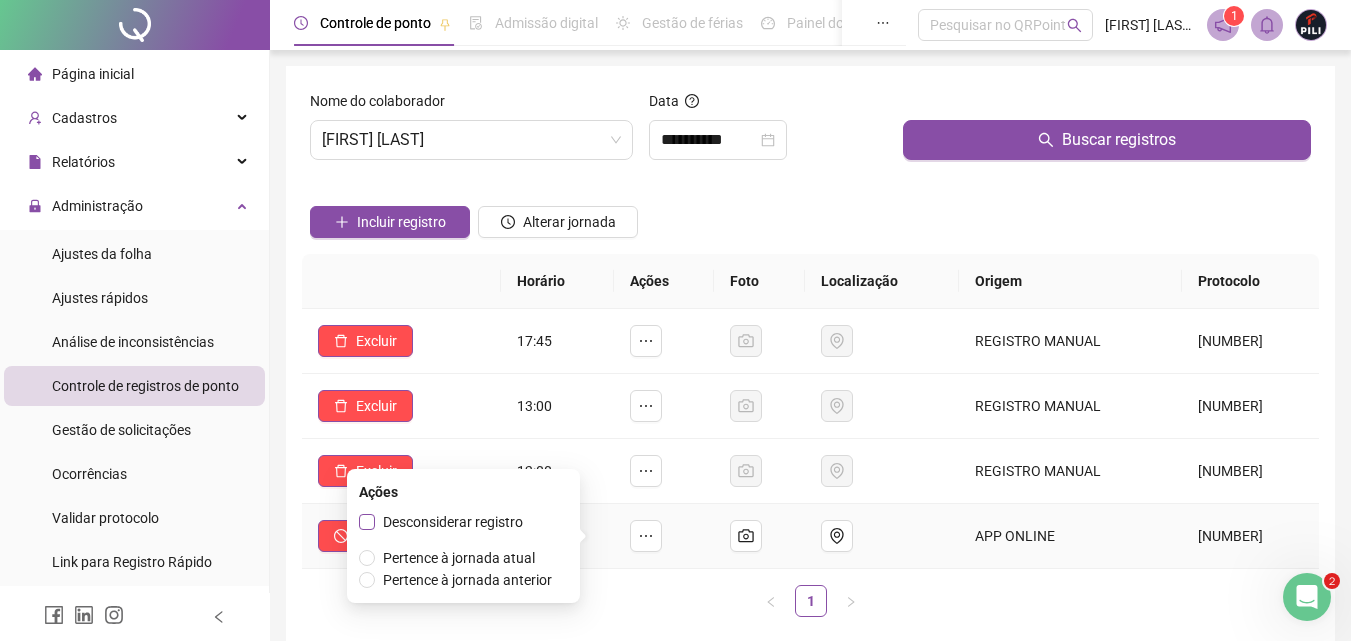 click on "Desconsiderar registro" at bounding box center [453, 522] 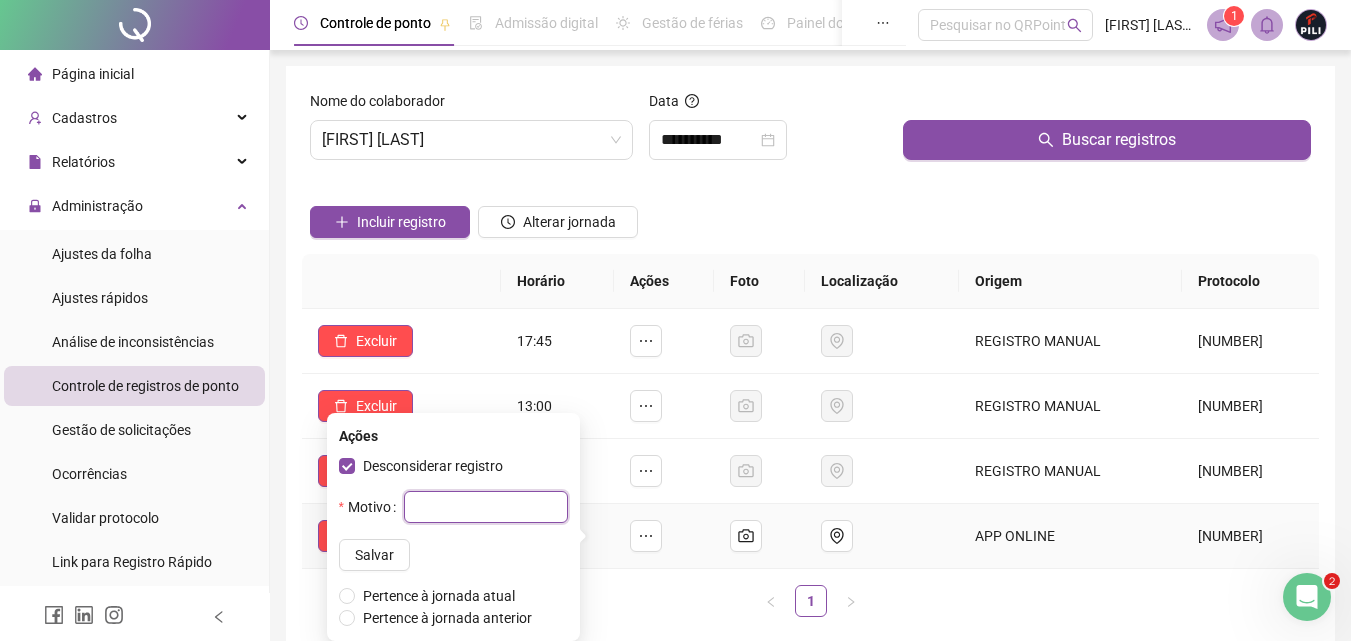 click at bounding box center (486, 507) 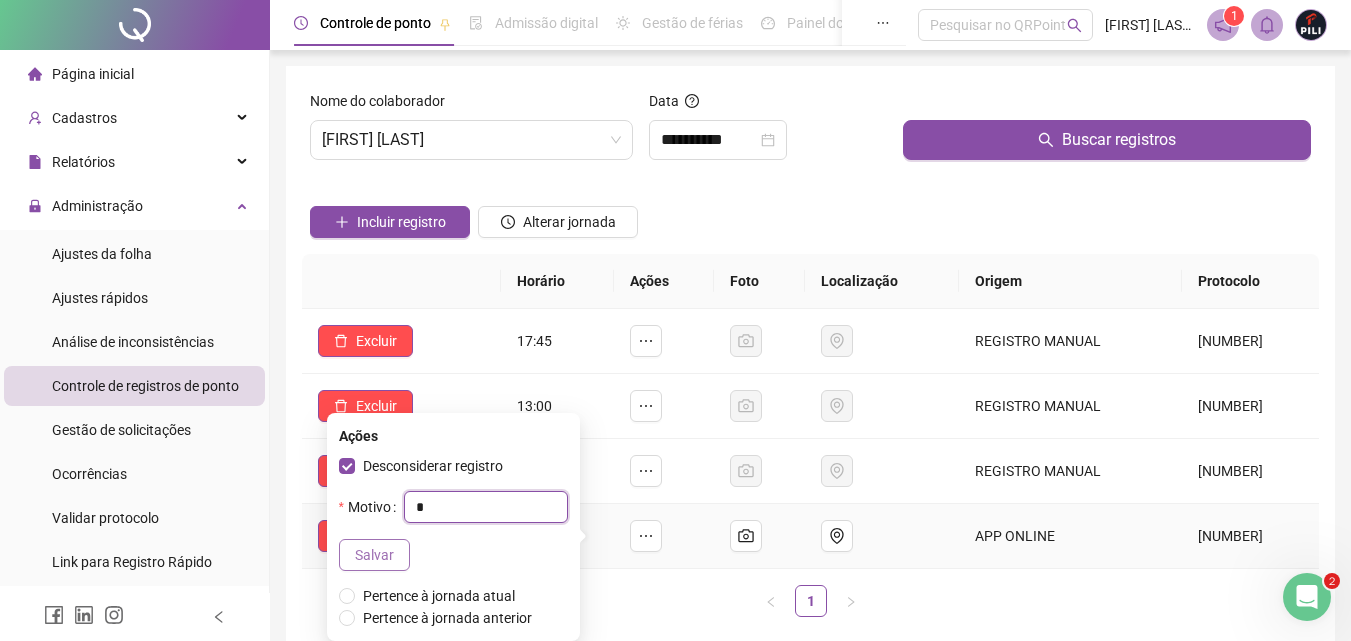type on "*" 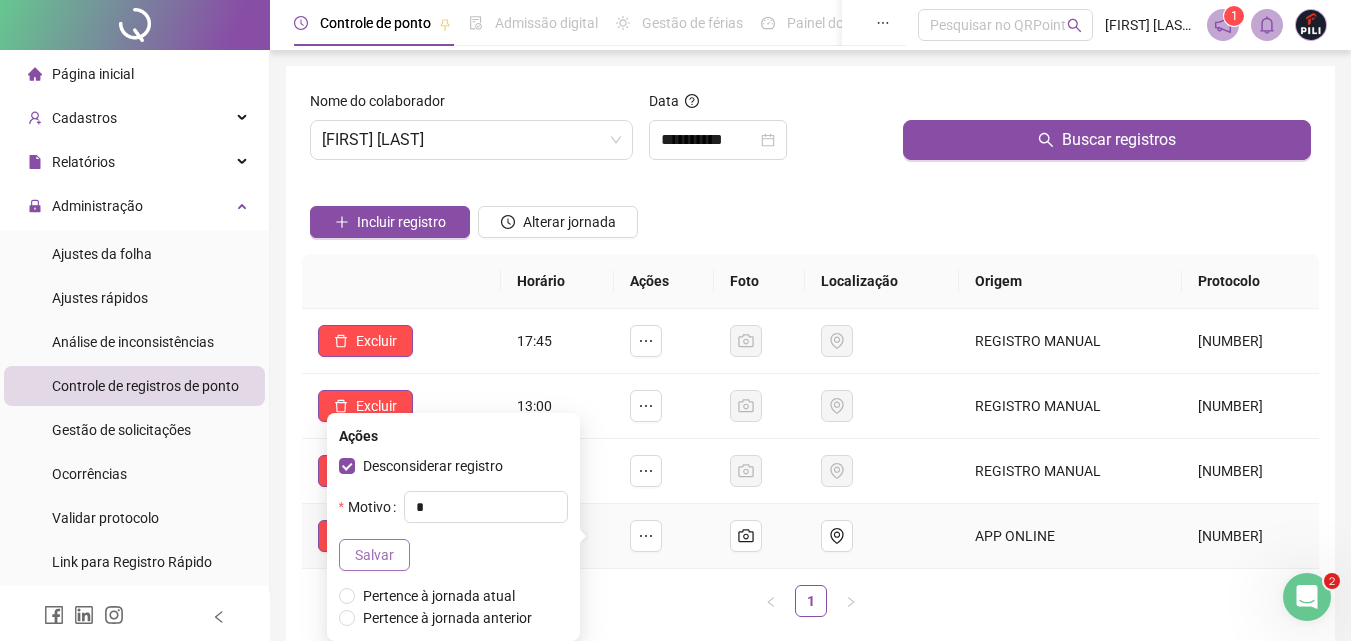 click on "Salvar" at bounding box center [374, 555] 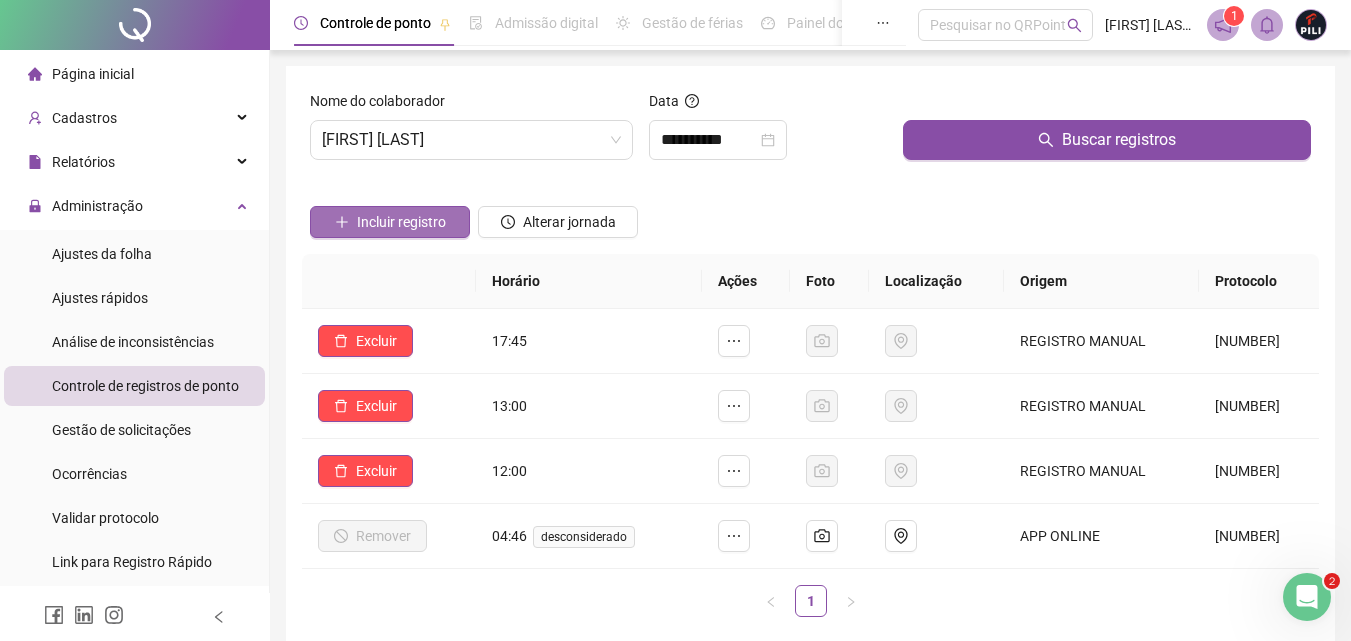 click on "Incluir registro" at bounding box center [390, 222] 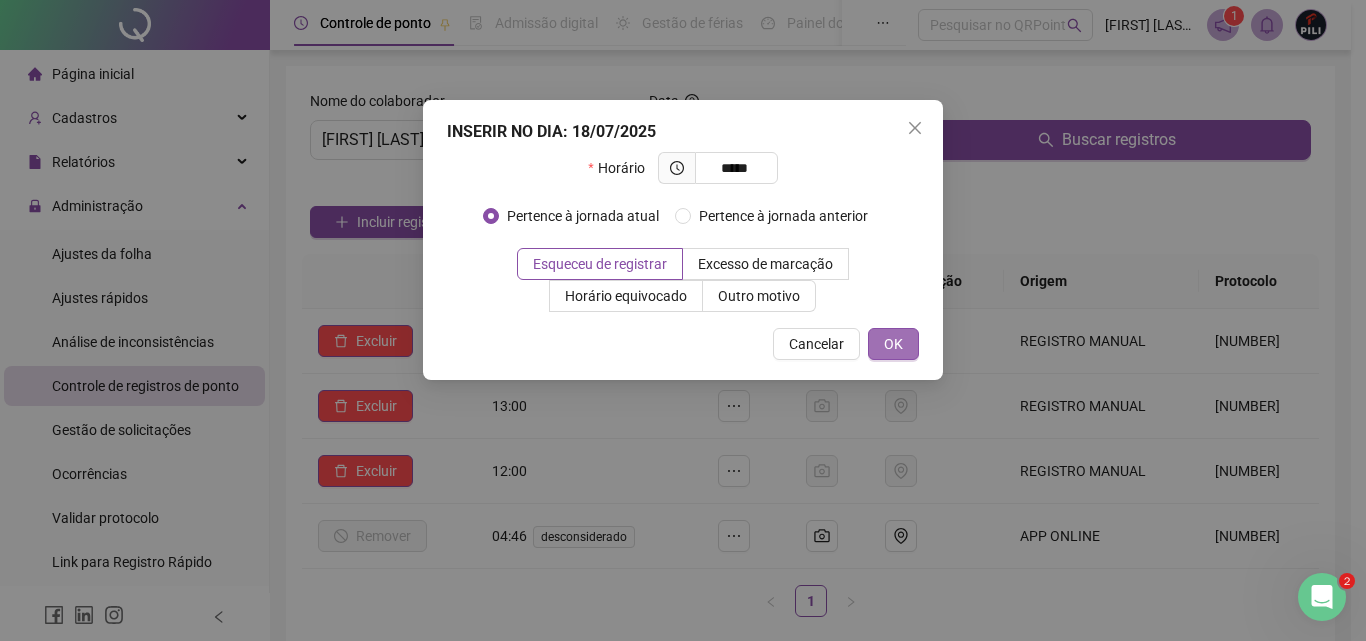 type on "*****" 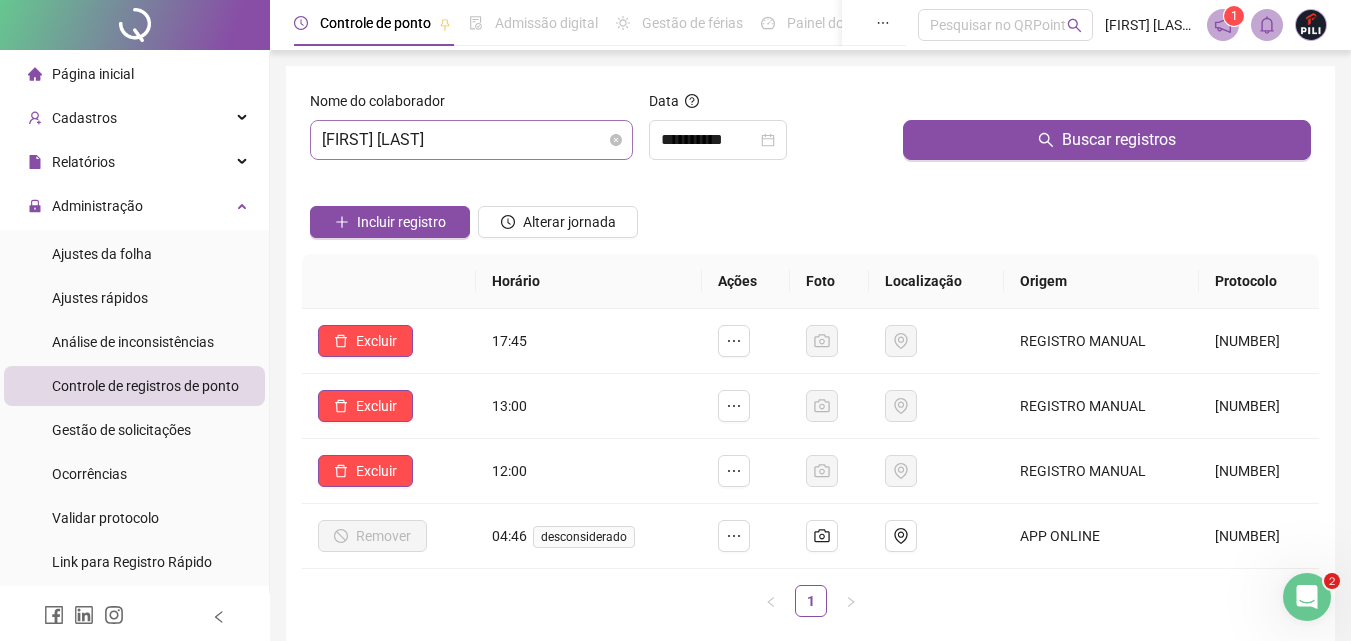 click on "[FIRST] [LAST]" at bounding box center (471, 140) 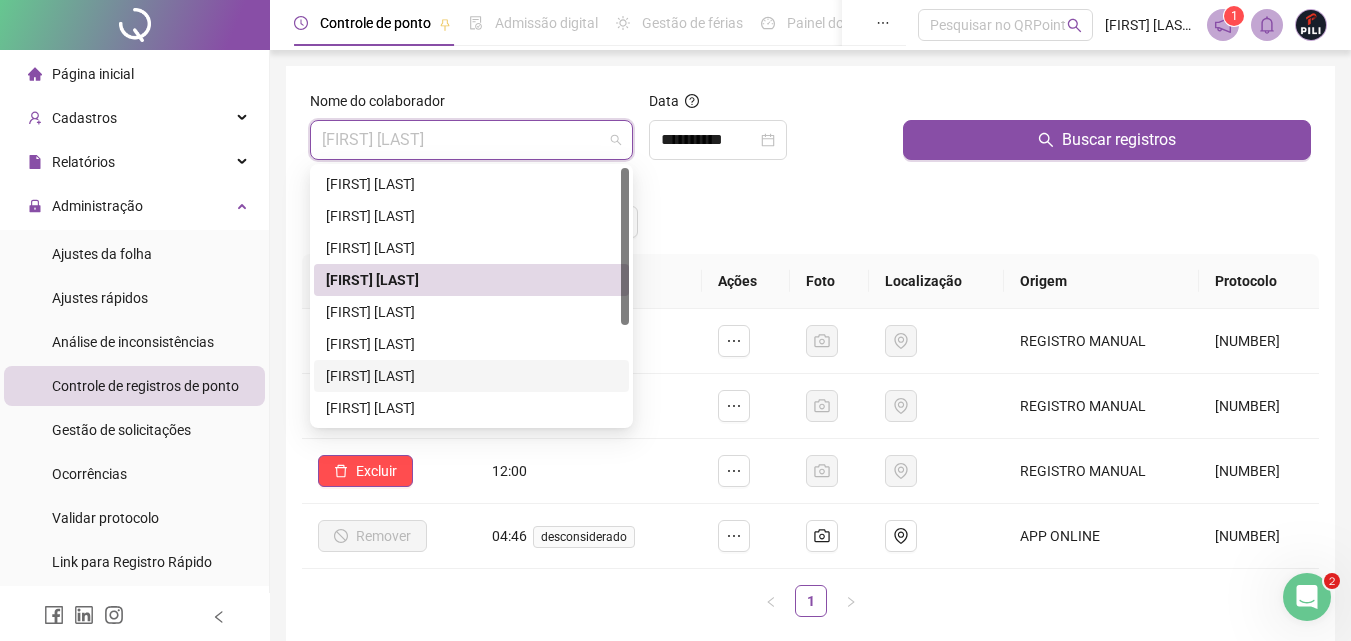 scroll, scrollTop: 160, scrollLeft: 0, axis: vertical 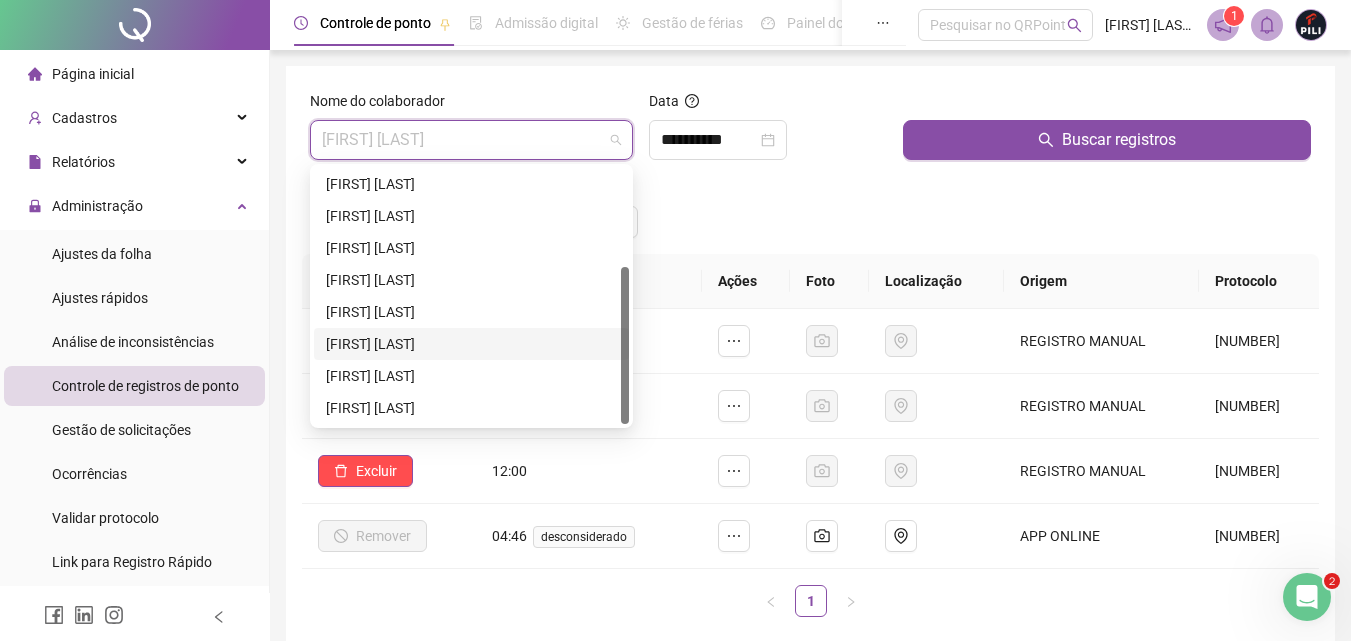 click on "[FIRST] [LAST]" at bounding box center [471, 344] 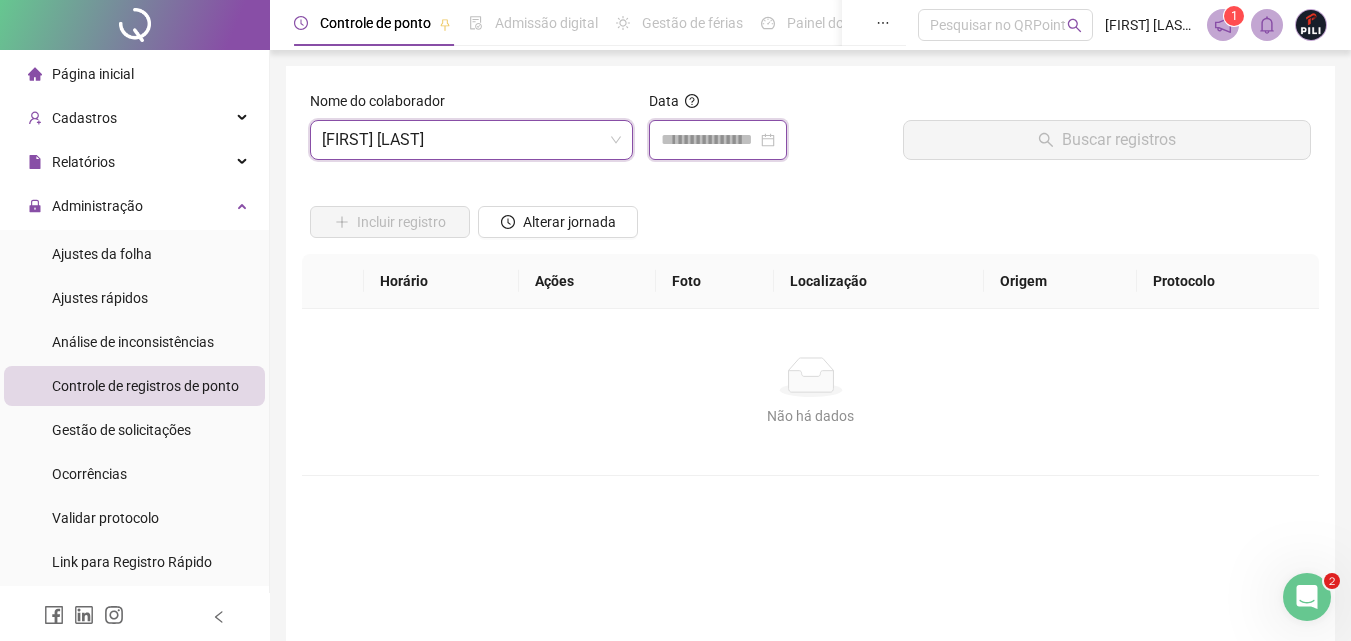 click at bounding box center (709, 140) 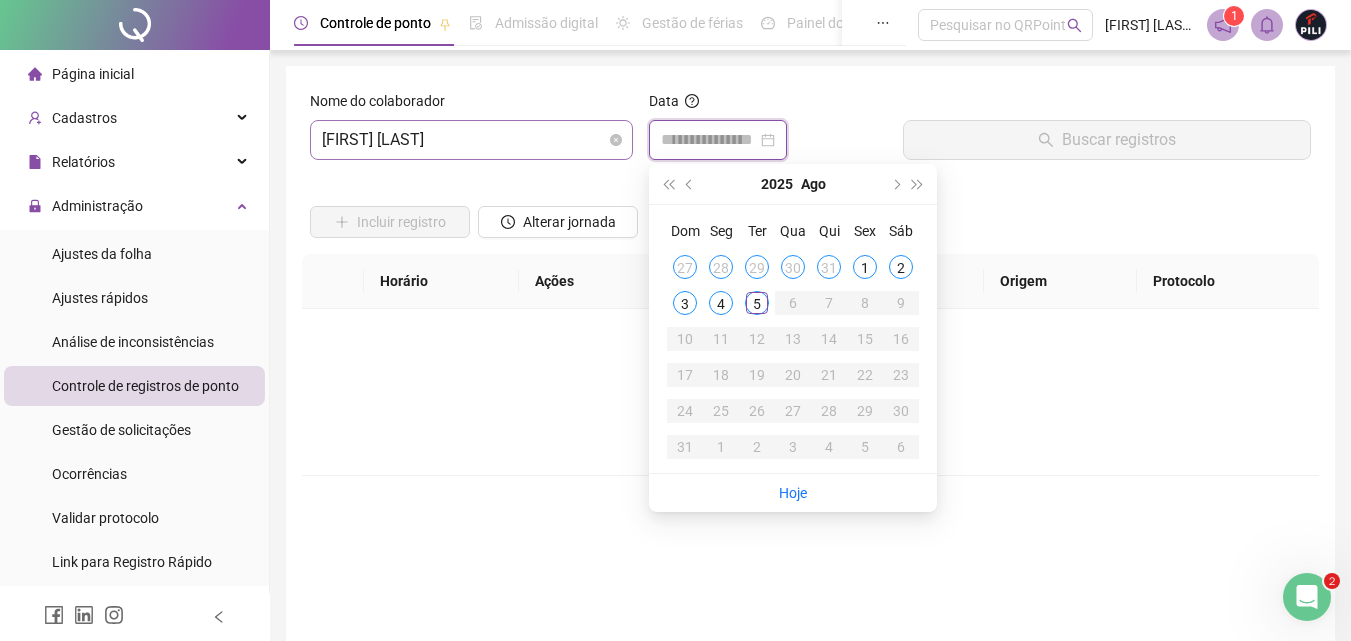 click on "[FIRST] [LAST]" at bounding box center [471, 140] 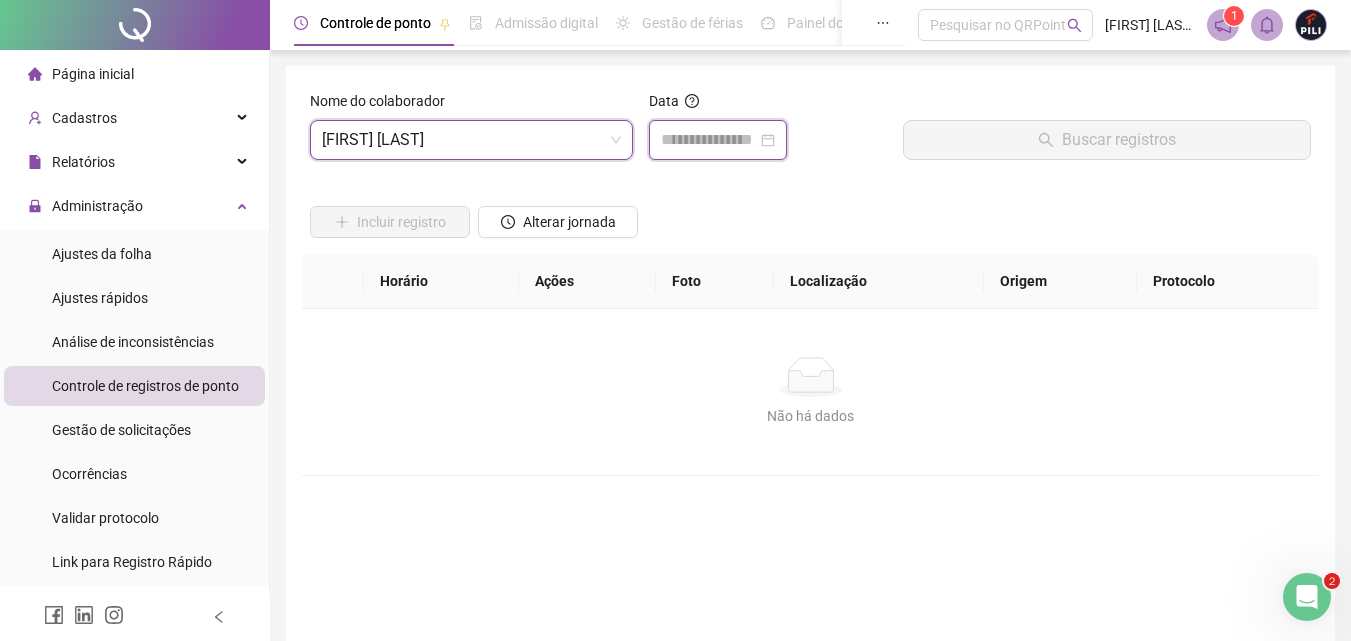 click at bounding box center [709, 140] 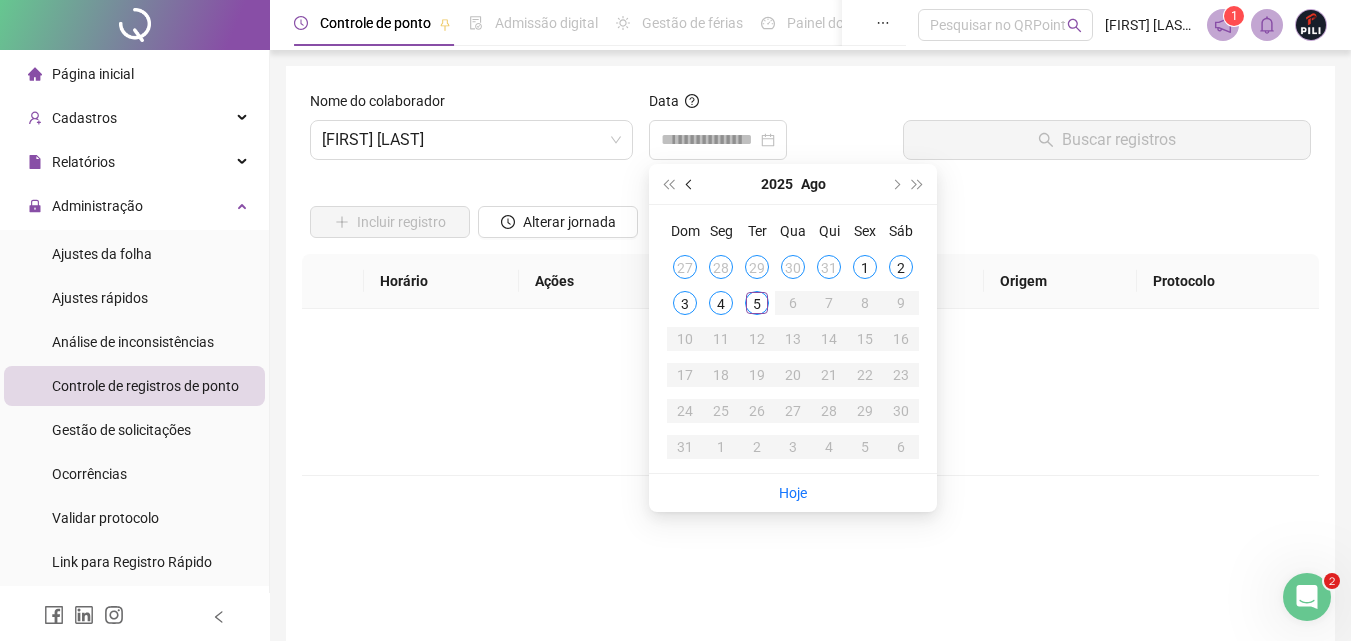 click at bounding box center (690, 184) 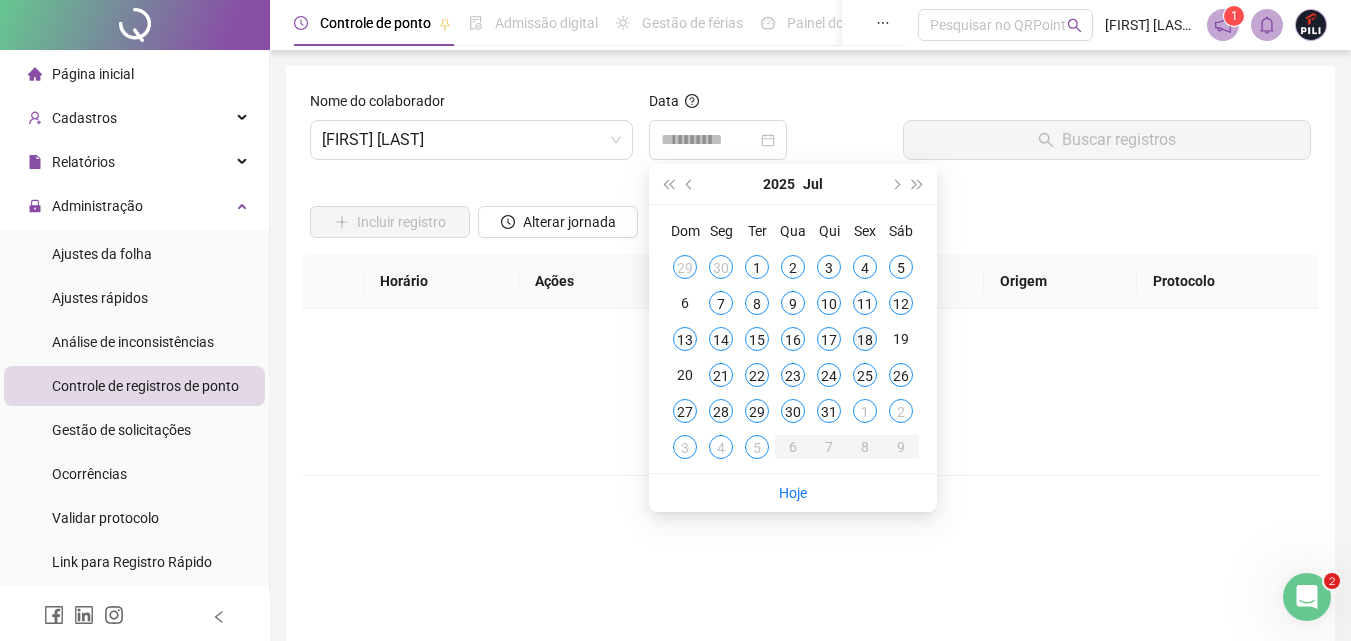 type on "**********" 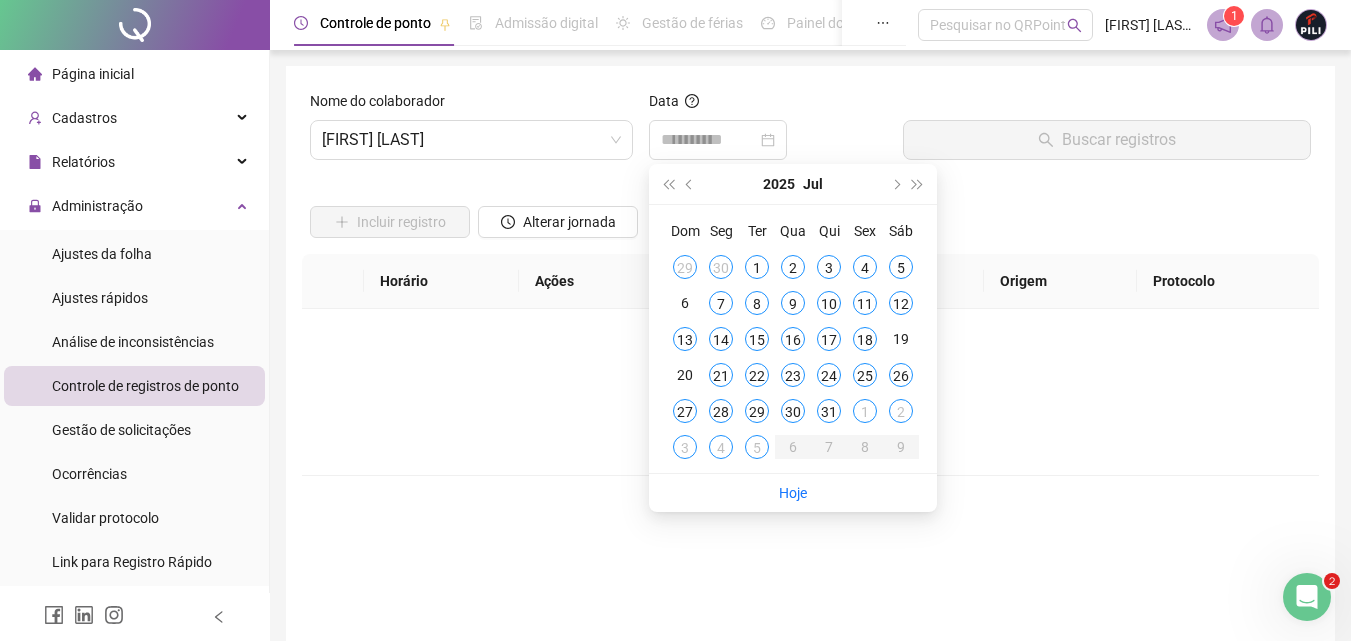 click on "18" at bounding box center [865, 339] 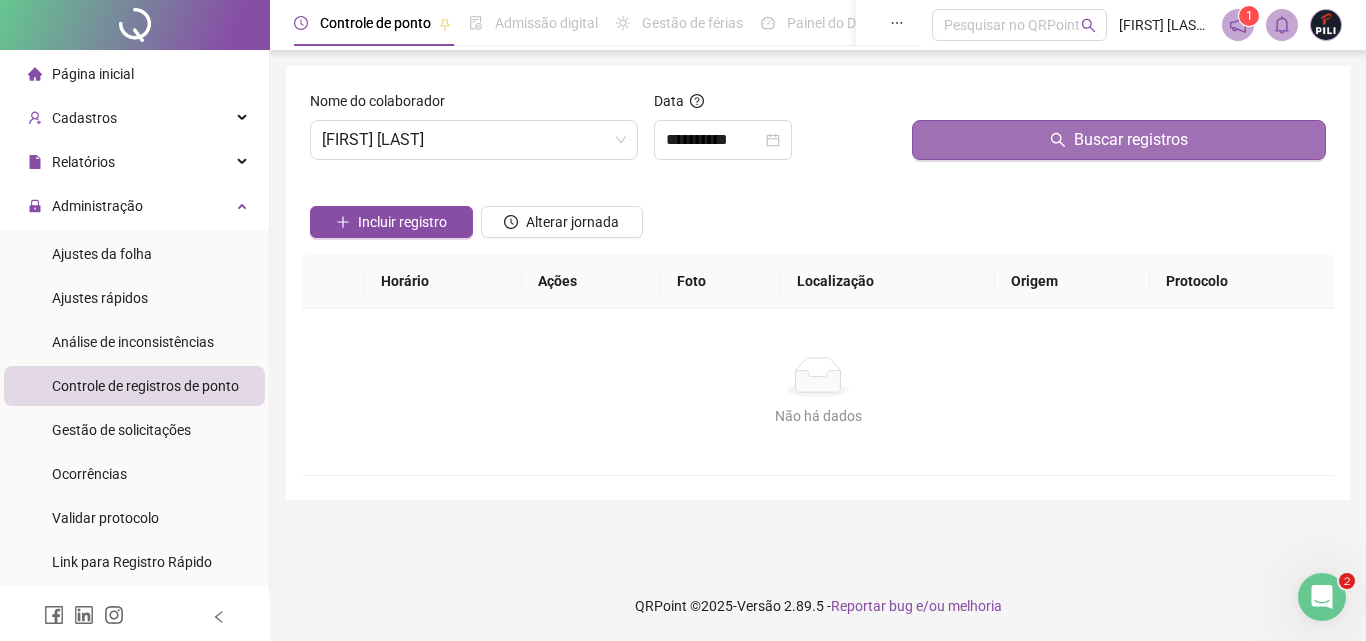 click on "Buscar registros" at bounding box center (1119, 140) 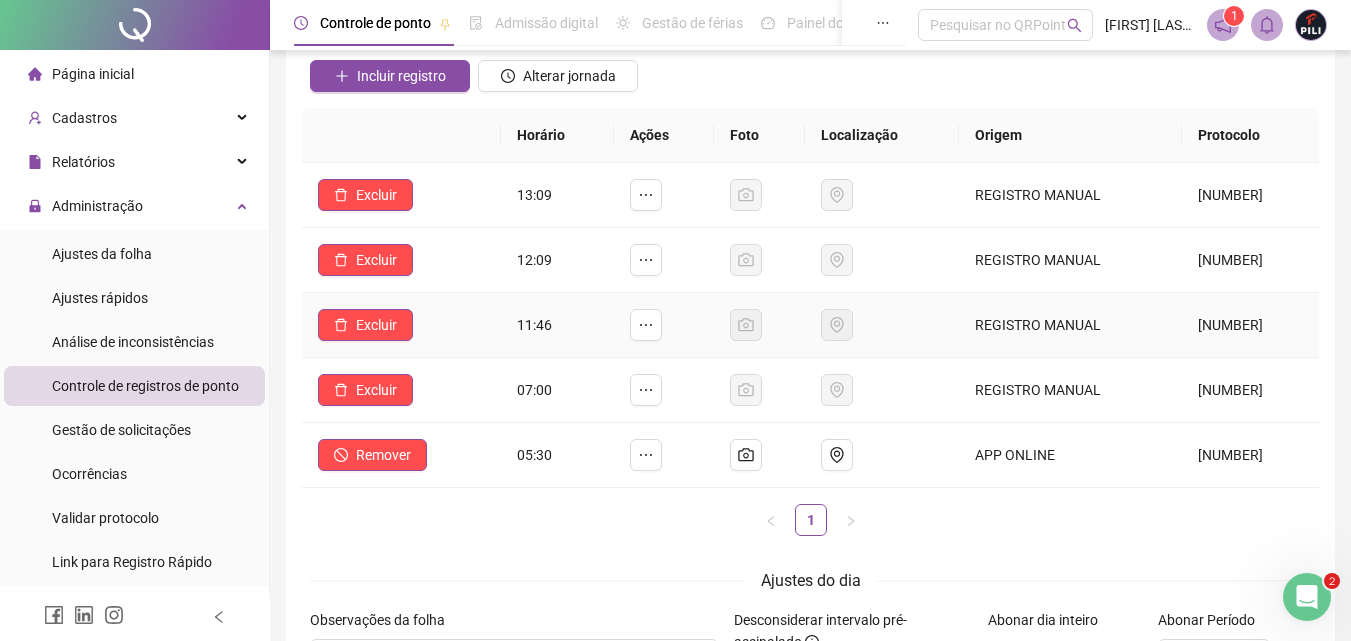 scroll, scrollTop: 200, scrollLeft: 0, axis: vertical 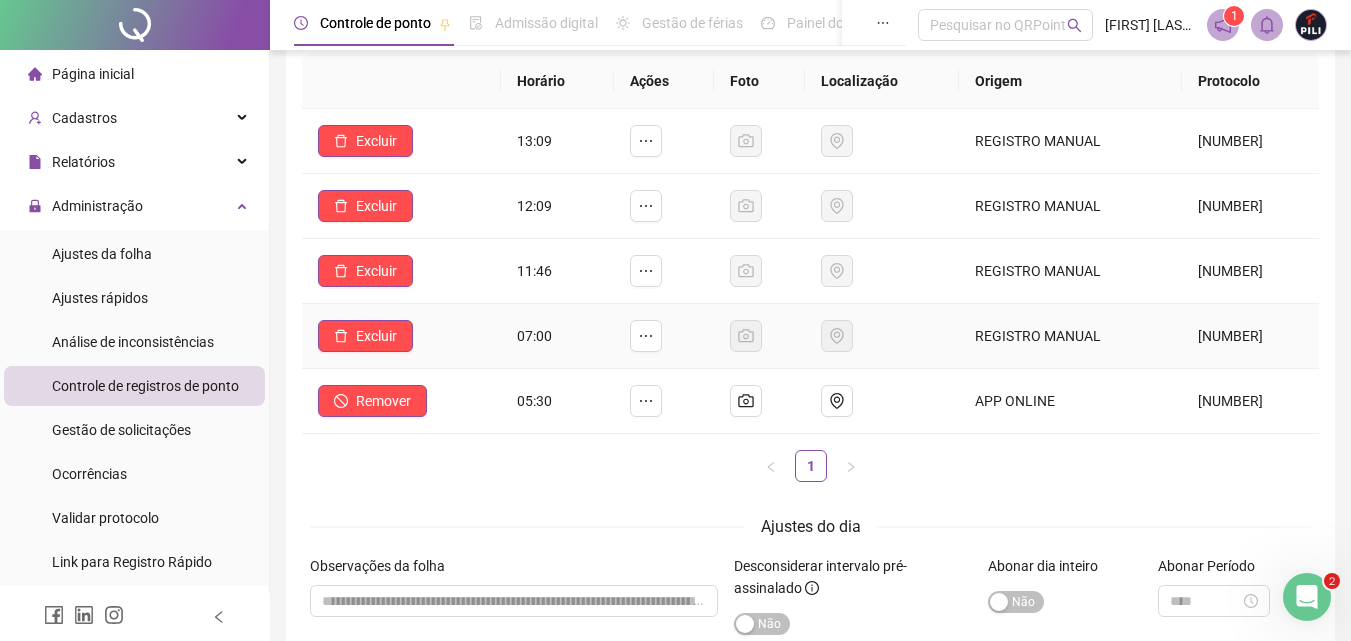 click at bounding box center [664, 336] 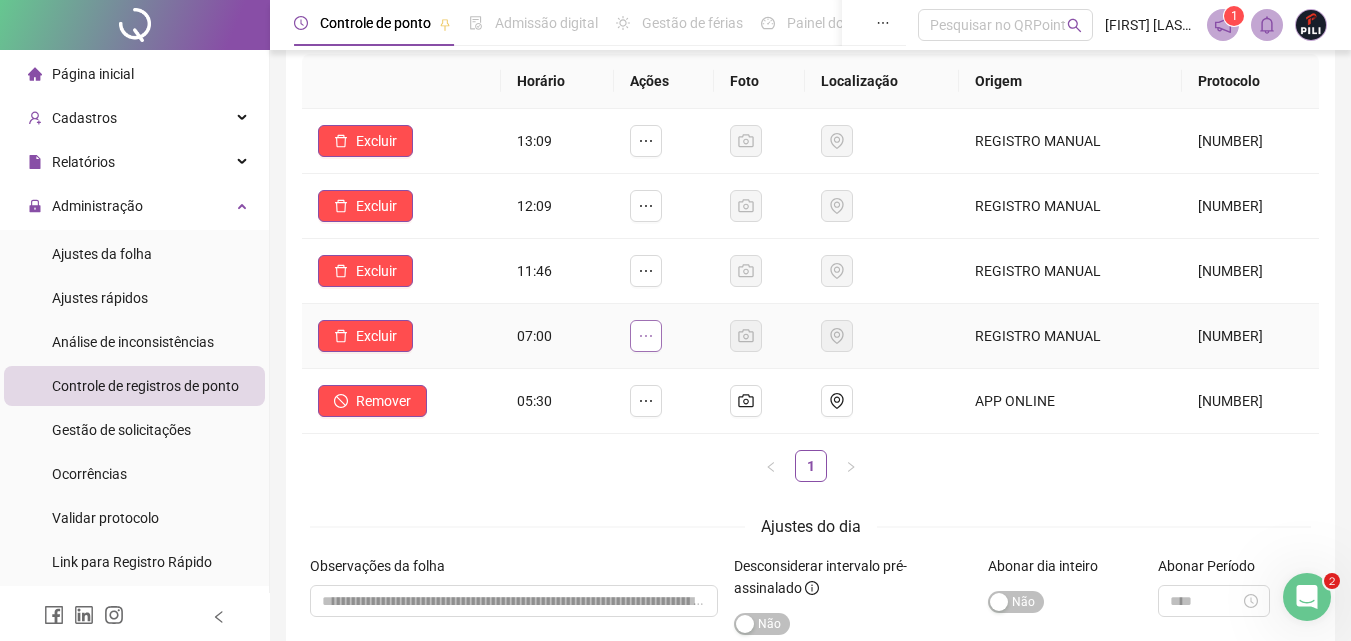 click 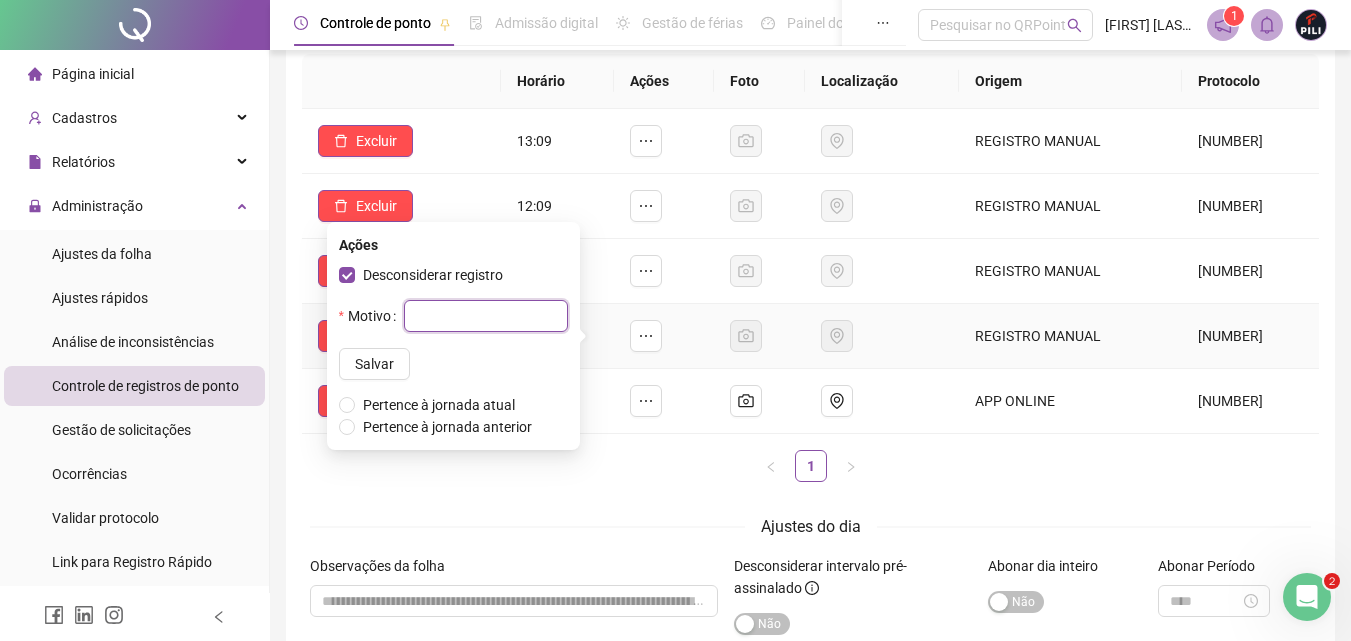 click at bounding box center (486, 316) 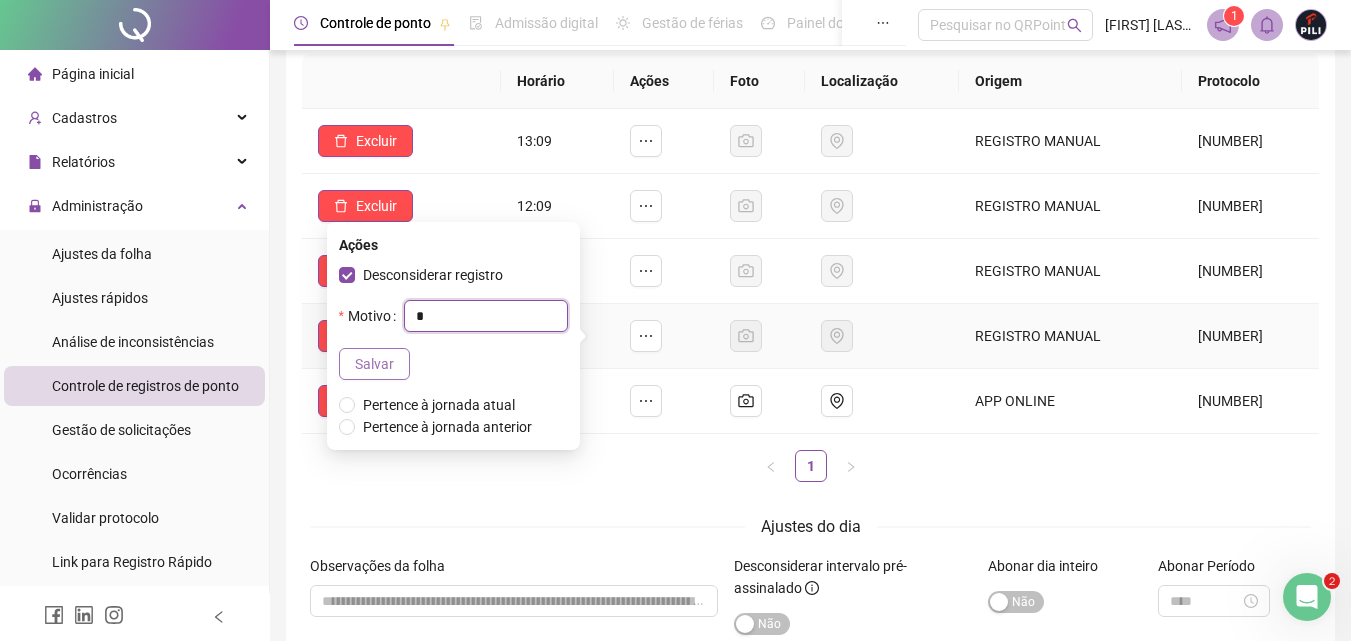 type on "*" 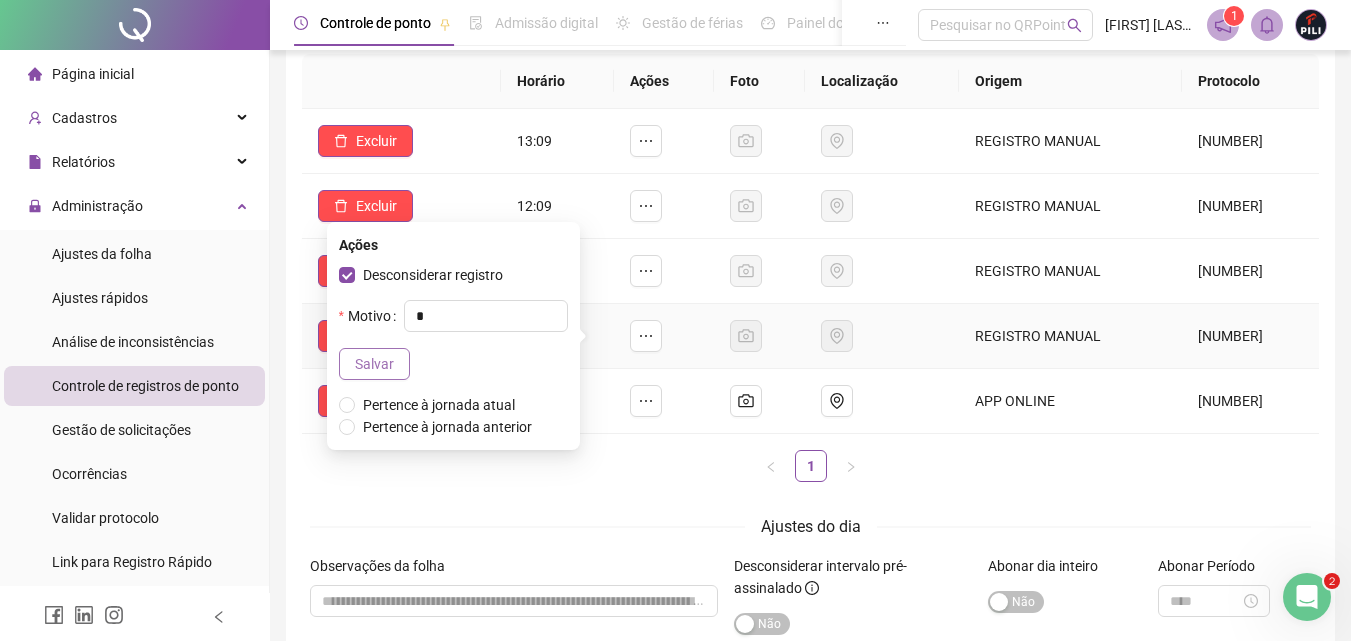 click on "Salvar" at bounding box center [374, 364] 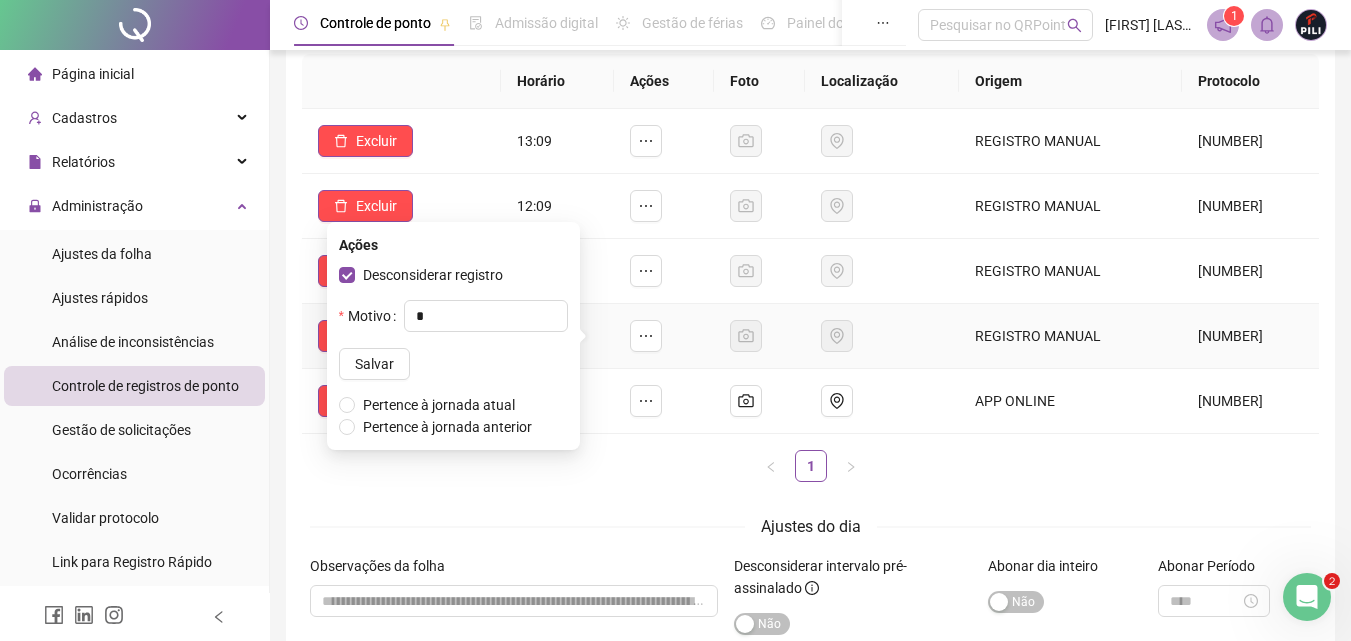 type 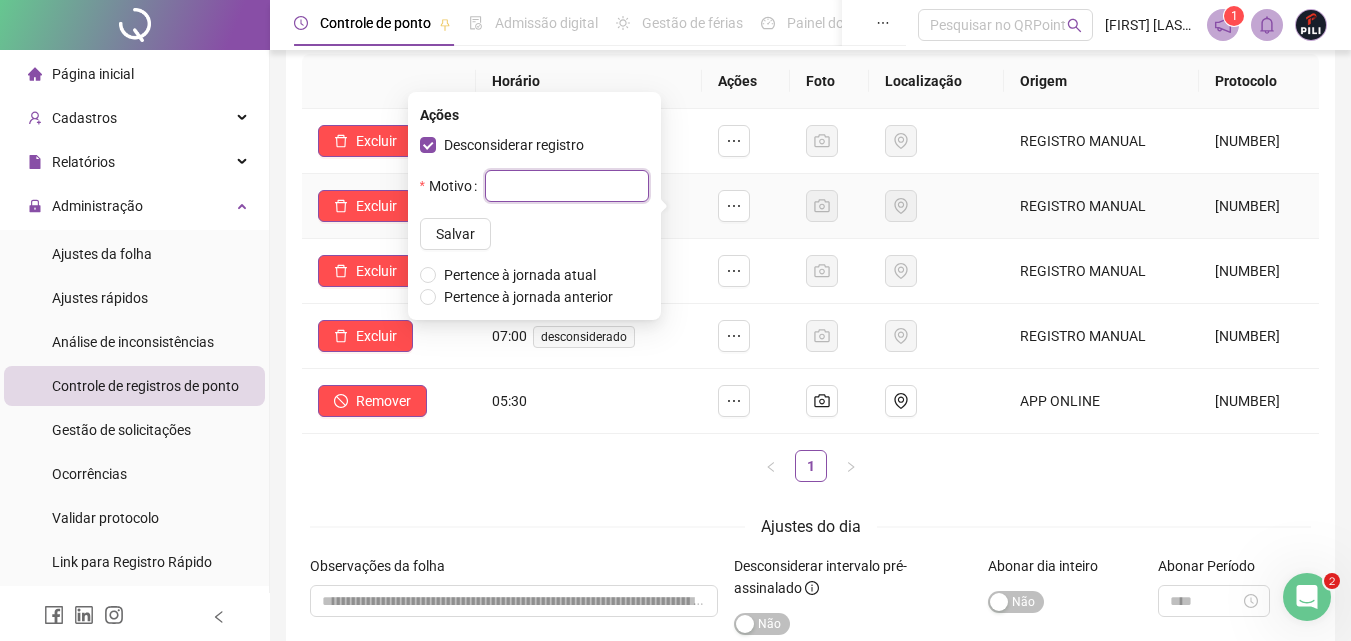 click at bounding box center (567, 186) 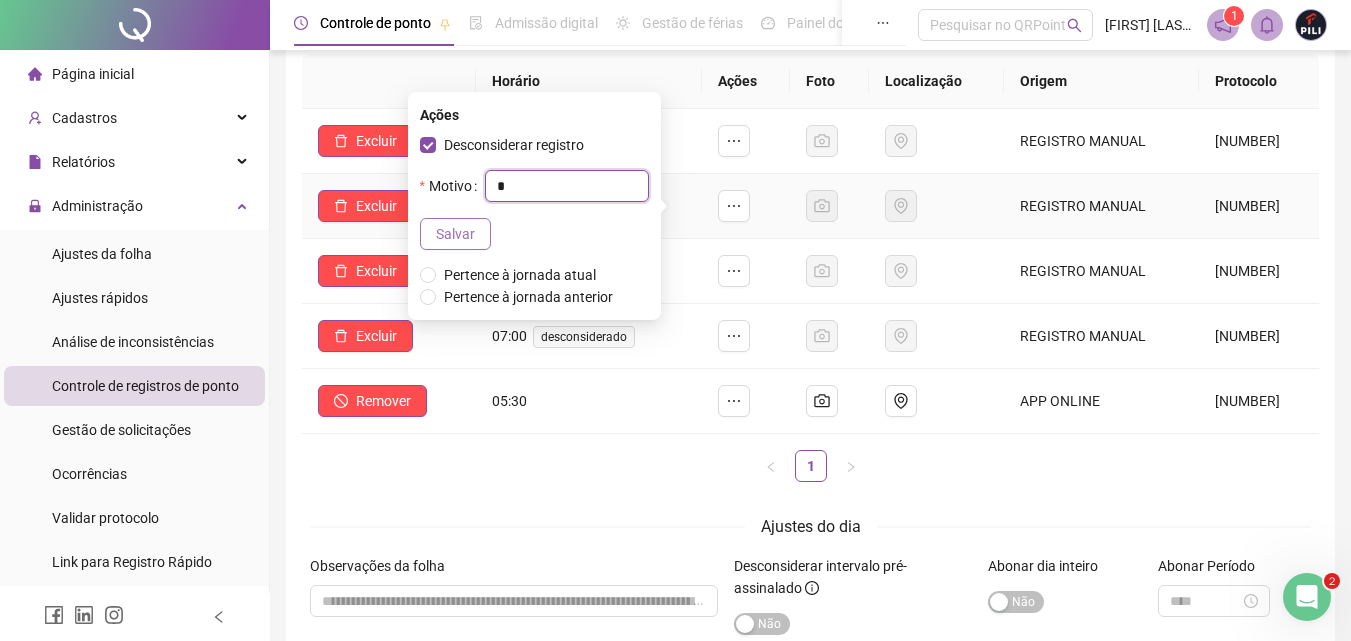 type on "*" 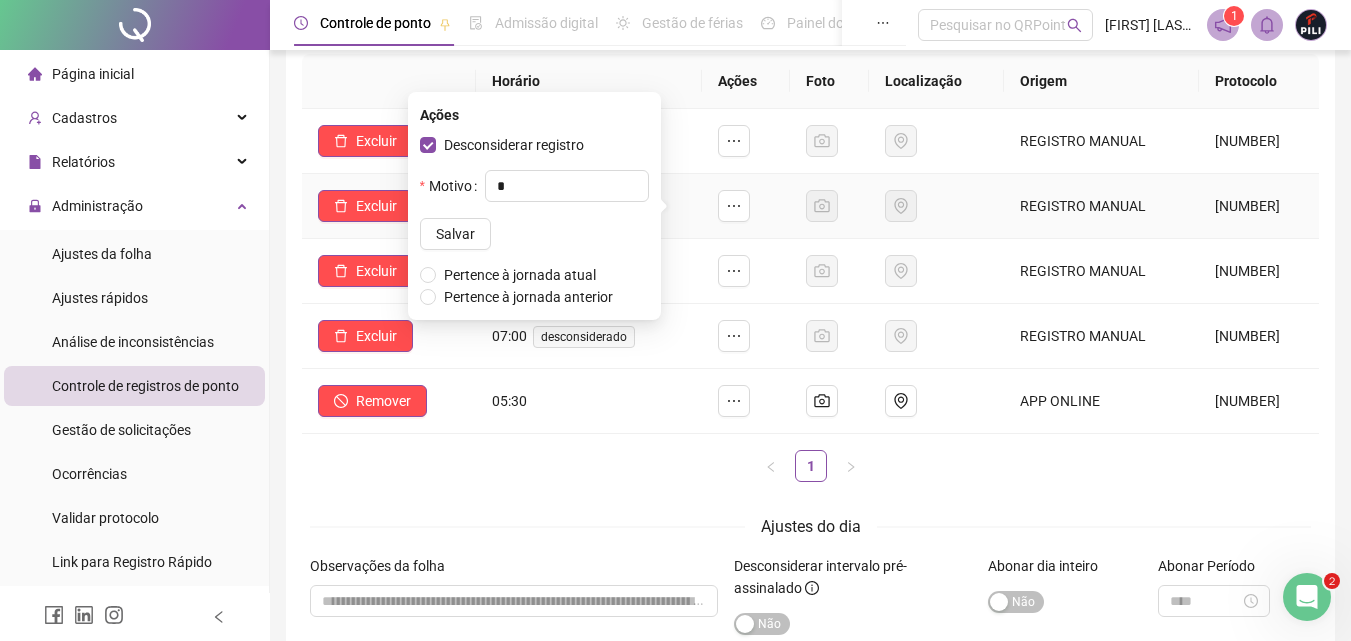 drag, startPoint x: 444, startPoint y: 225, endPoint x: 487, endPoint y: 225, distance: 43 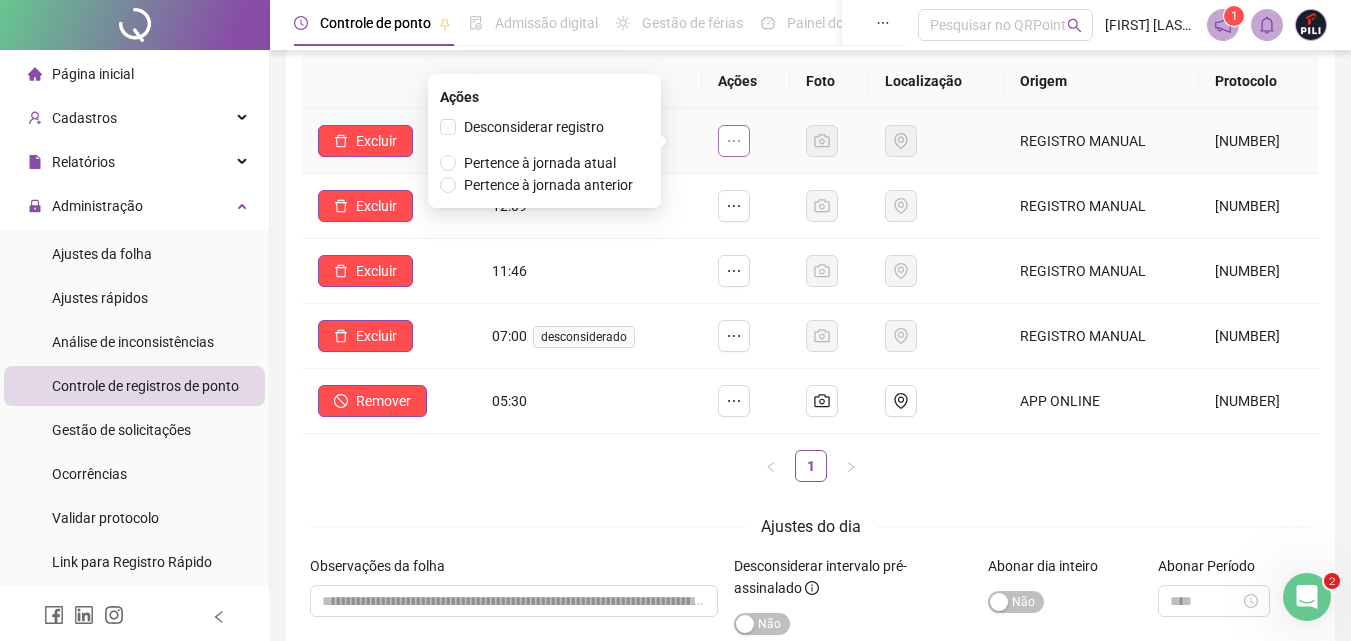 click 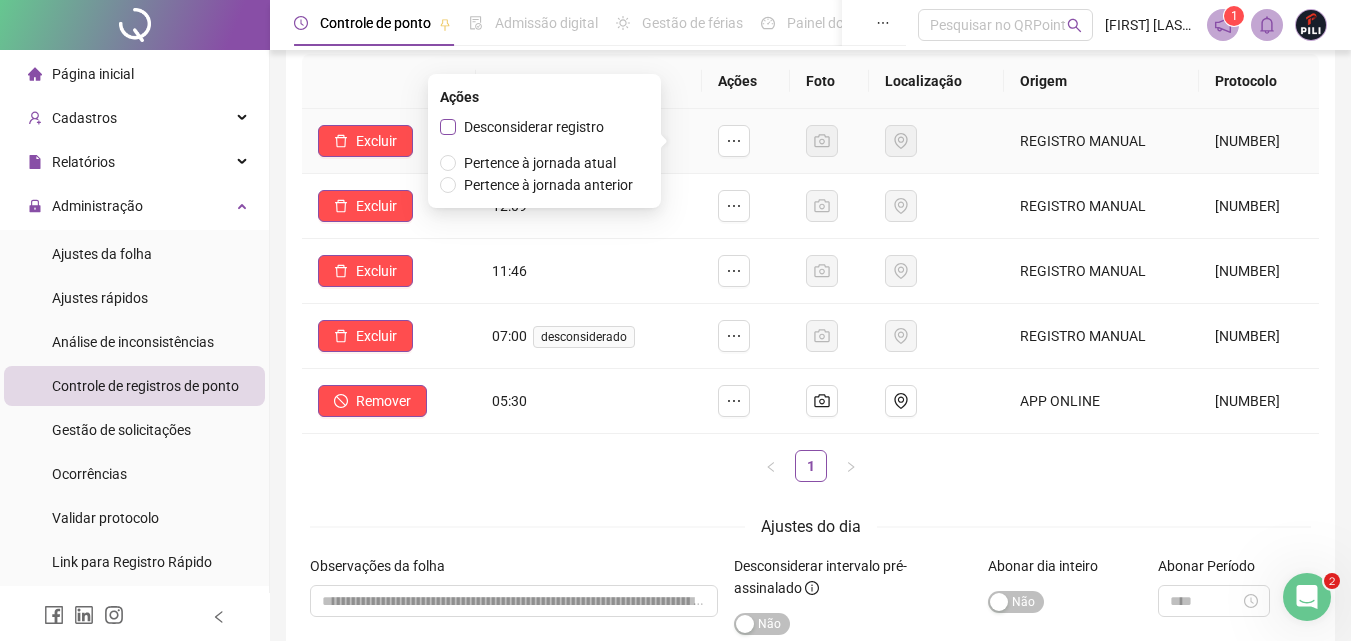click on "Desconsiderar registro" at bounding box center (526, 127) 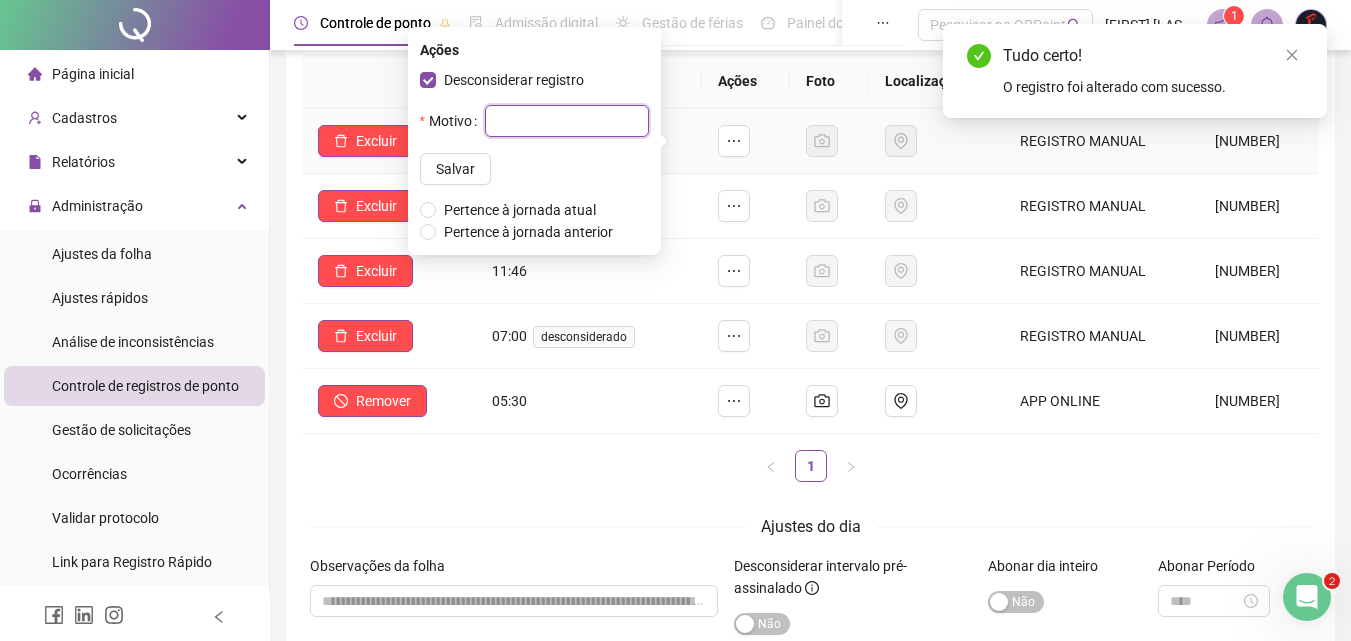 click at bounding box center (567, 121) 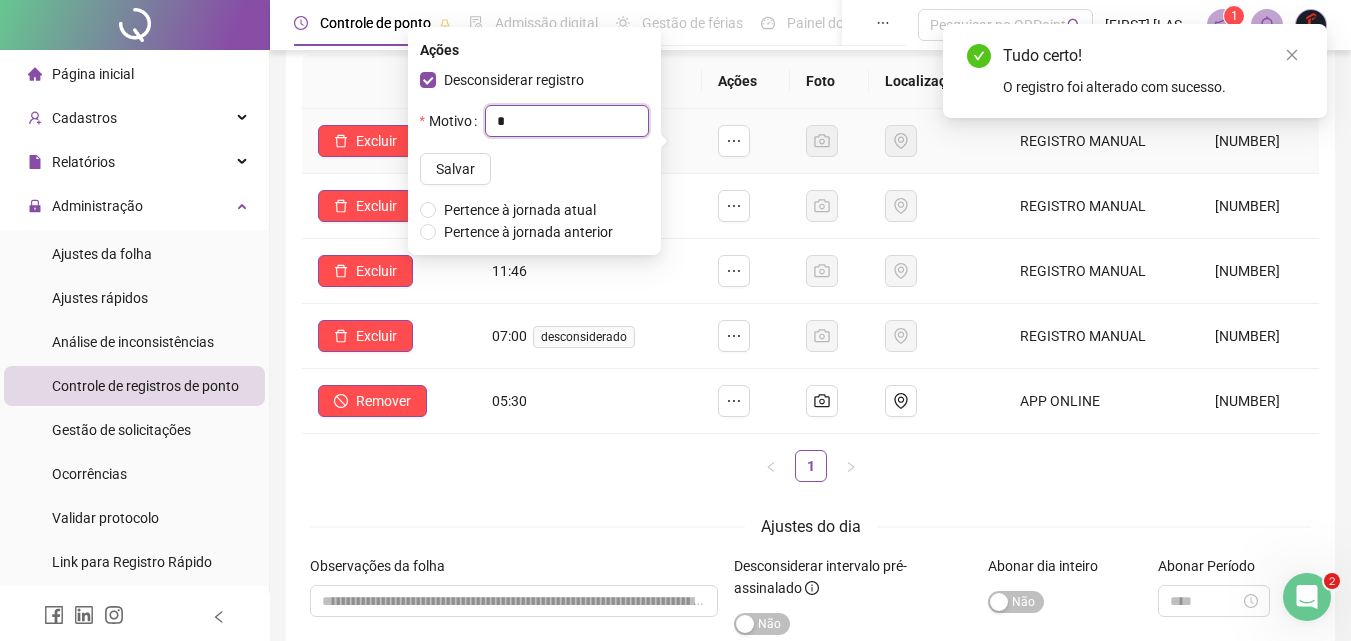 type on "*" 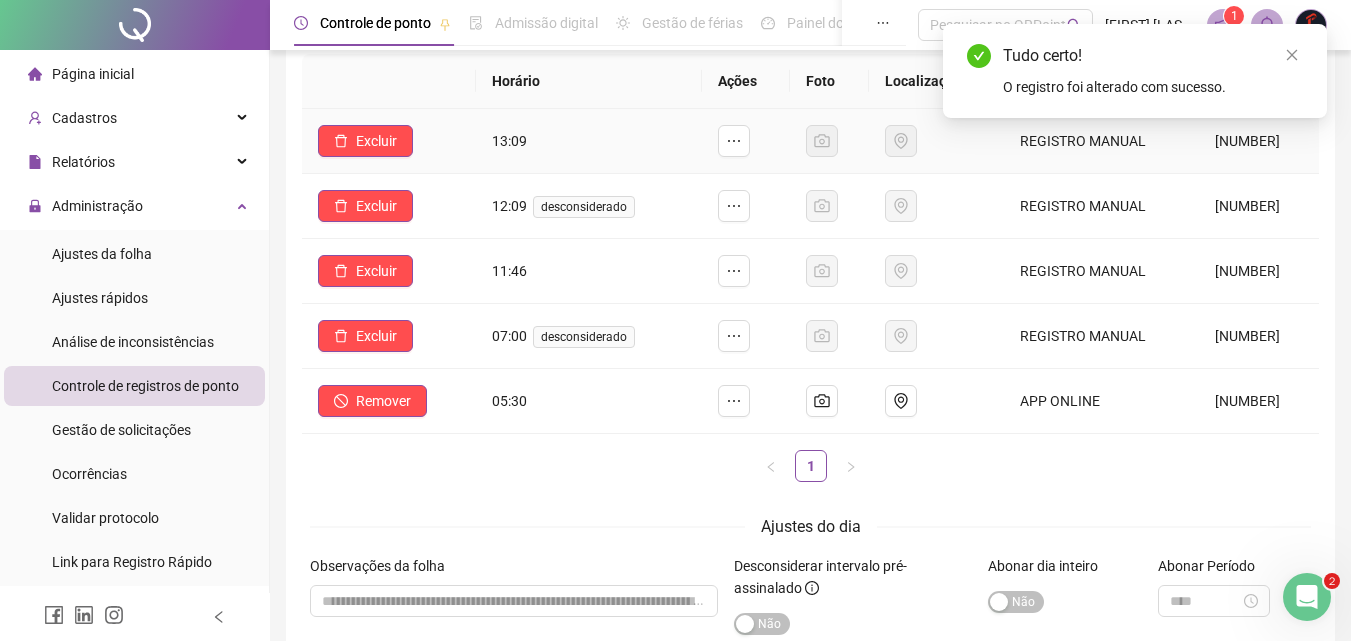 click at bounding box center (746, 141) 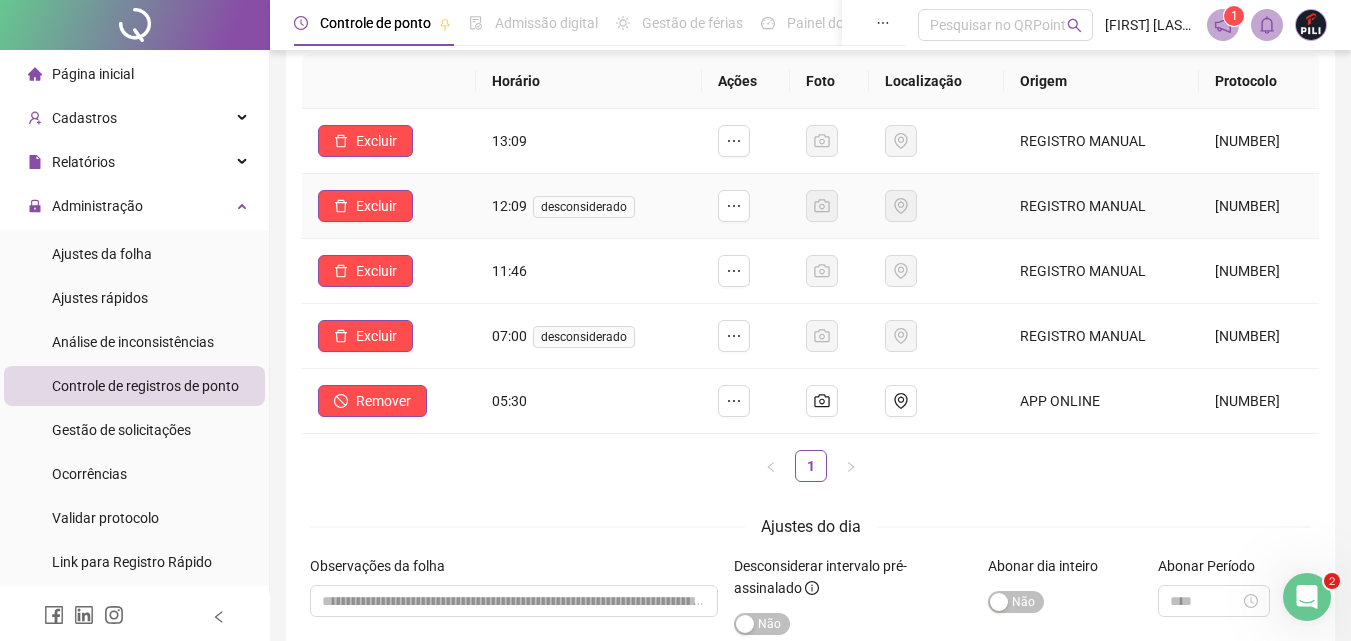 scroll, scrollTop: 100, scrollLeft: 0, axis: vertical 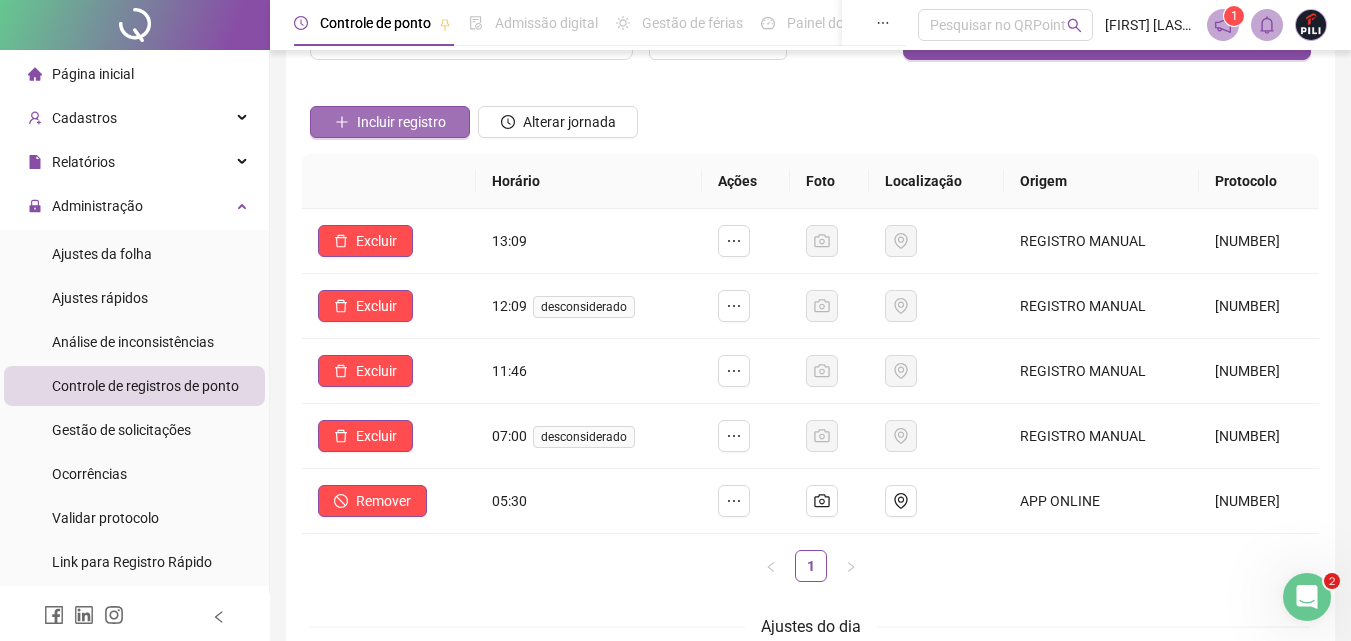 click on "Incluir registro" at bounding box center [401, 122] 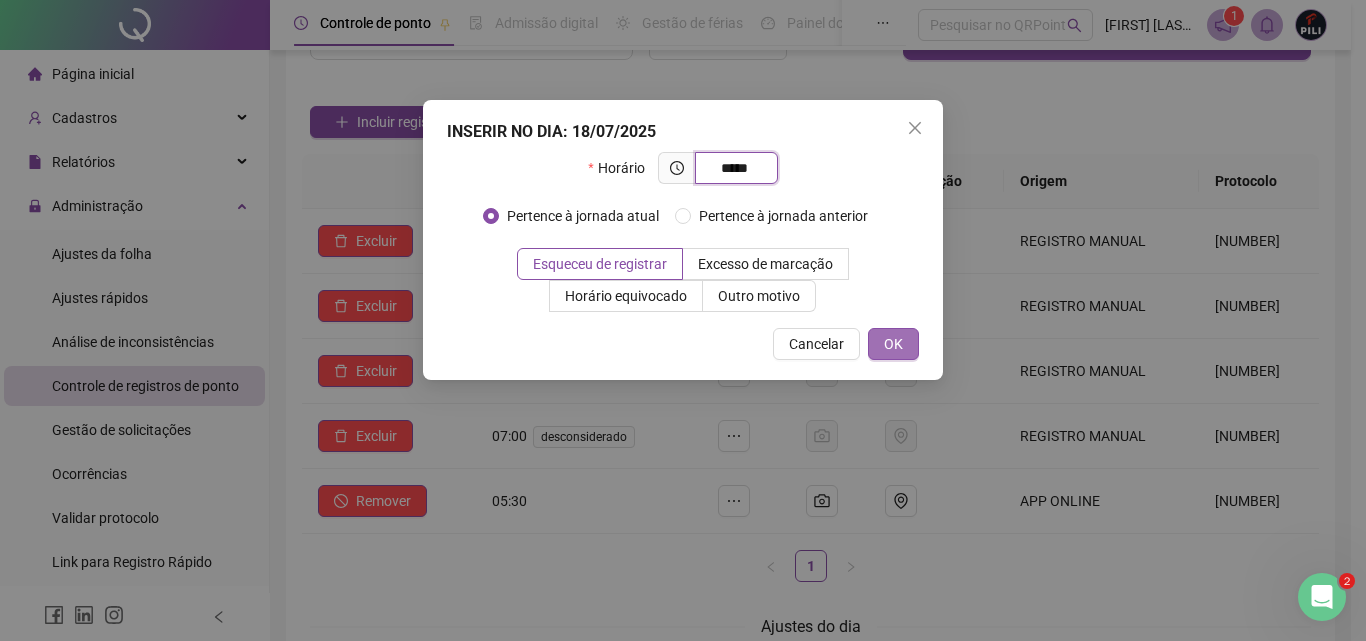 type on "*****" 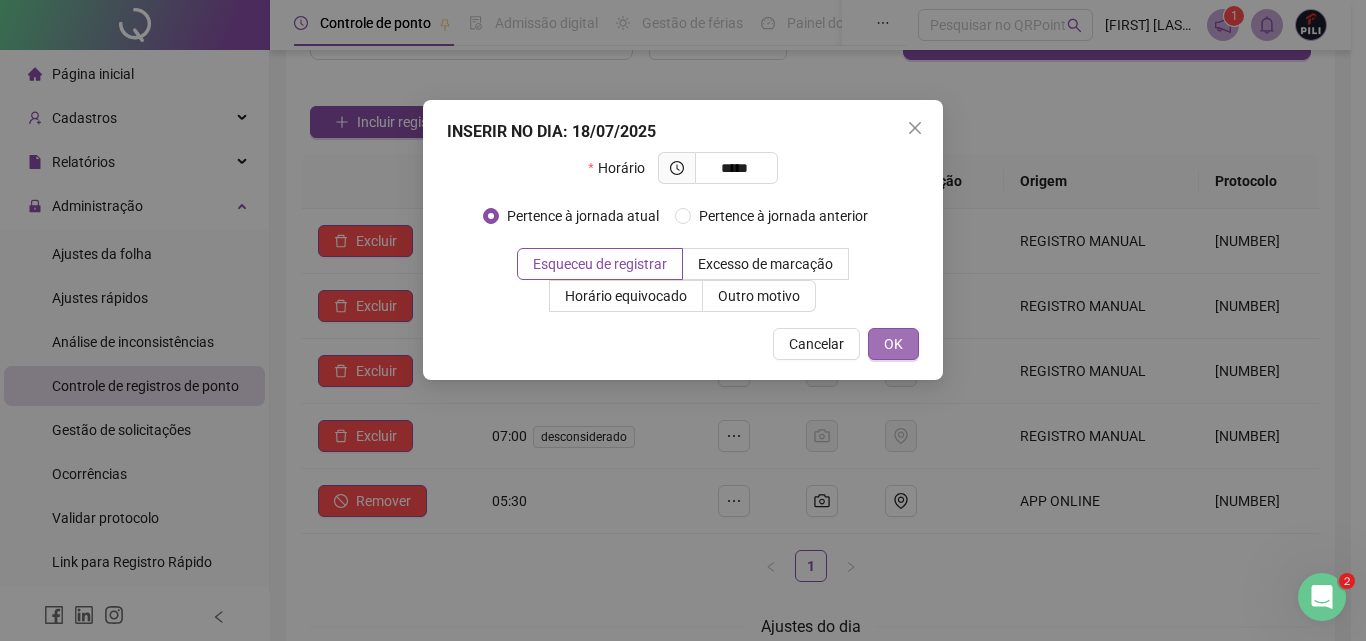 click on "OK" at bounding box center (893, 344) 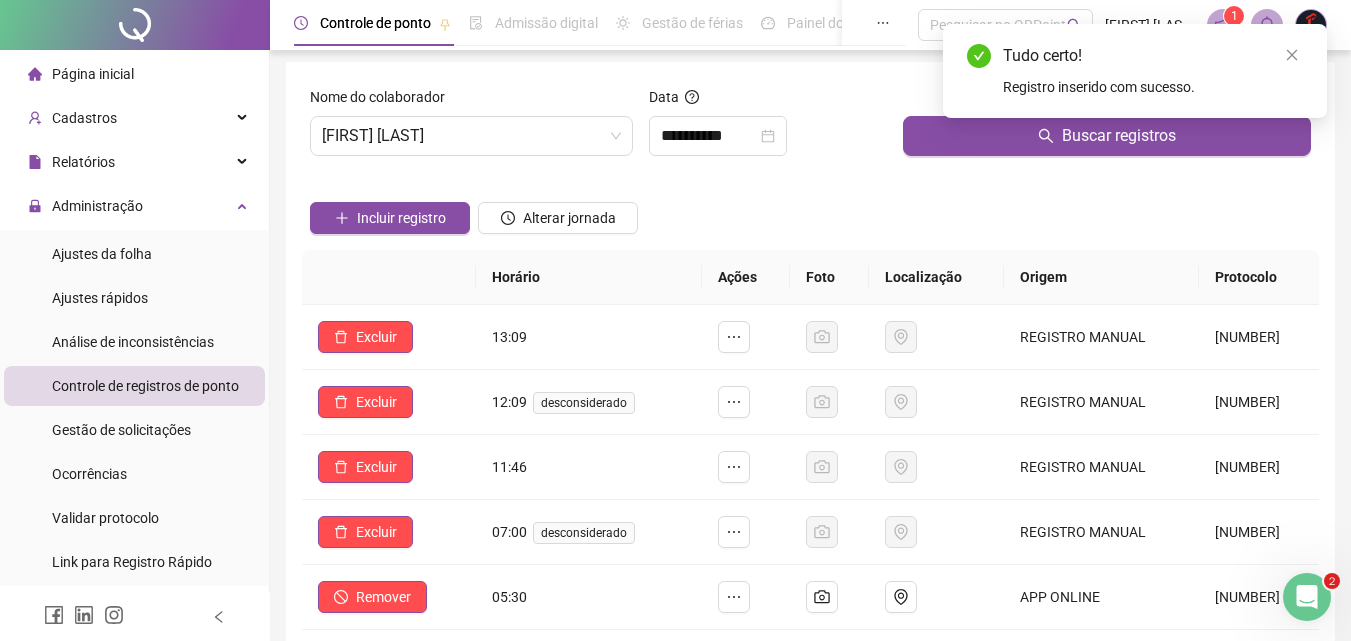 scroll, scrollTop: 0, scrollLeft: 0, axis: both 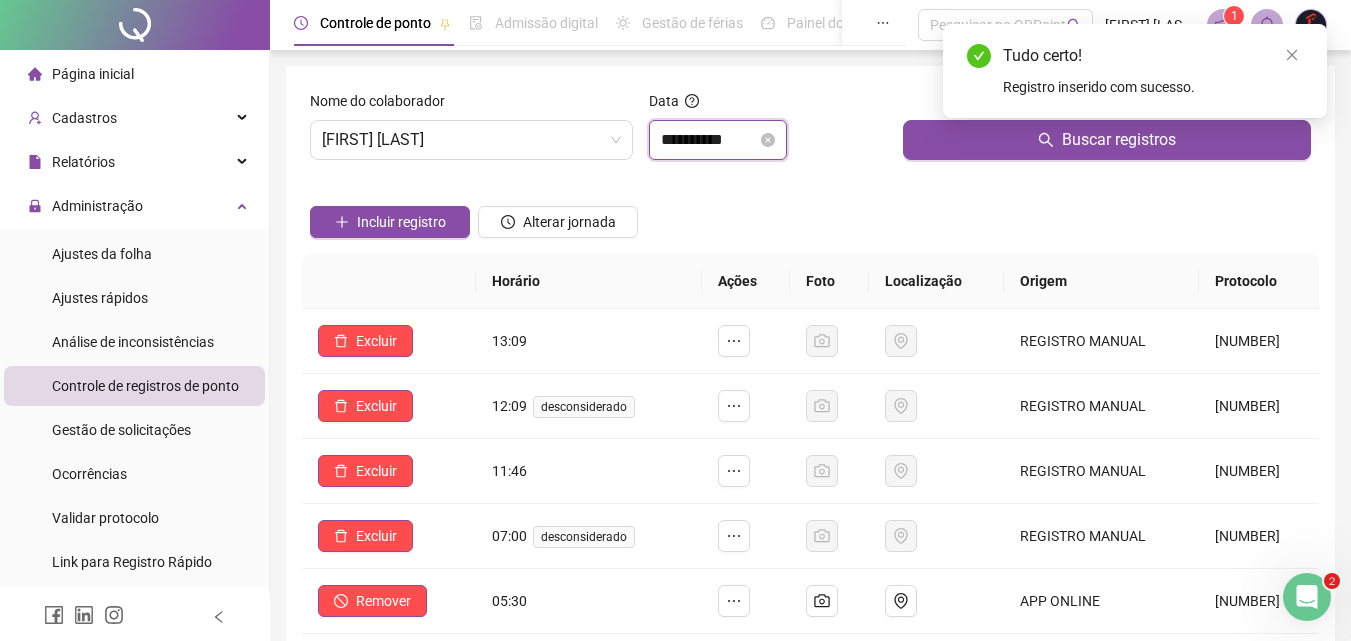 click on "**********" at bounding box center [709, 140] 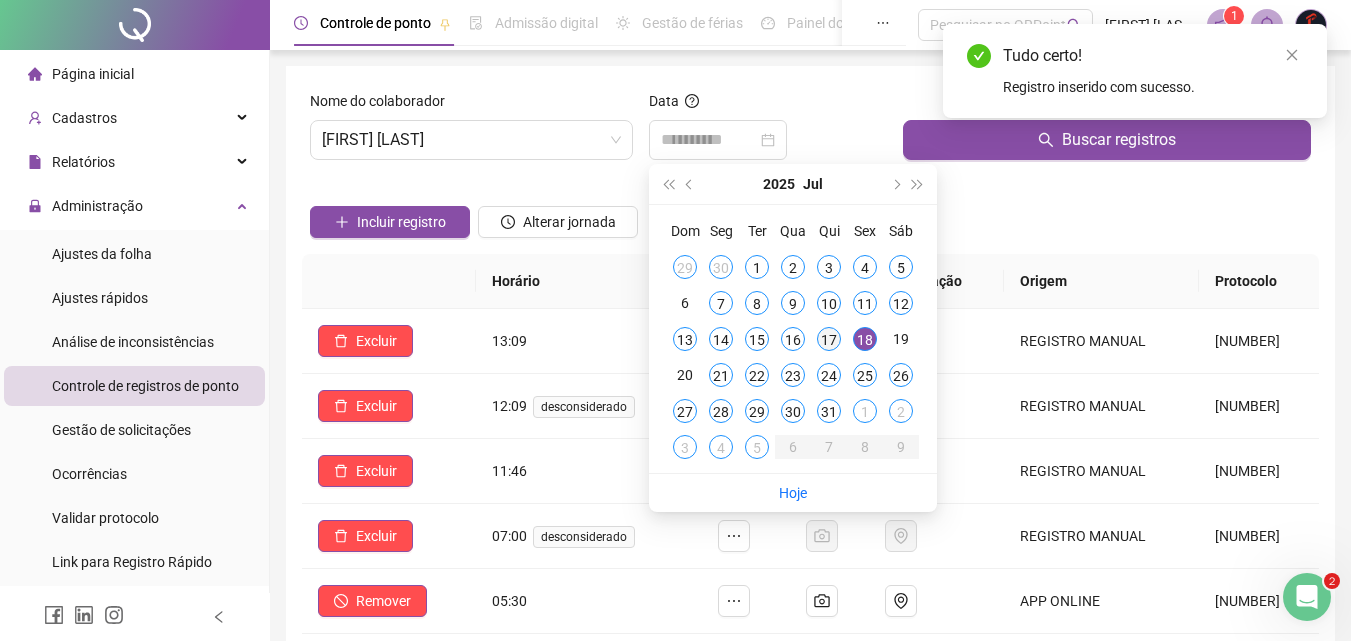 click on "17" at bounding box center (829, 339) 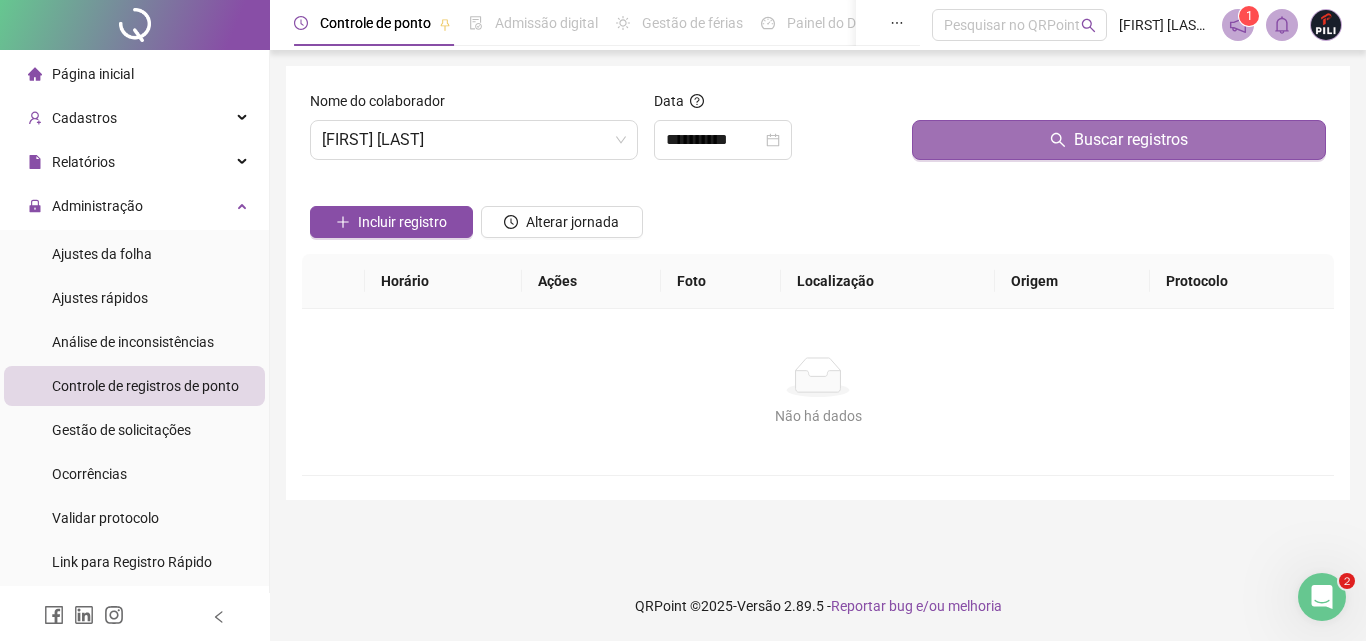 click 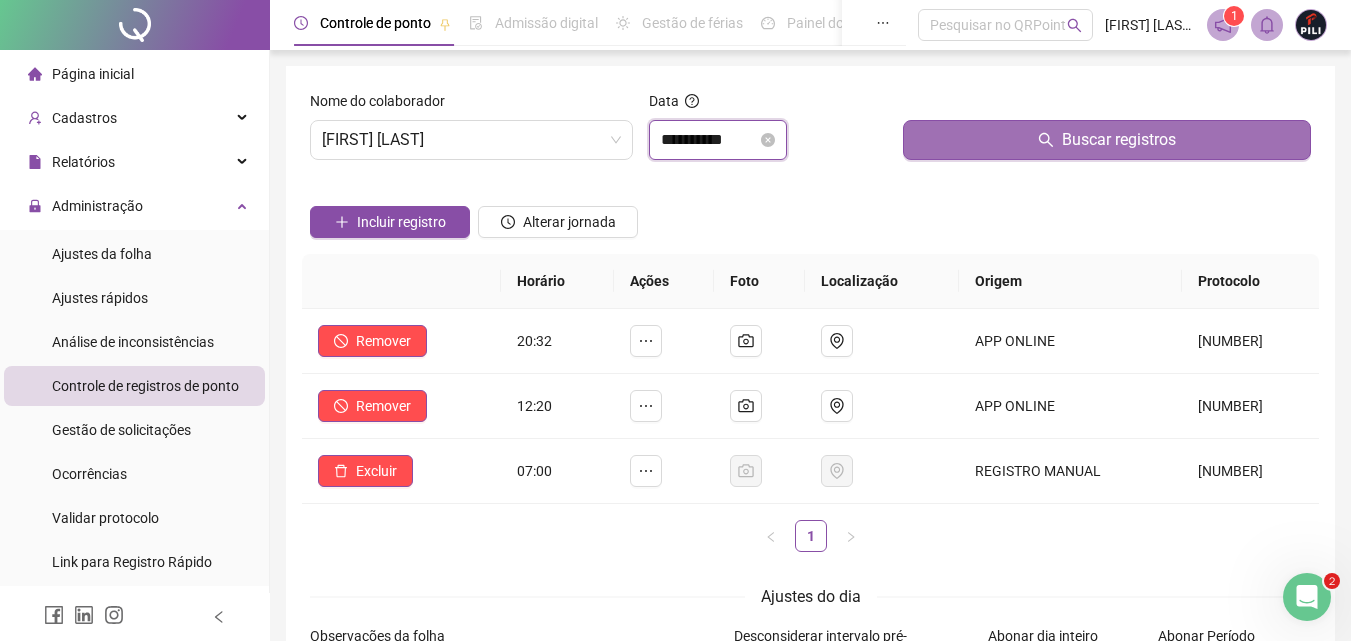 click on "**********" at bounding box center (709, 140) 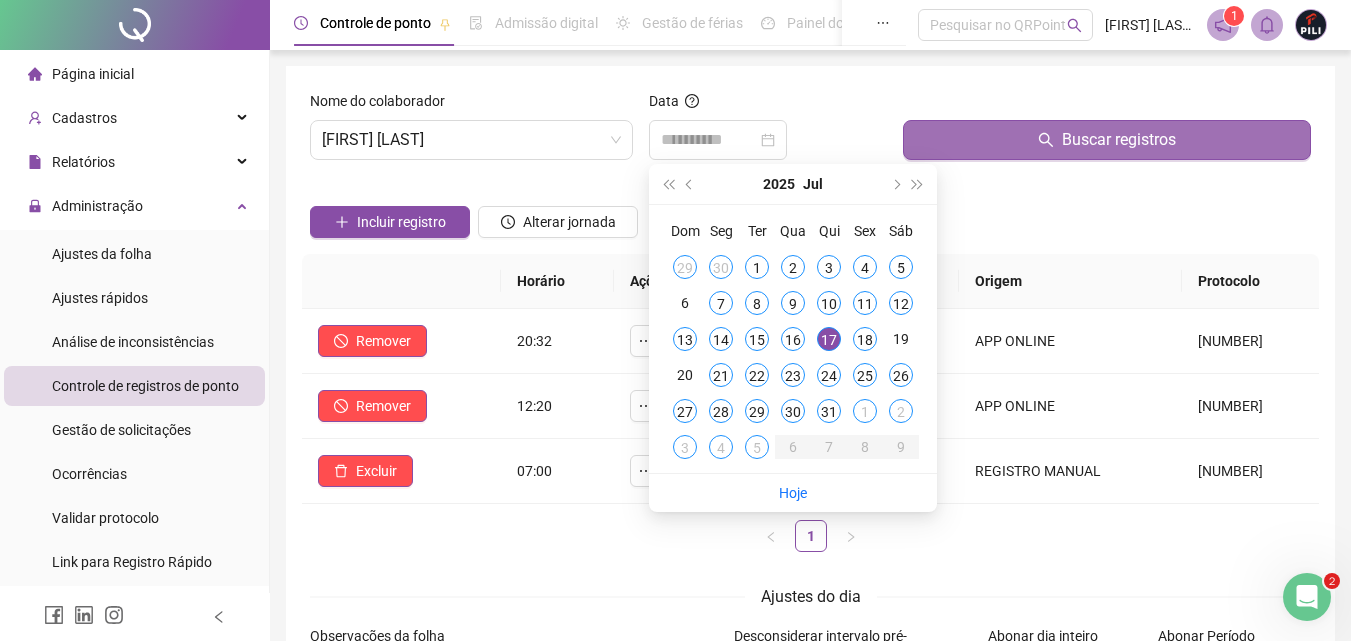 click on "18" at bounding box center [865, 339] 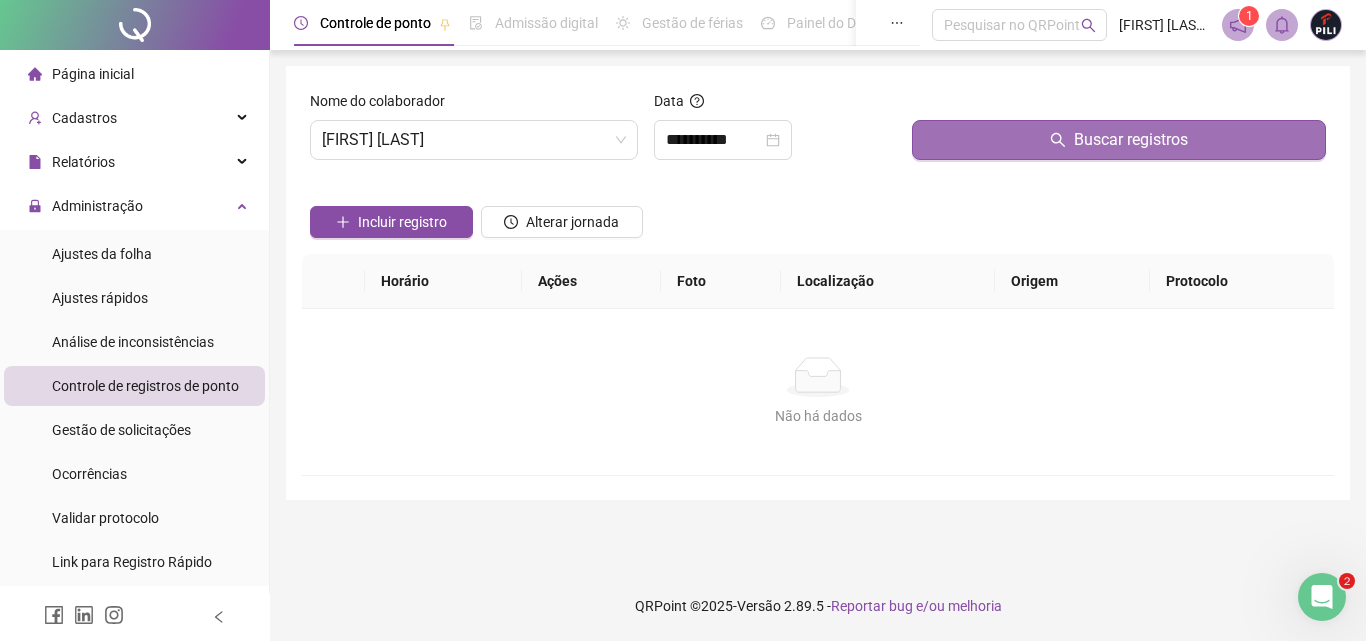click 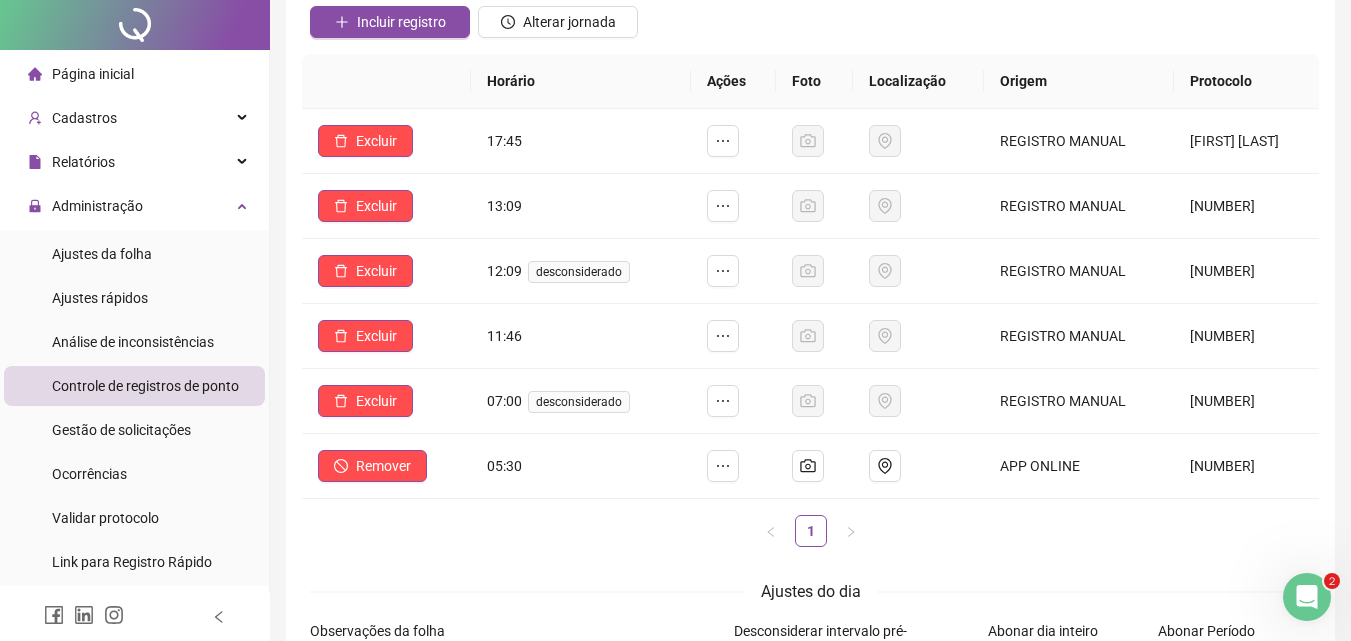 scroll, scrollTop: 0, scrollLeft: 0, axis: both 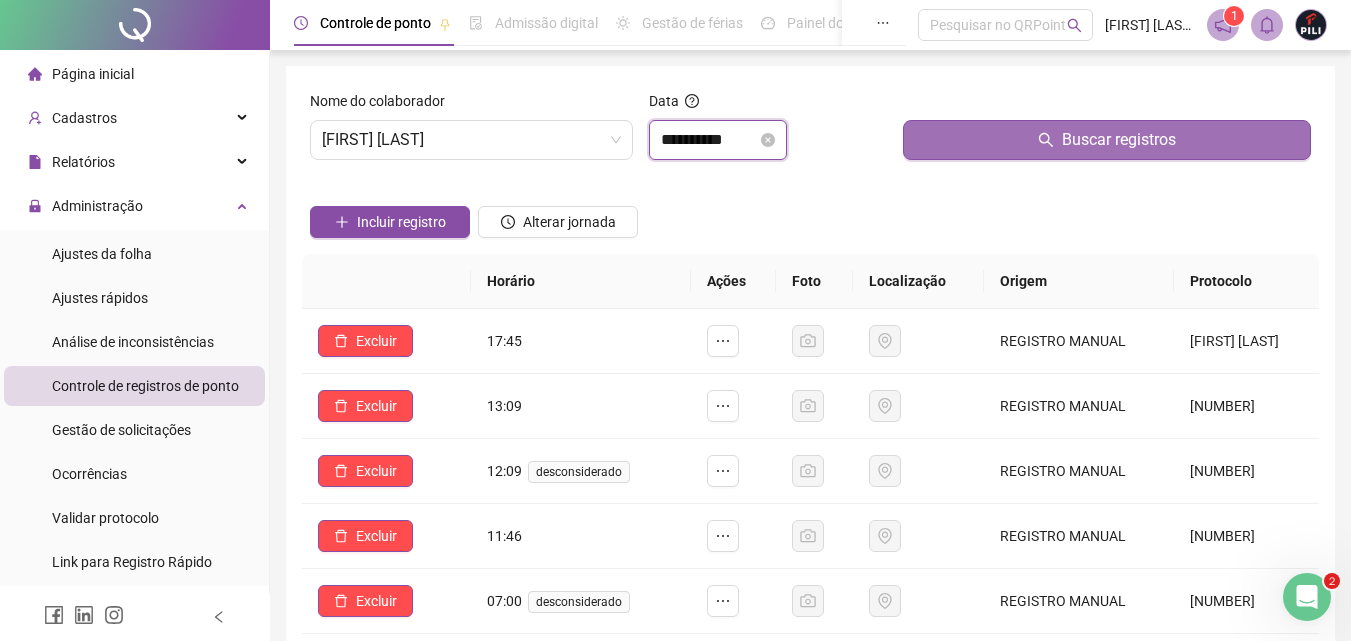 click on "**********" at bounding box center [709, 140] 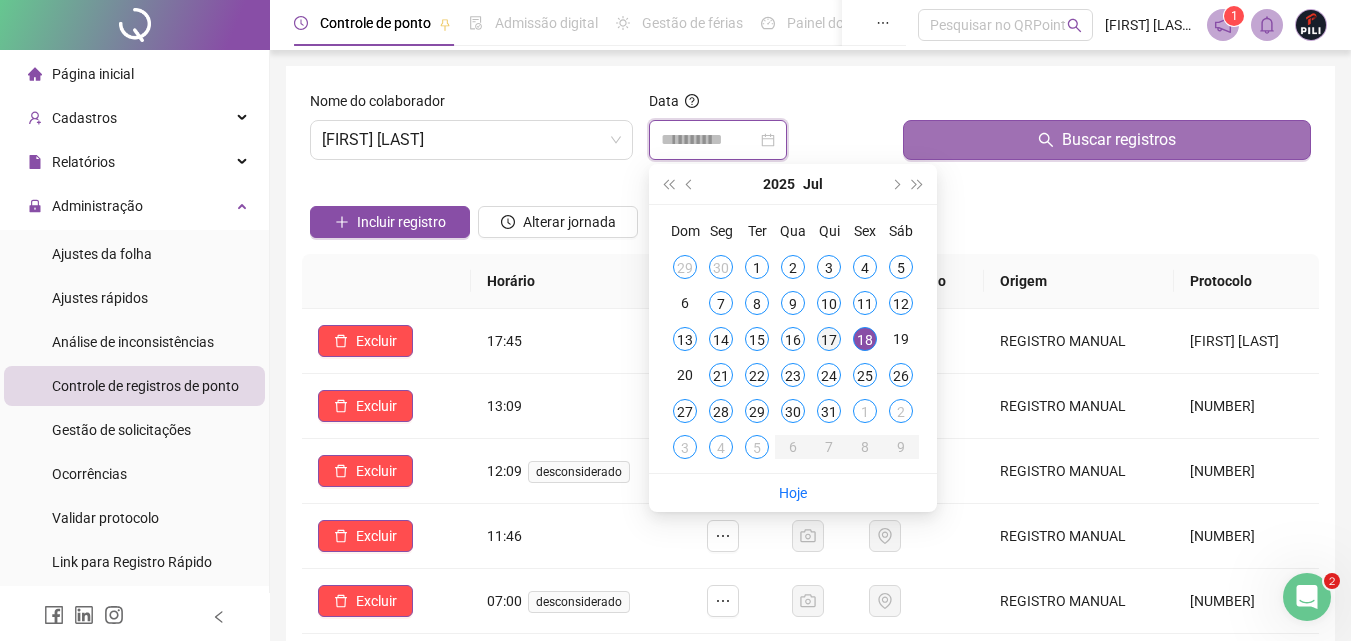 type on "**********" 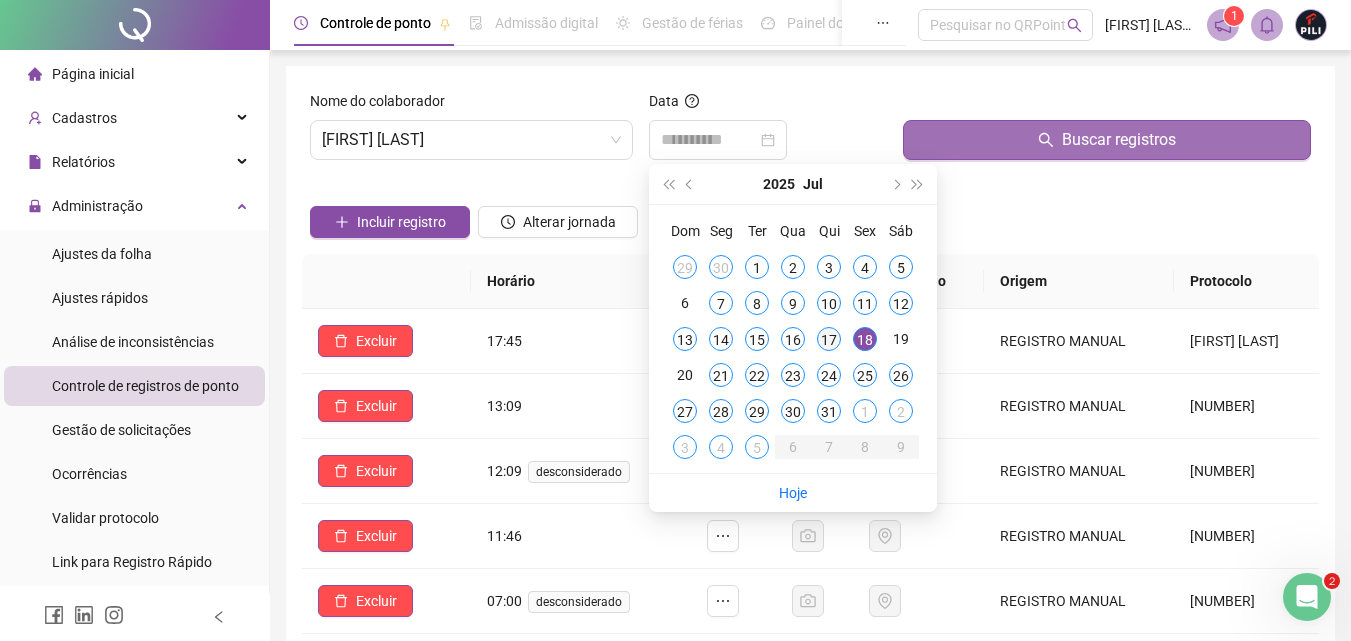 click on "17" at bounding box center (829, 339) 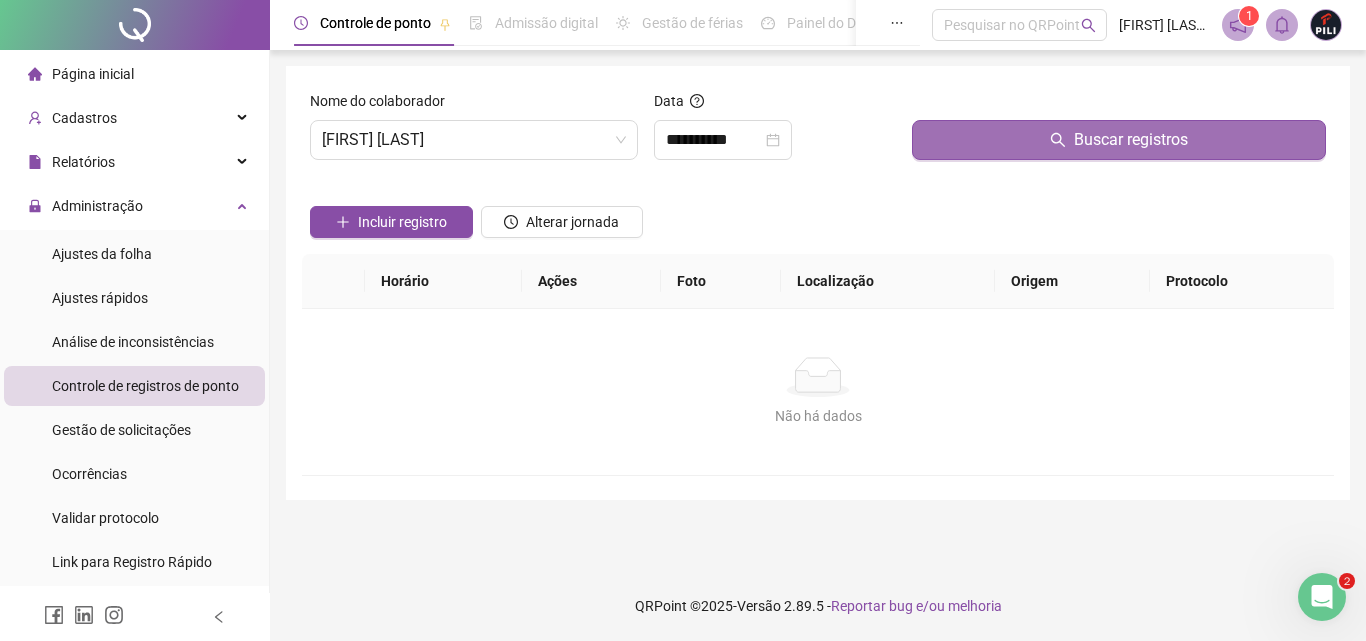 click 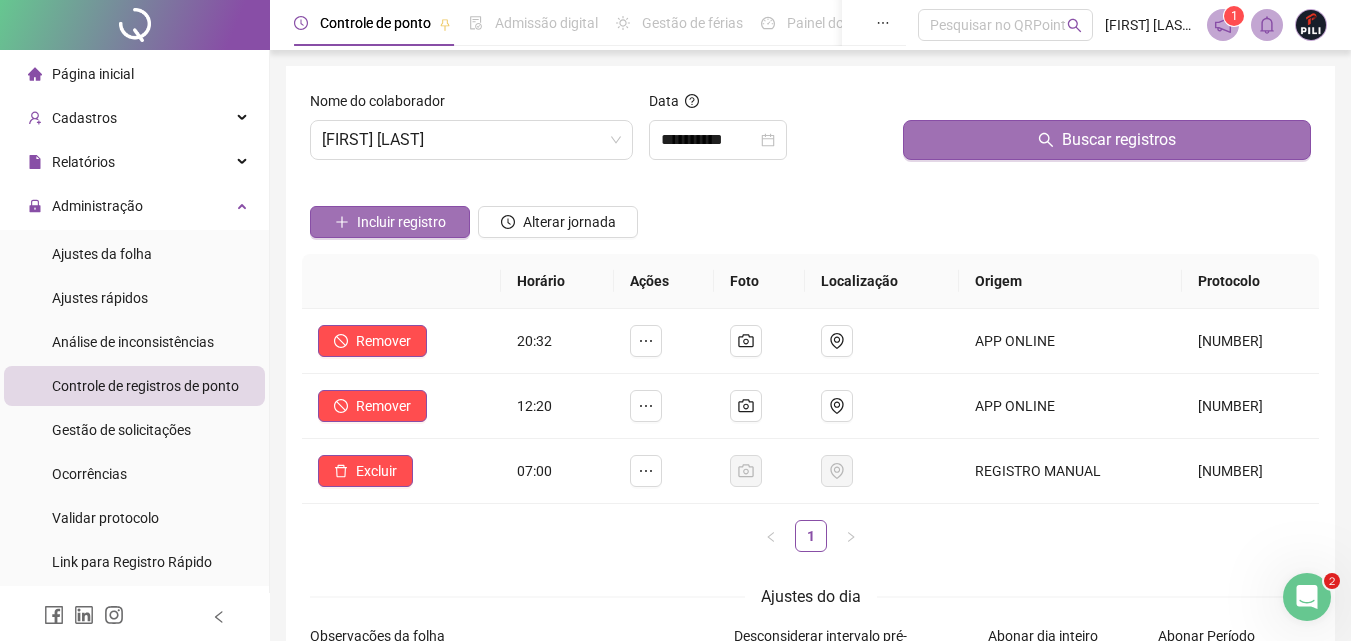 click on "Incluir registro" at bounding box center [401, 222] 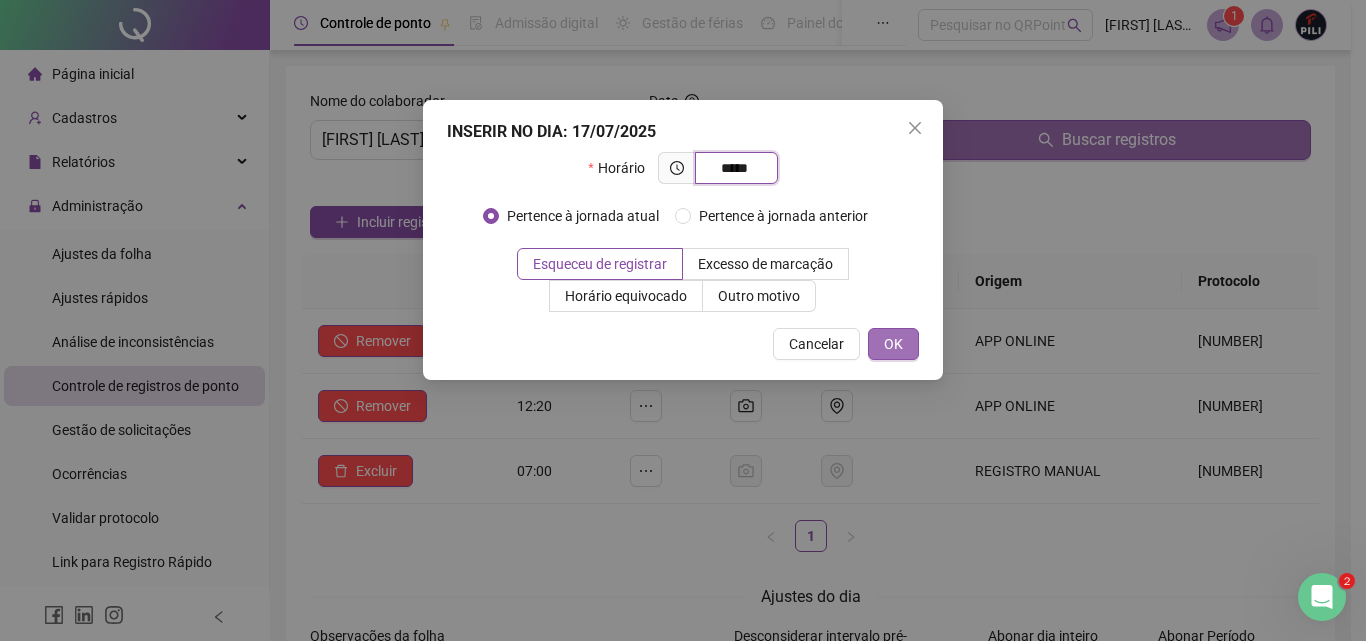 type on "*****" 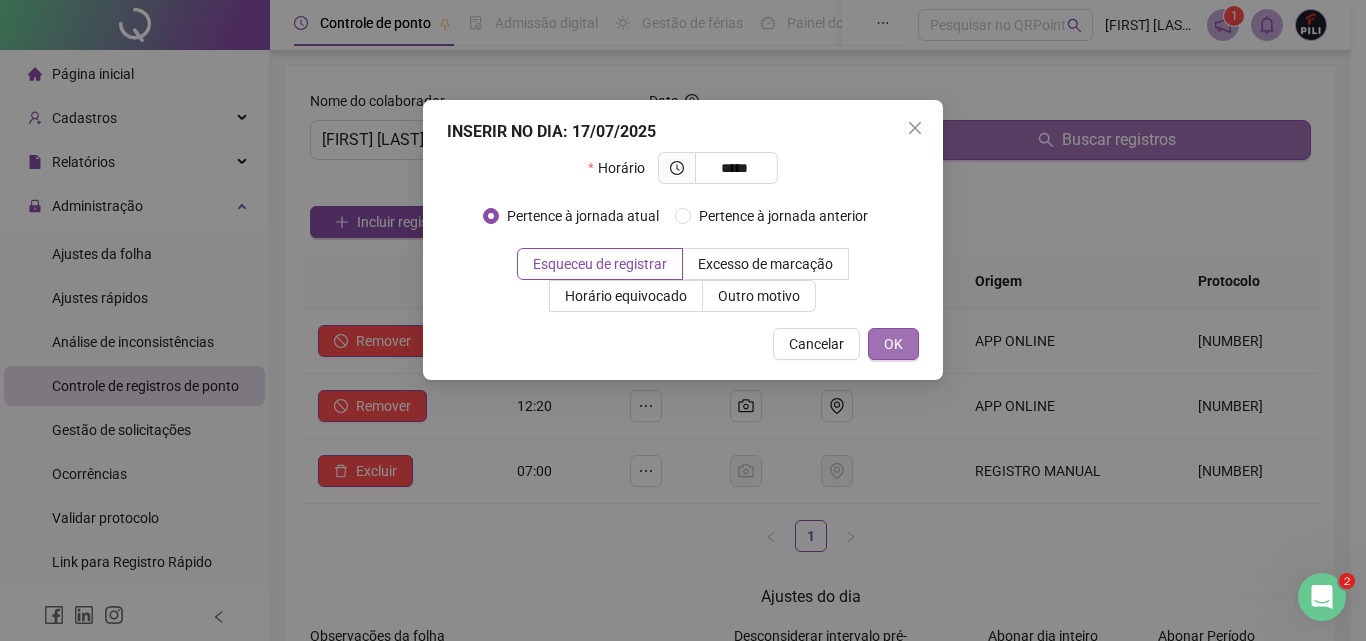 click on "OK" at bounding box center [893, 344] 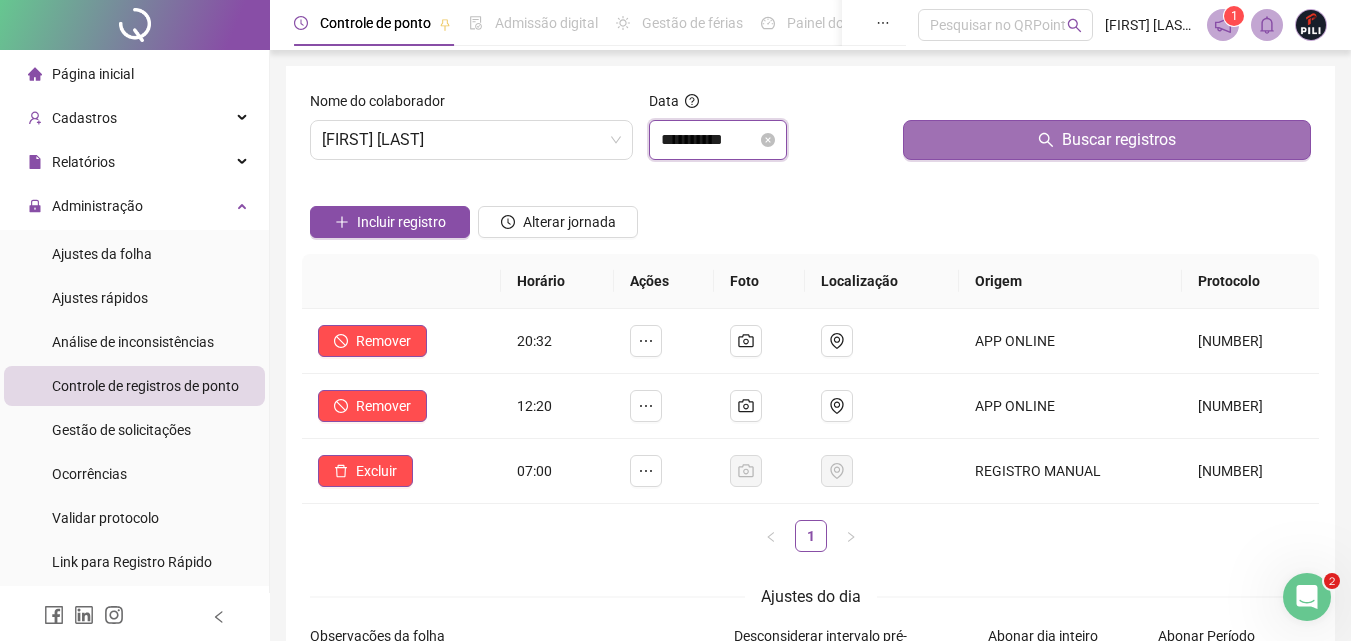 click on "**********" at bounding box center (709, 140) 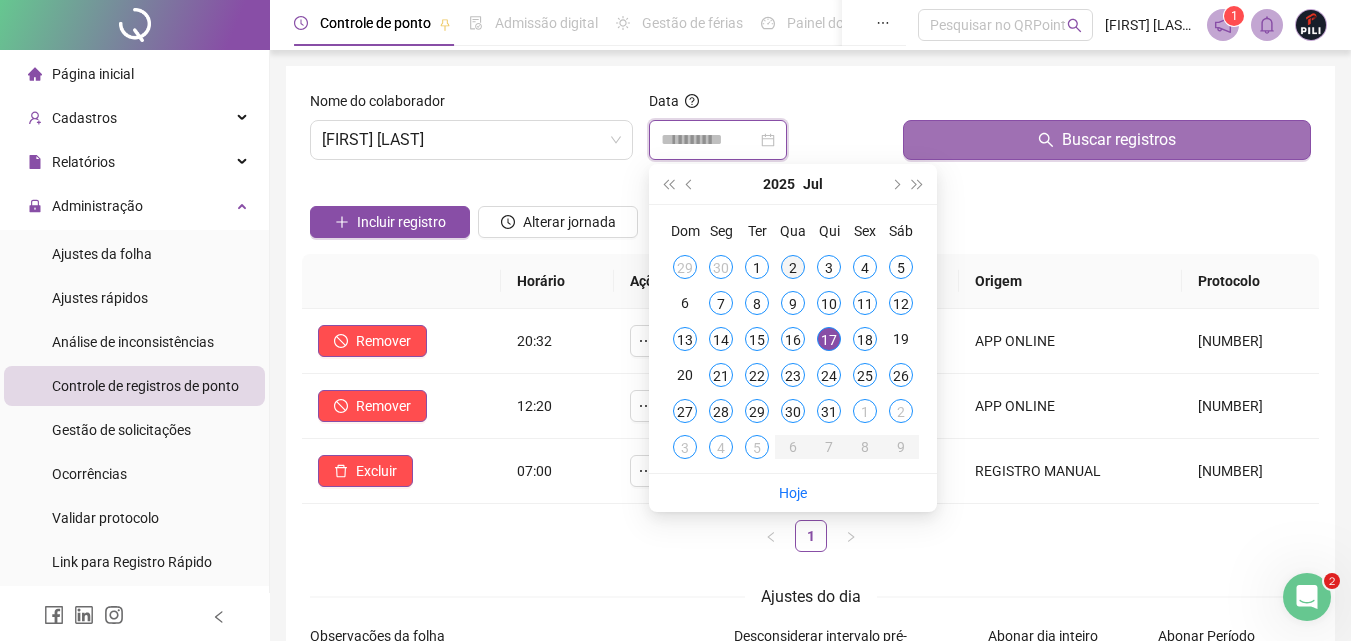 type on "**********" 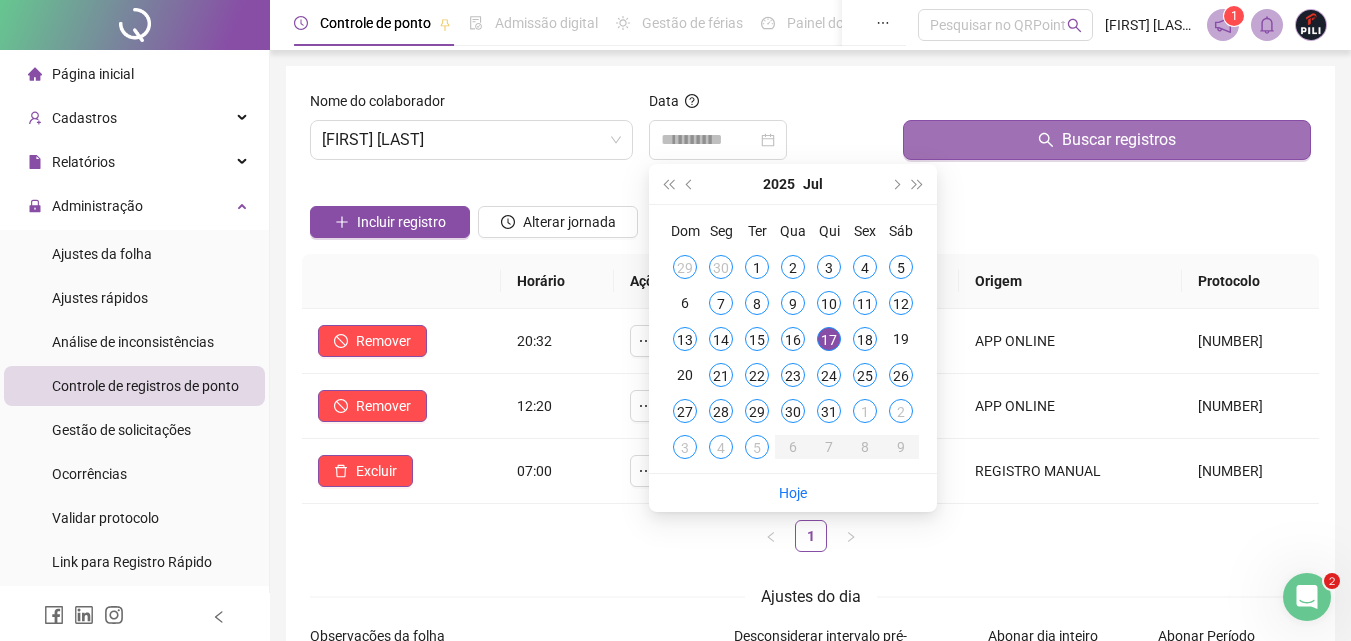click on "2" at bounding box center (793, 267) 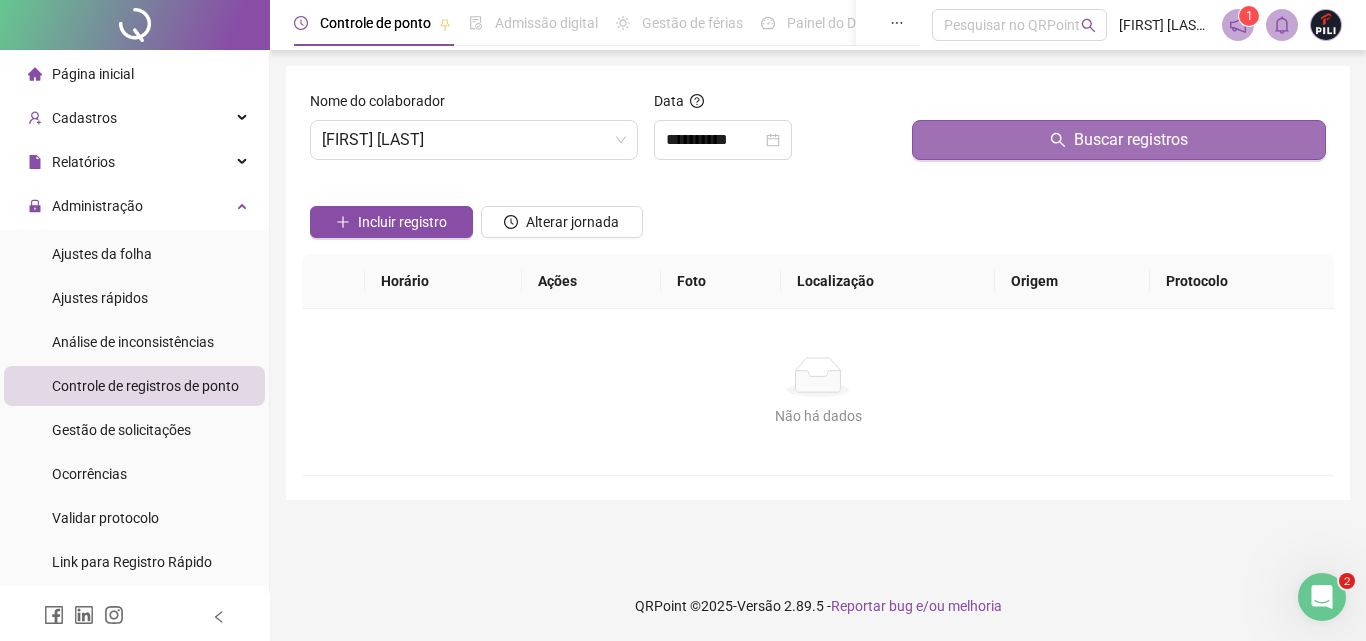 click on "Buscar registros" at bounding box center [1131, 140] 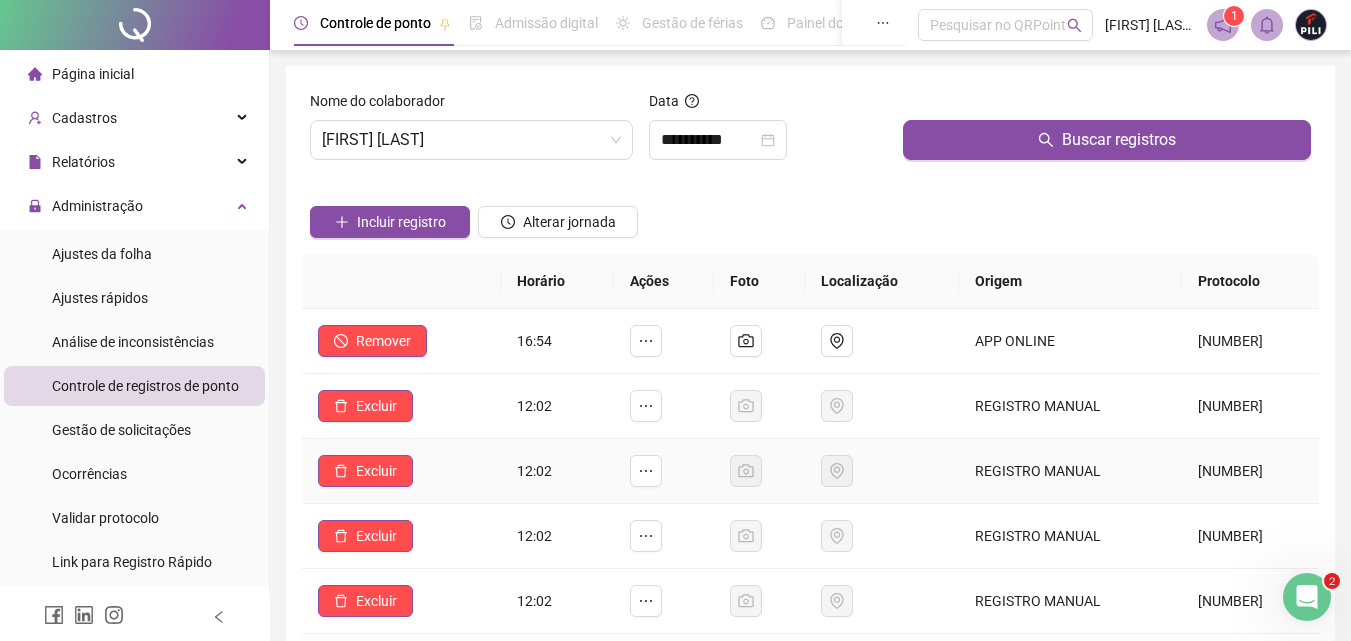 scroll, scrollTop: 200, scrollLeft: 0, axis: vertical 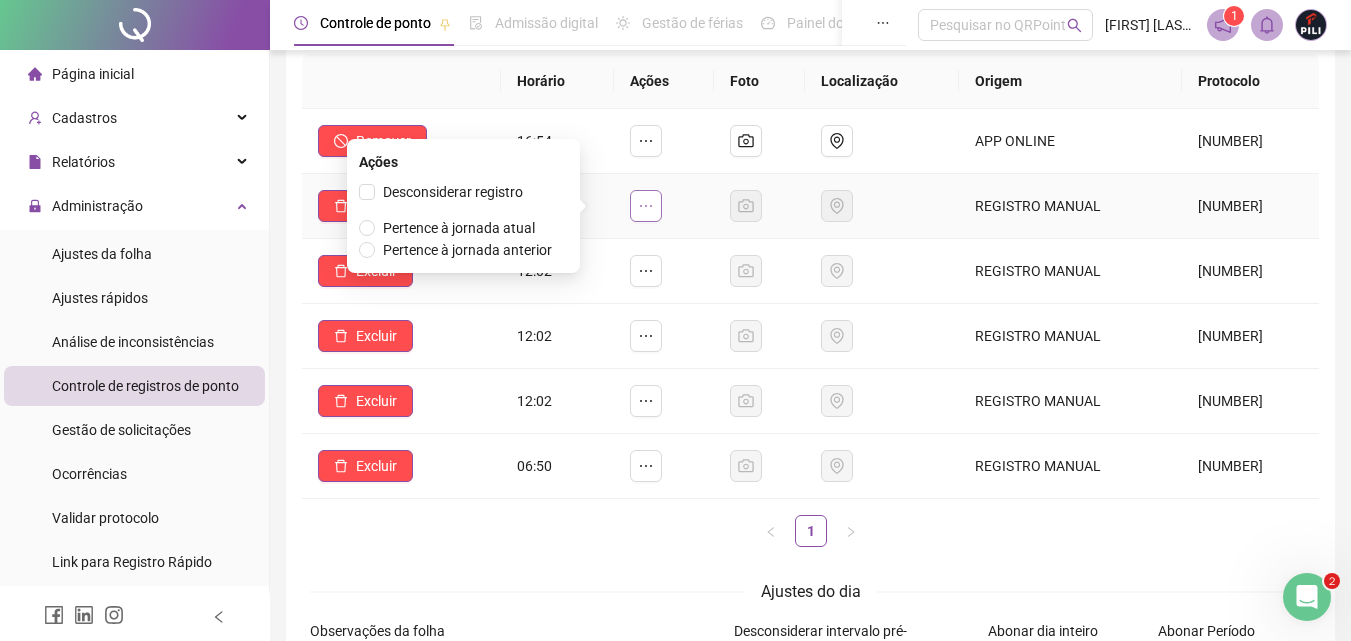 click 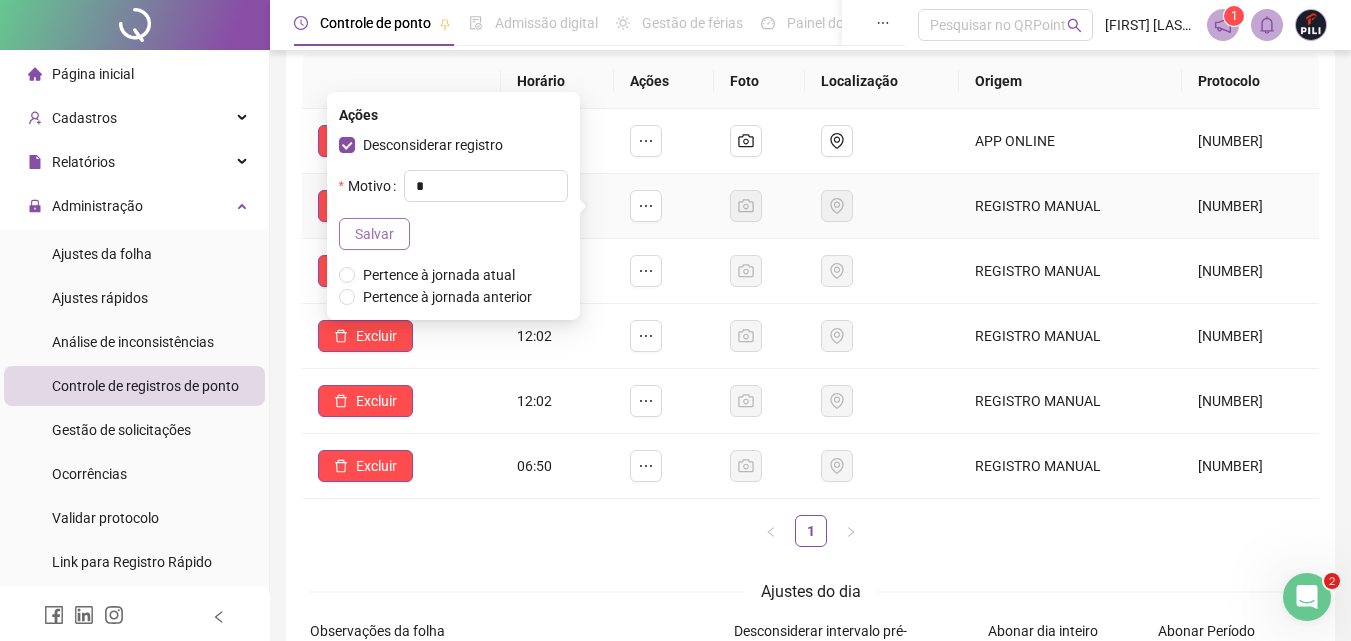 click on "Salvar" at bounding box center (374, 234) 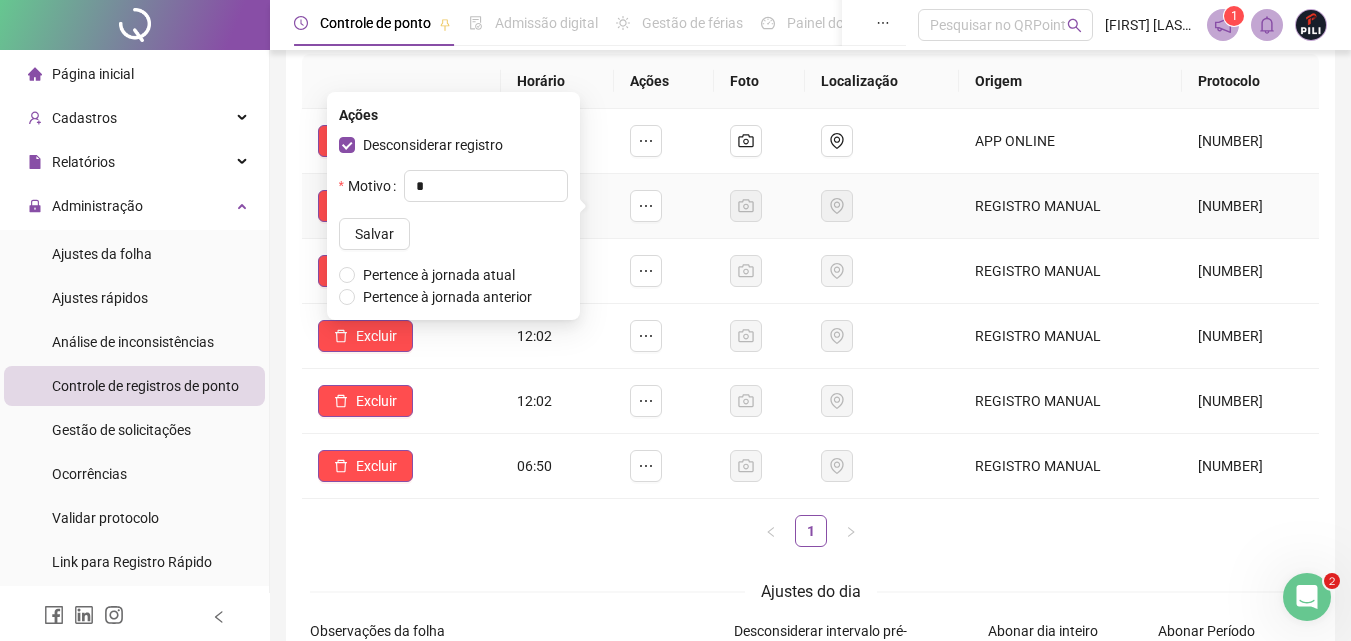 type 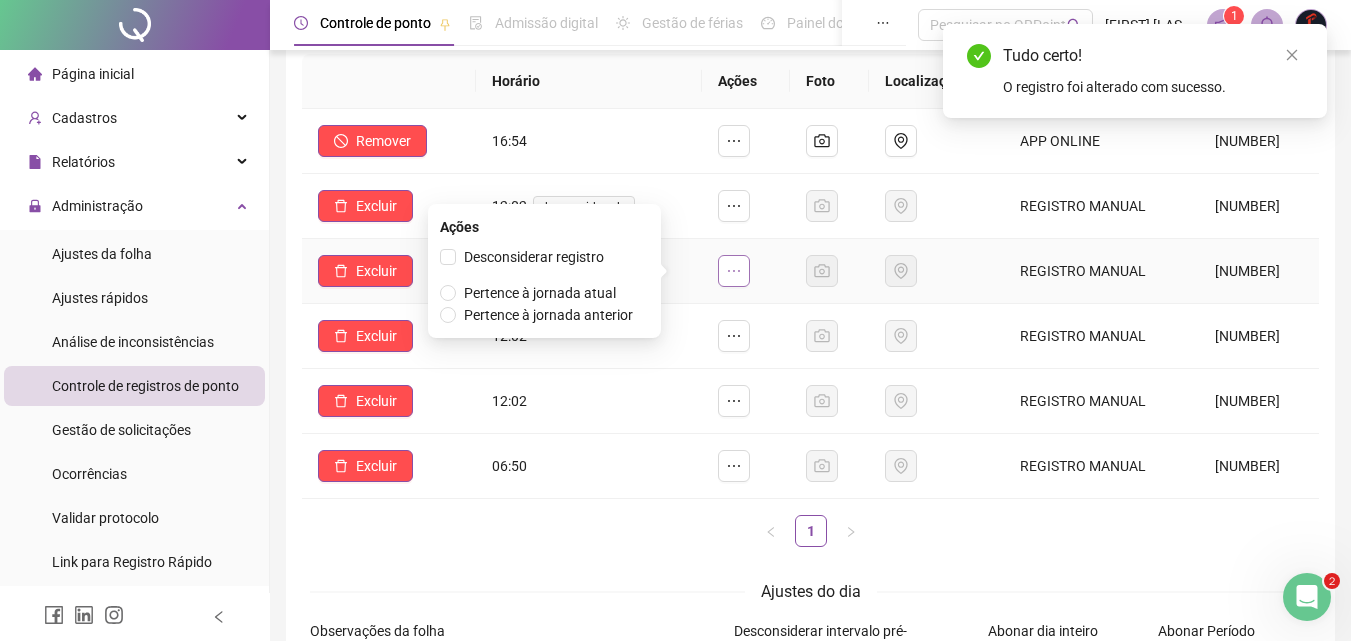 click 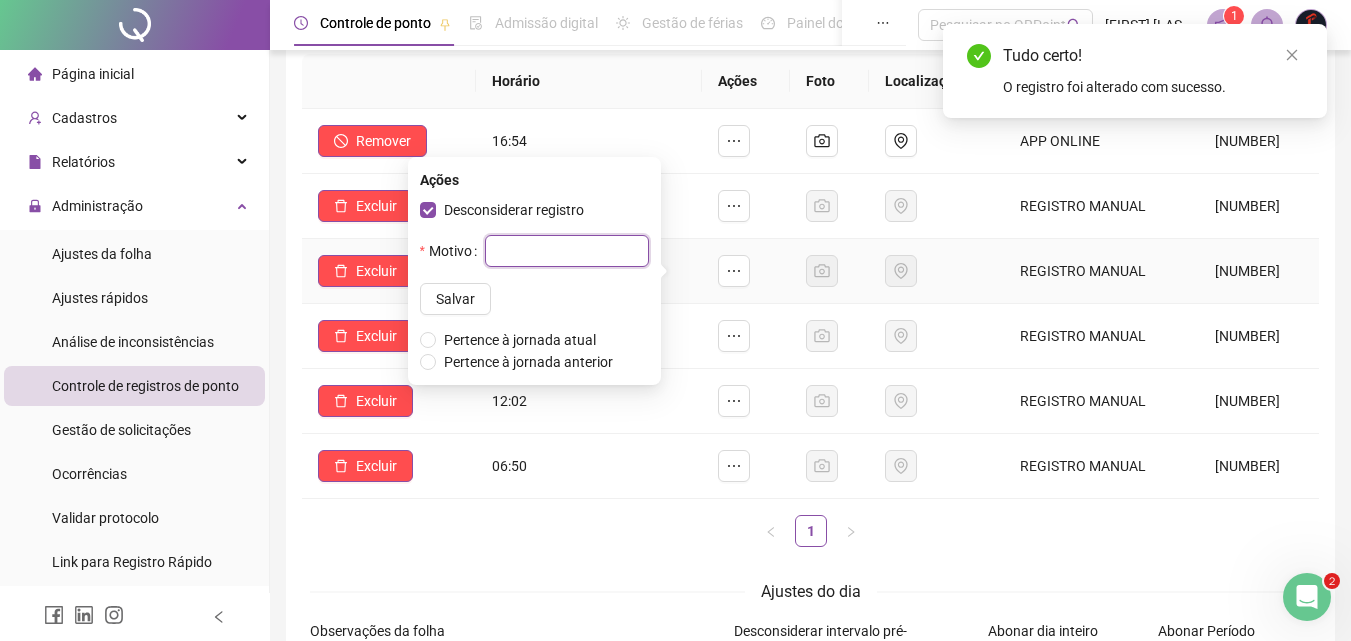 click at bounding box center [567, 251] 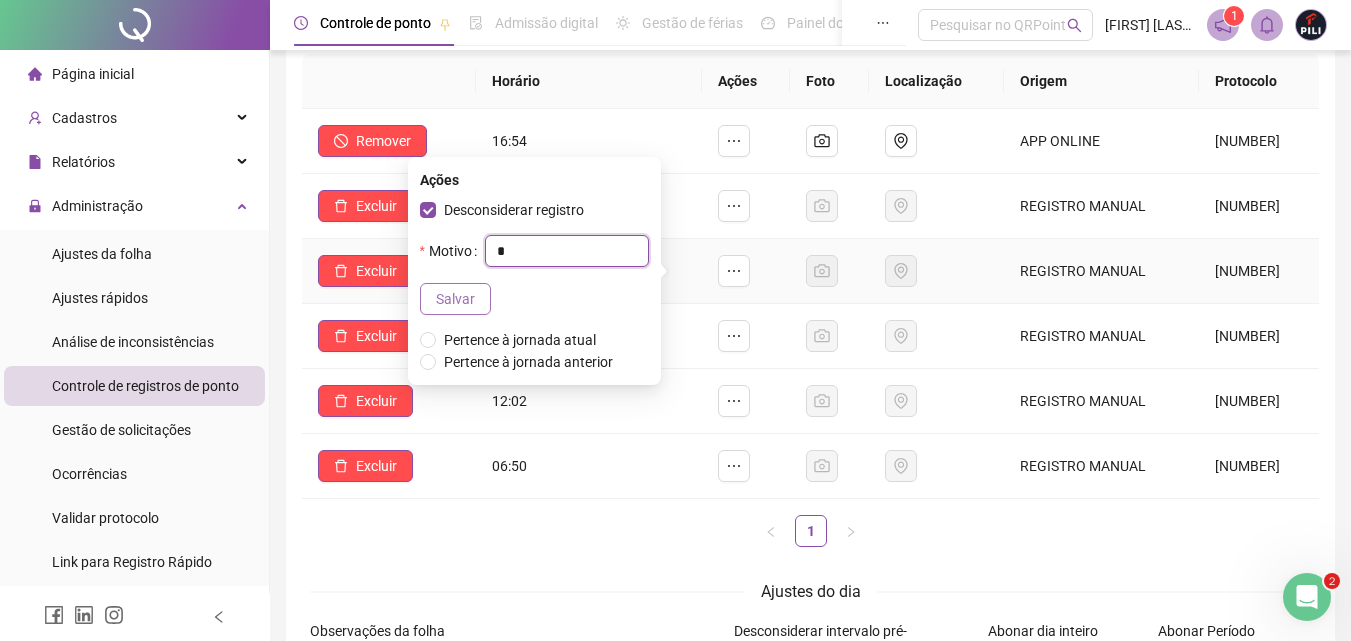 type on "*" 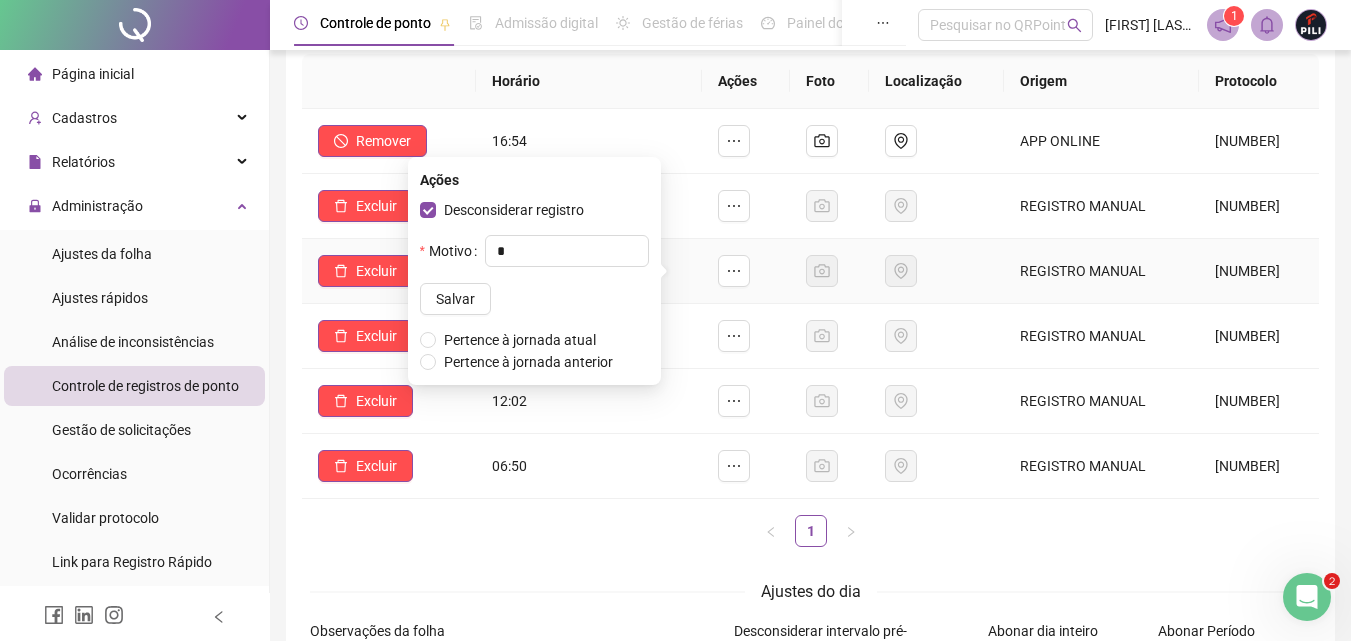 drag, startPoint x: 426, startPoint y: 292, endPoint x: 485, endPoint y: 295, distance: 59.07622 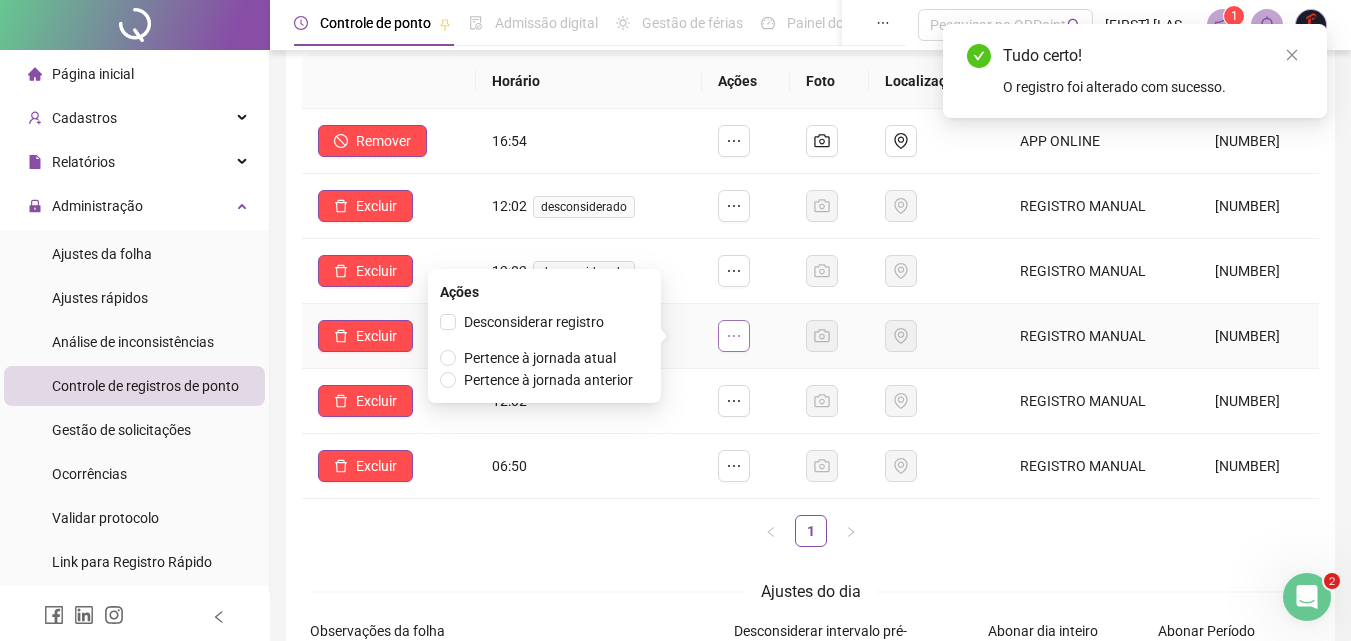 click 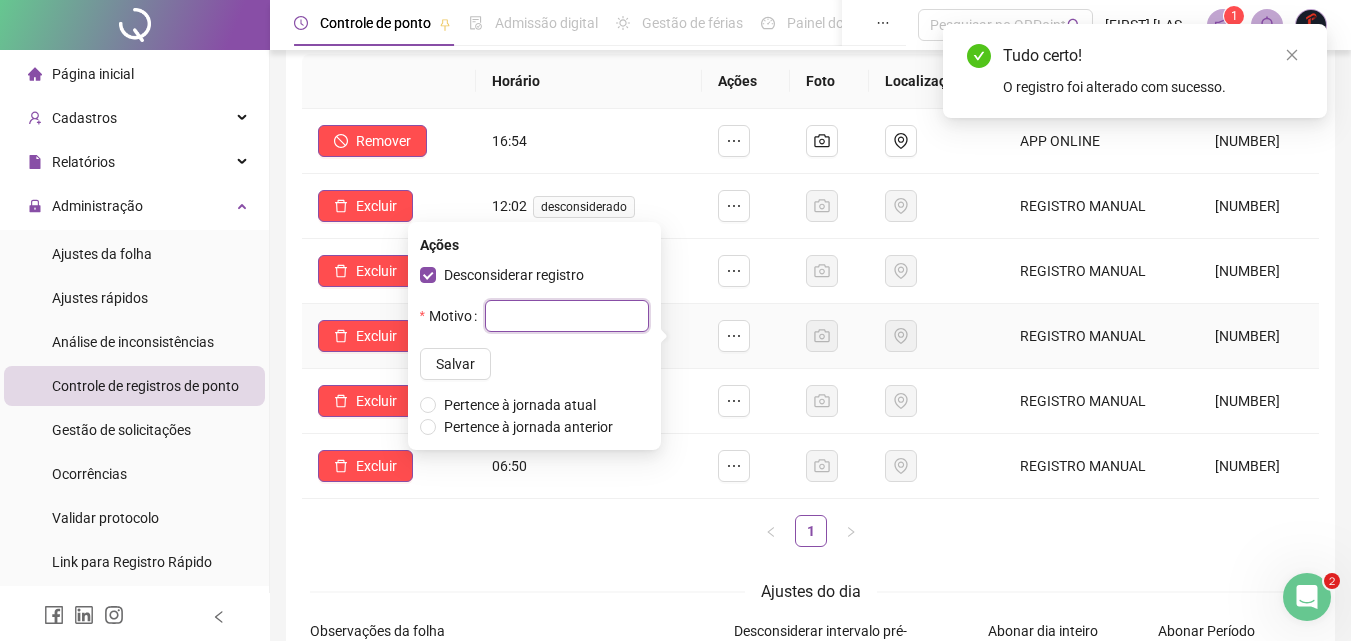click at bounding box center [567, 316] 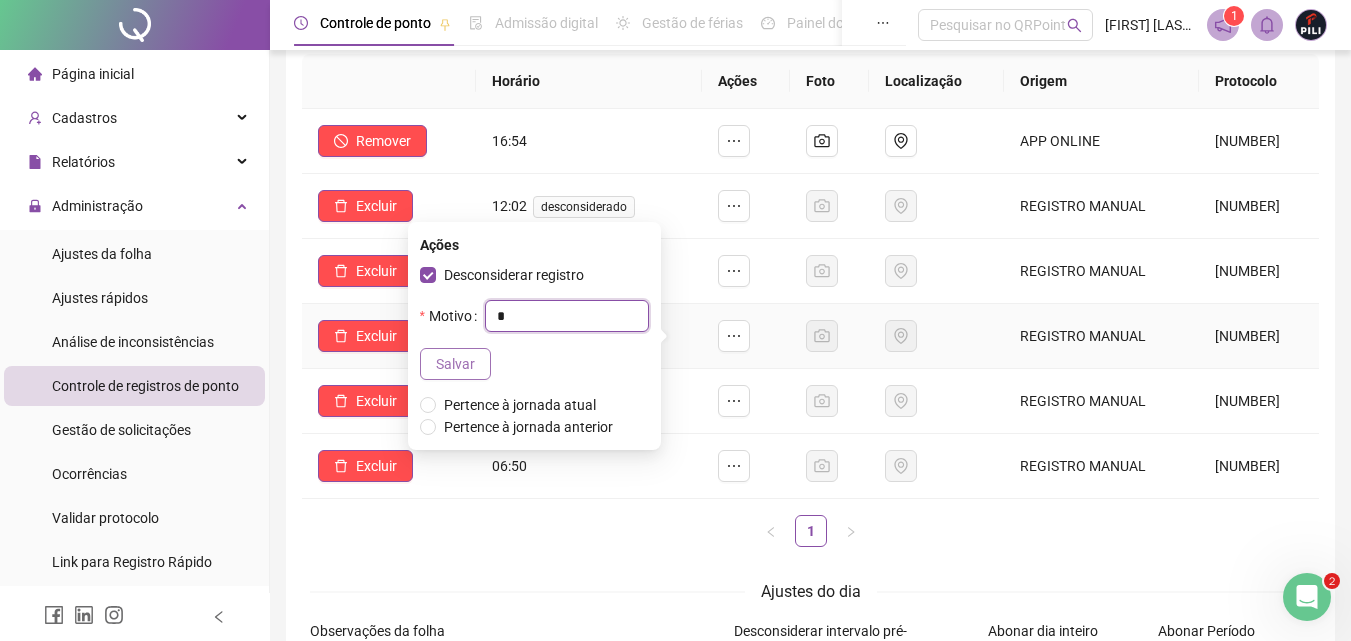type on "*" 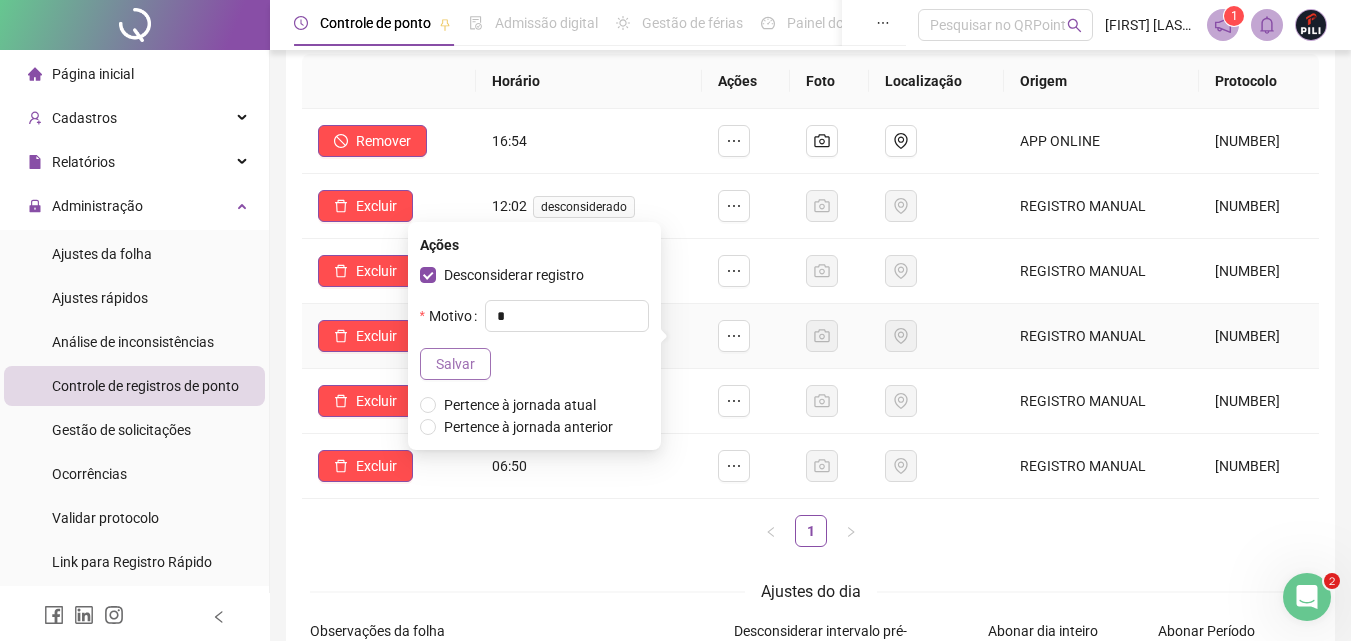 click on "Salvar" at bounding box center [455, 364] 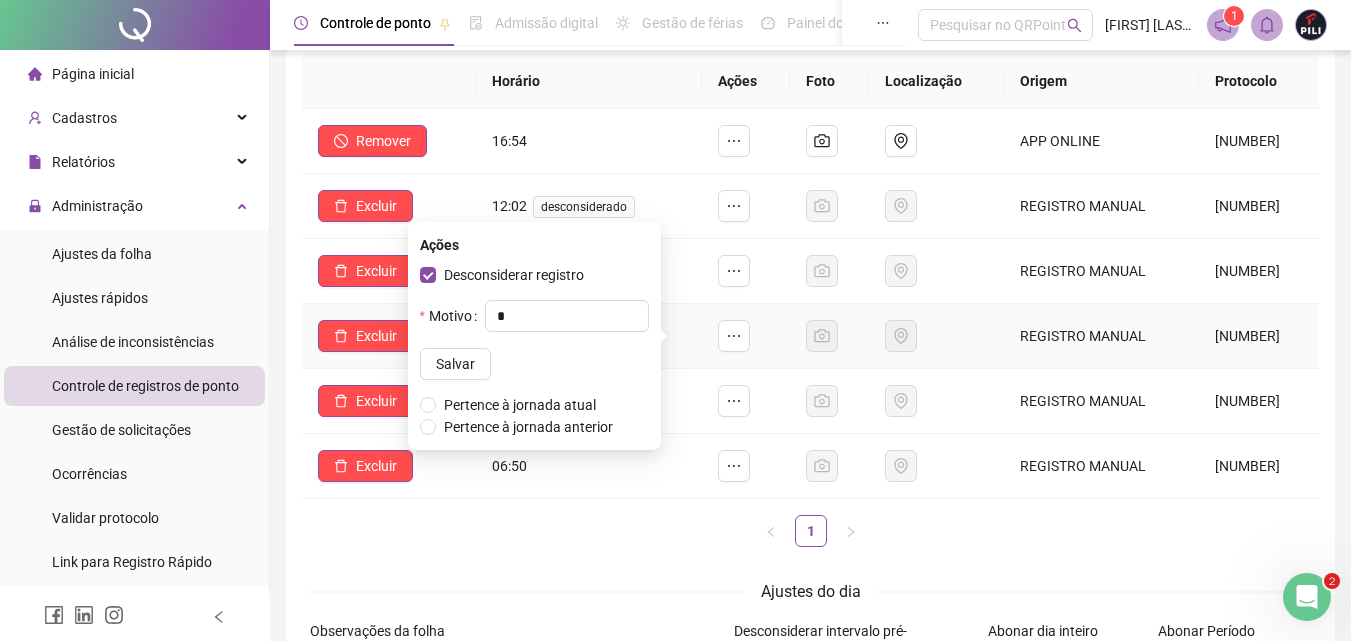 type 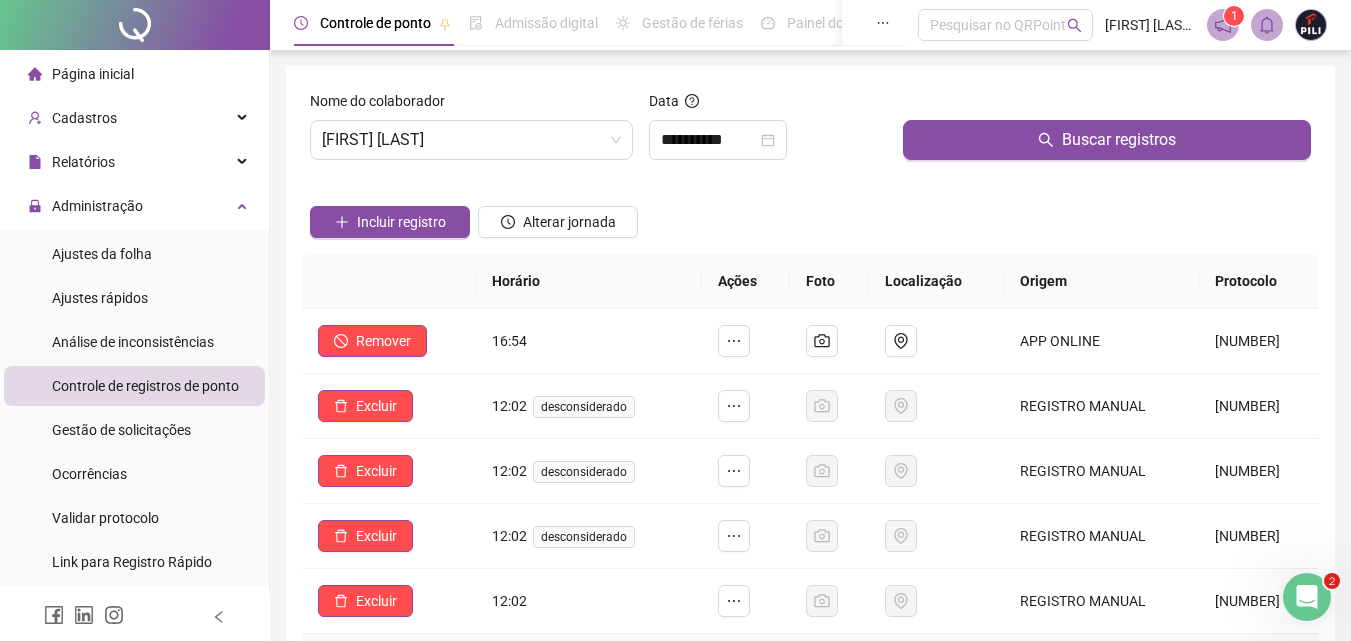 scroll, scrollTop: 100, scrollLeft: 0, axis: vertical 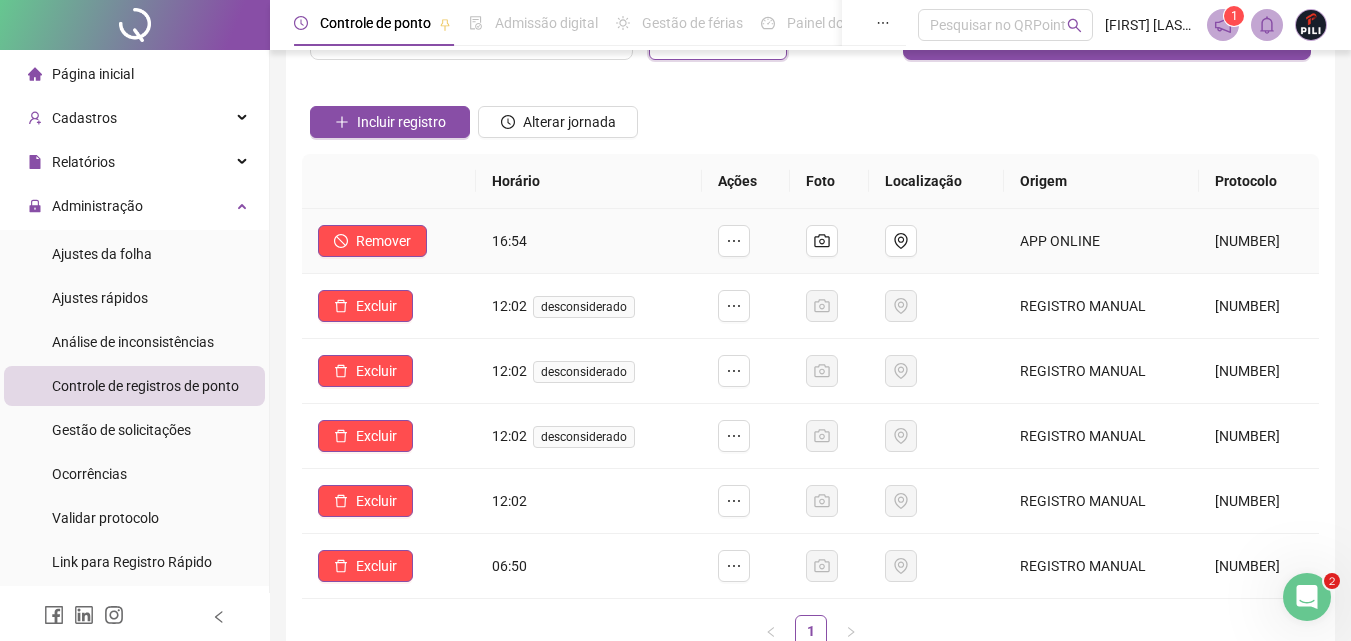 click on "**********" at bounding box center [709, 40] 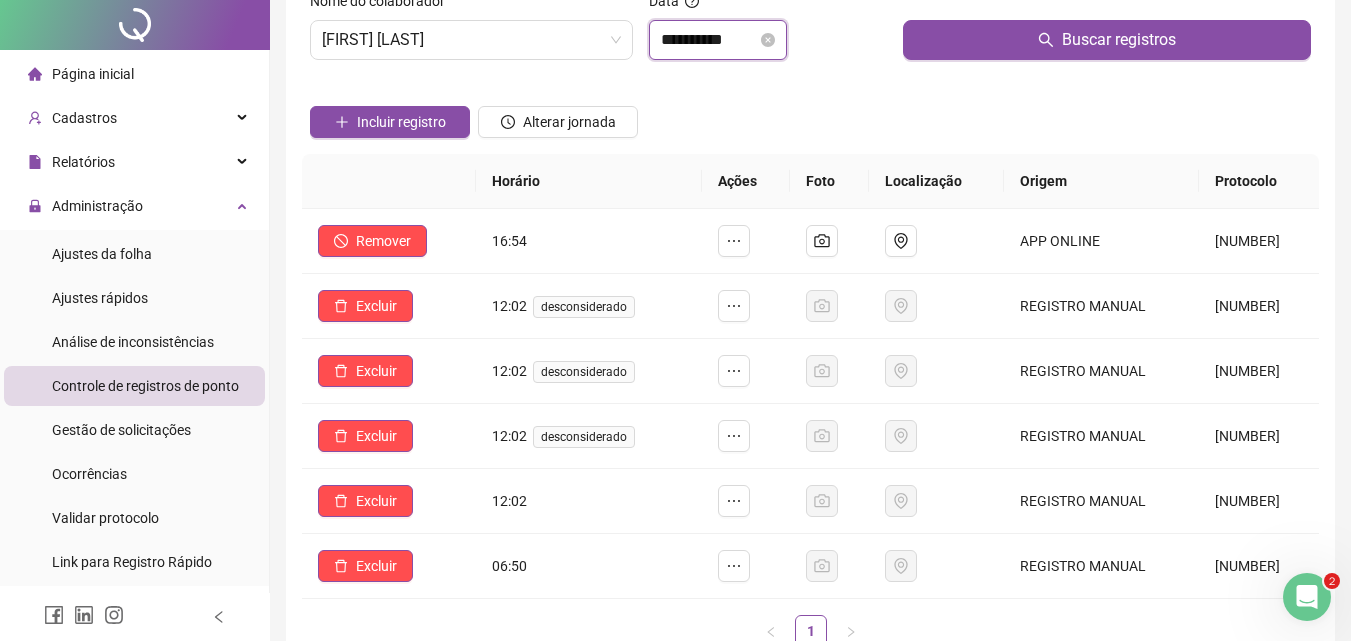scroll, scrollTop: 0, scrollLeft: 0, axis: both 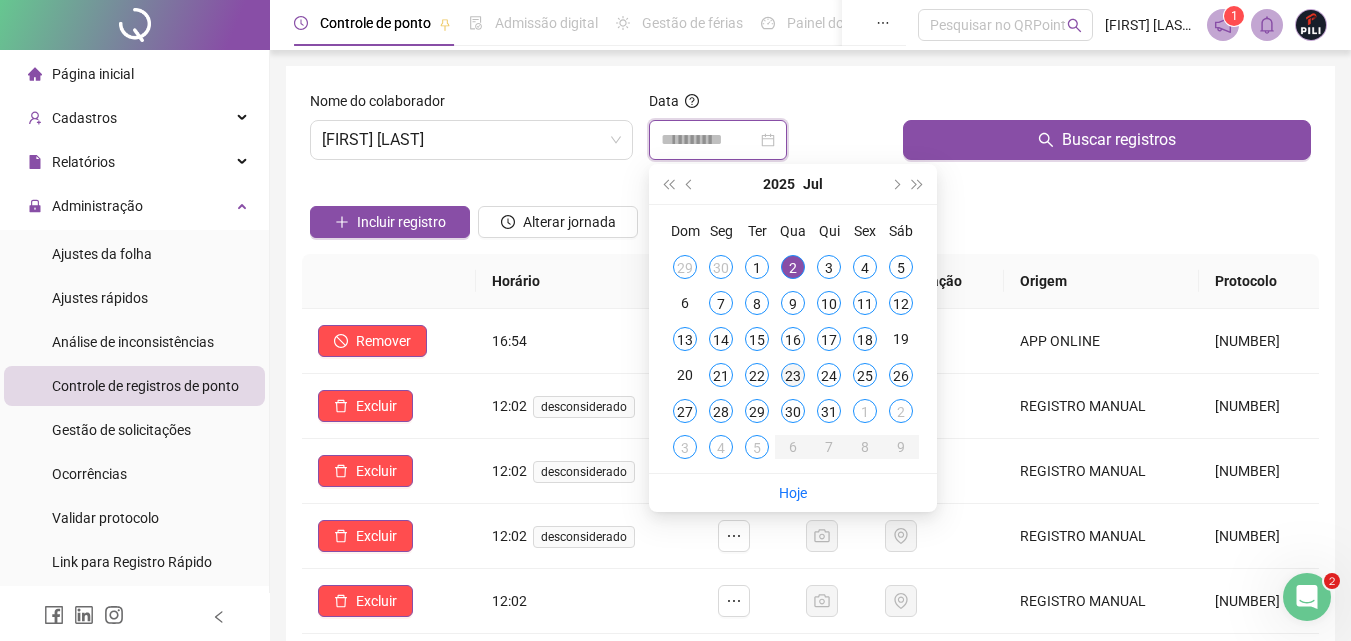 type on "**********" 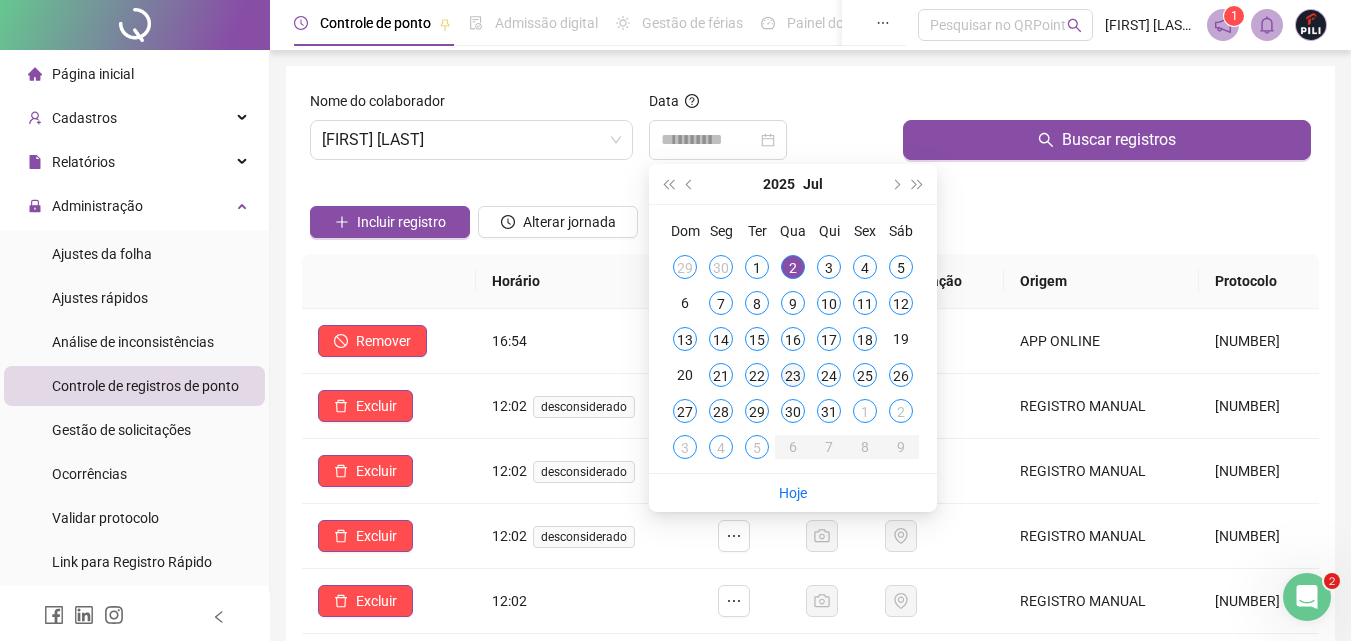 click on "23" at bounding box center (793, 375) 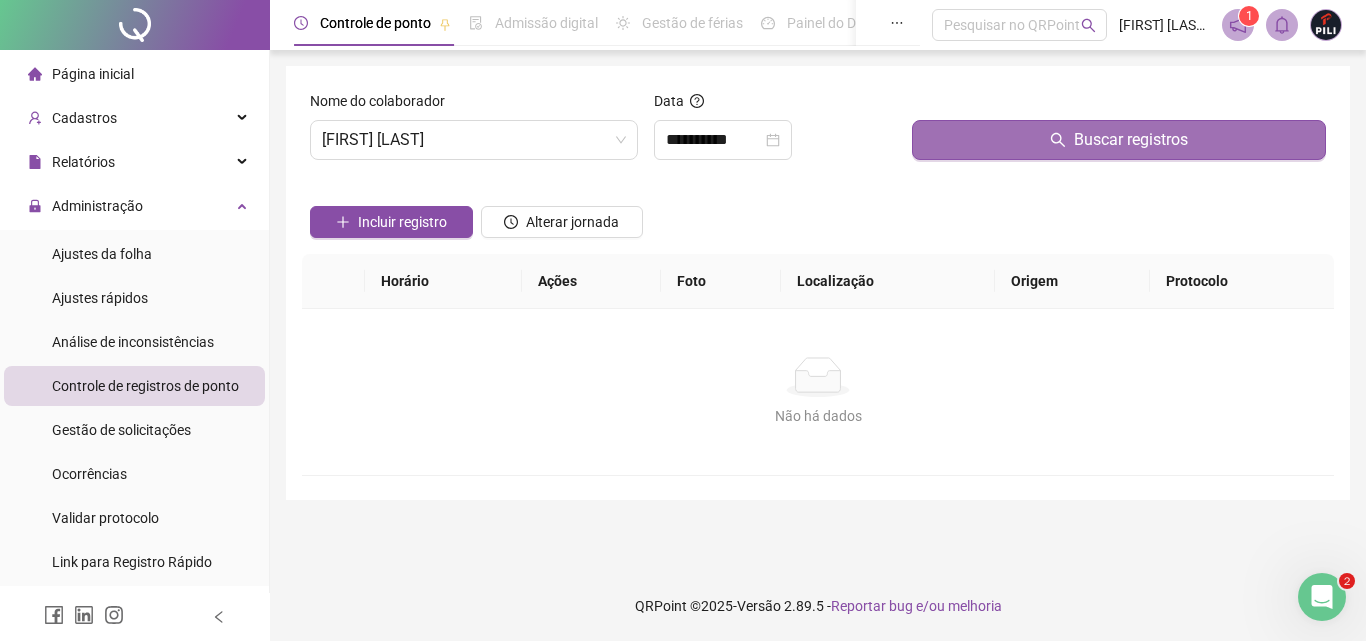 click on "Buscar registros" at bounding box center [1119, 140] 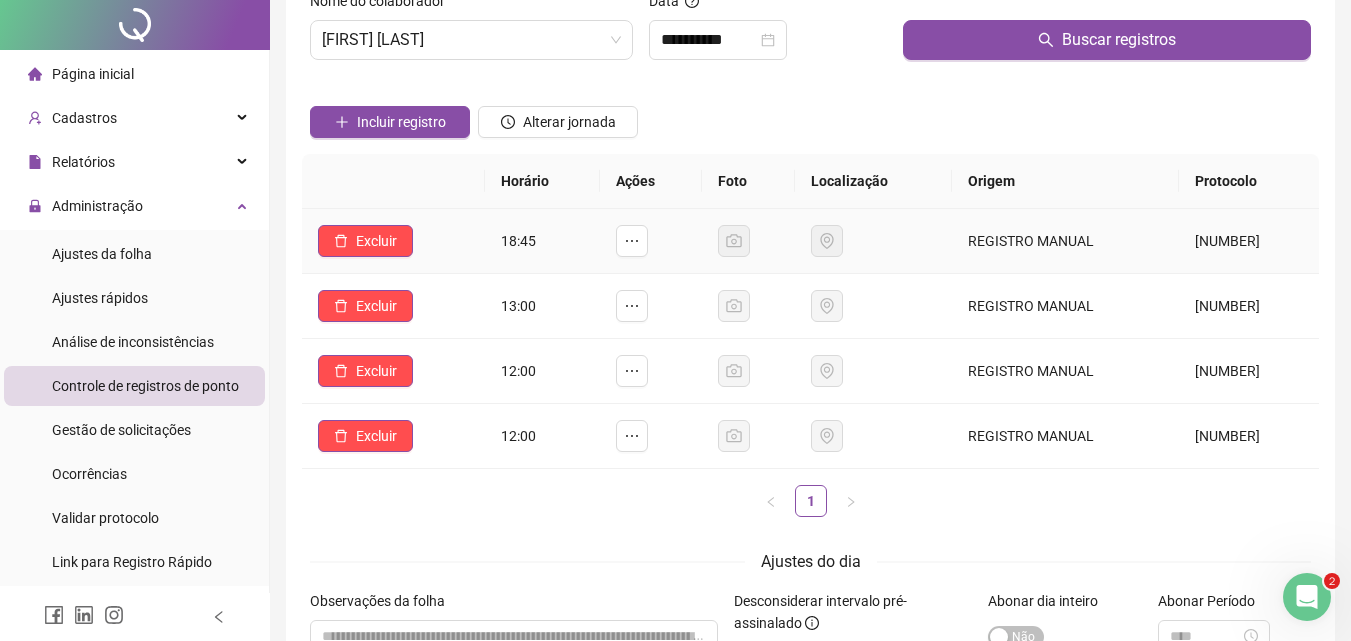 scroll, scrollTop: 0, scrollLeft: 0, axis: both 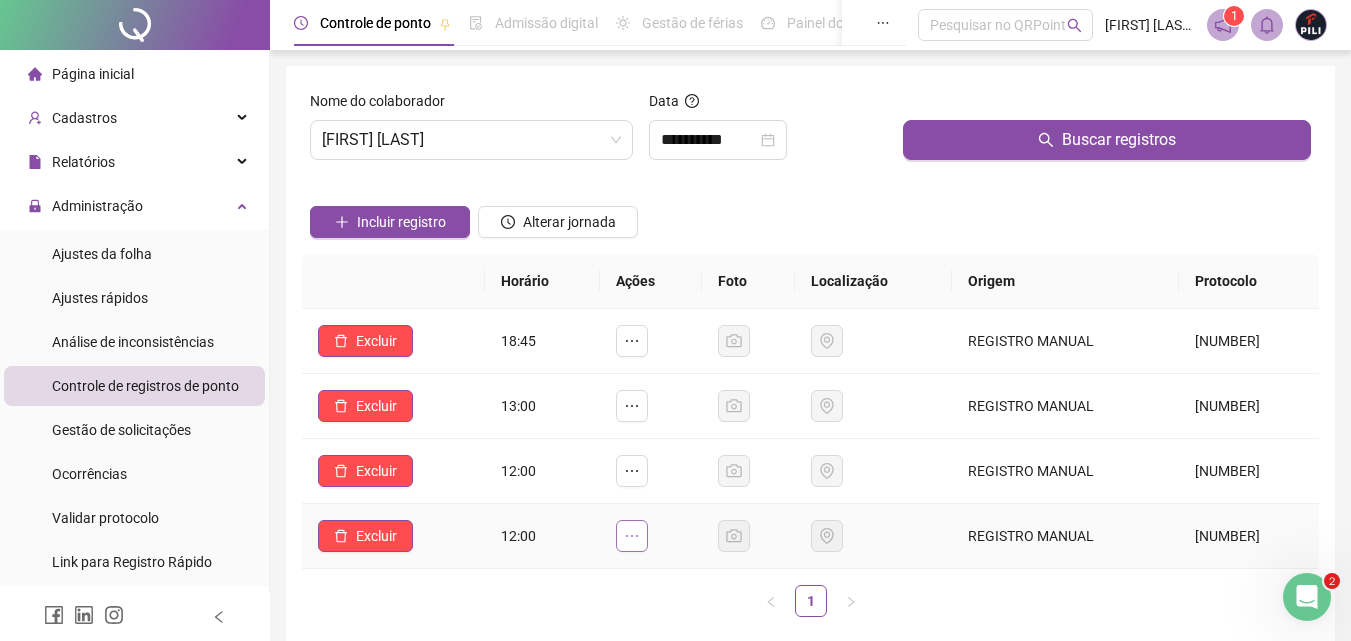click 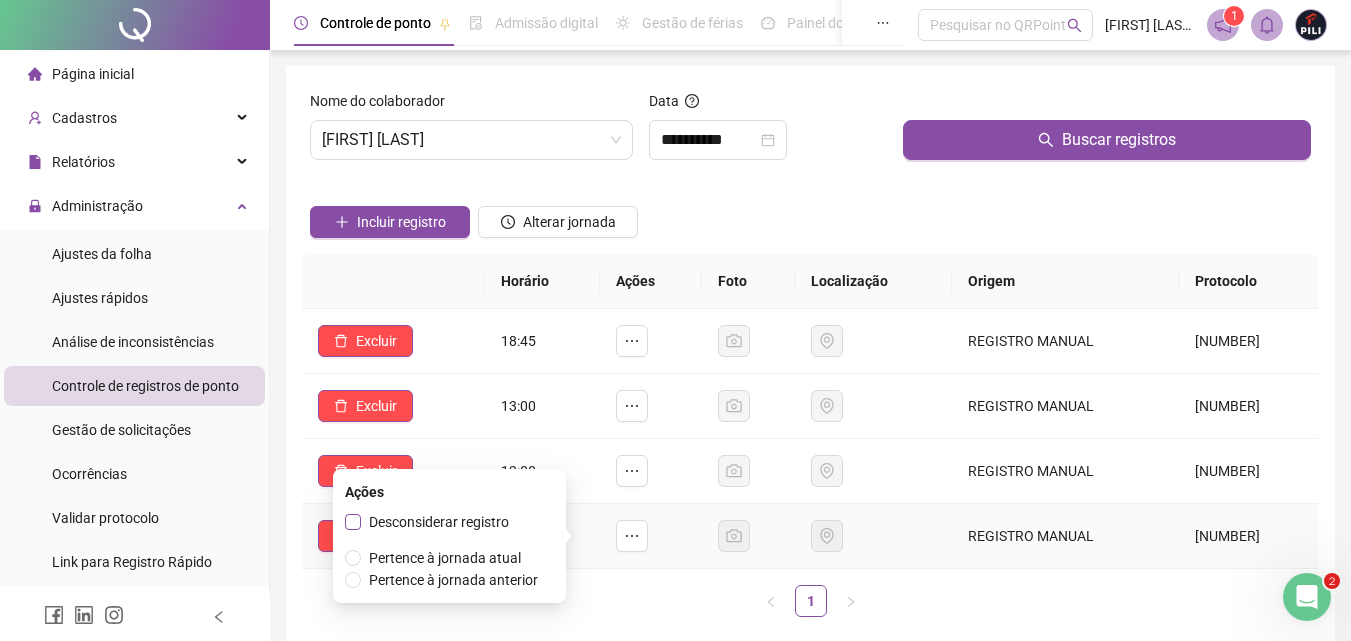 click on "Desconsiderar registro" at bounding box center [439, 522] 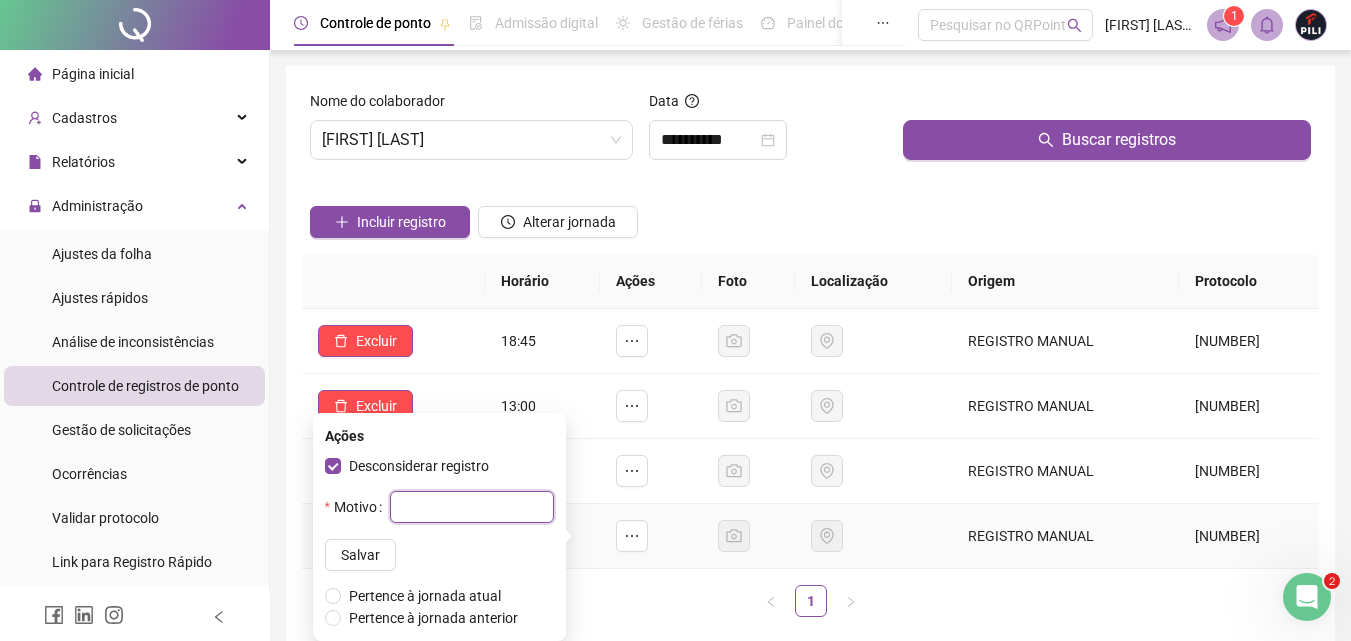 click at bounding box center (472, 507) 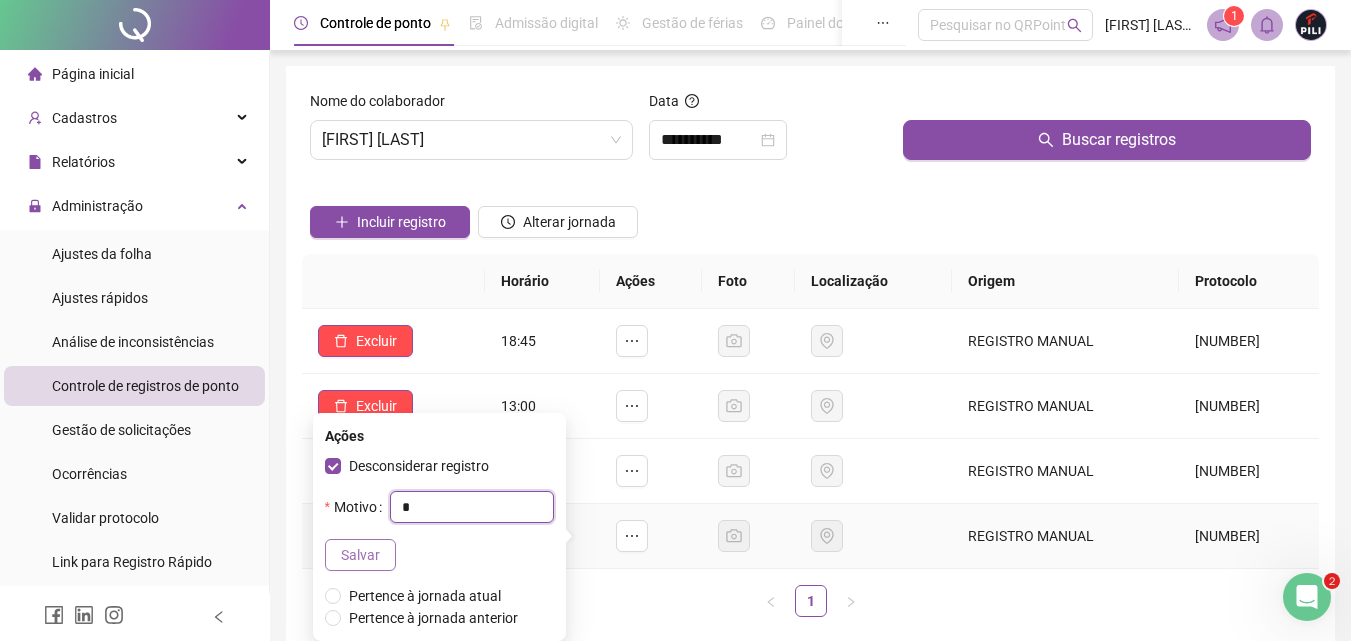 type on "*" 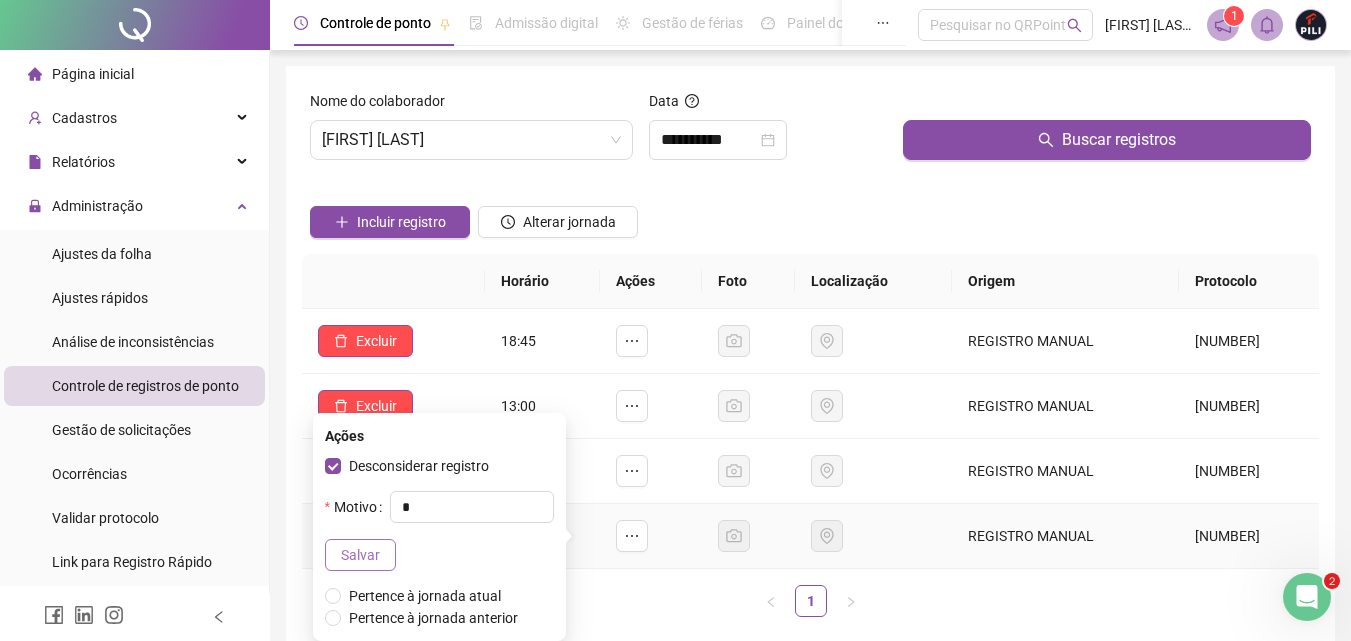 click on "Salvar" at bounding box center [360, 555] 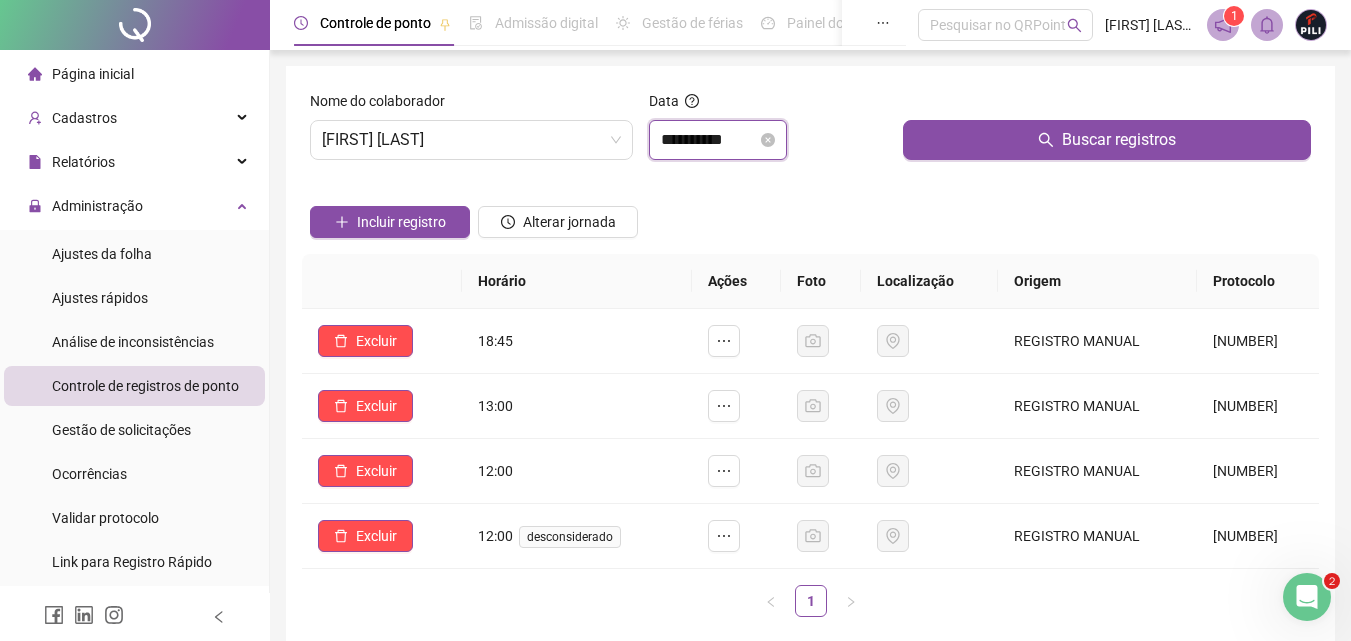 click on "**********" at bounding box center [709, 140] 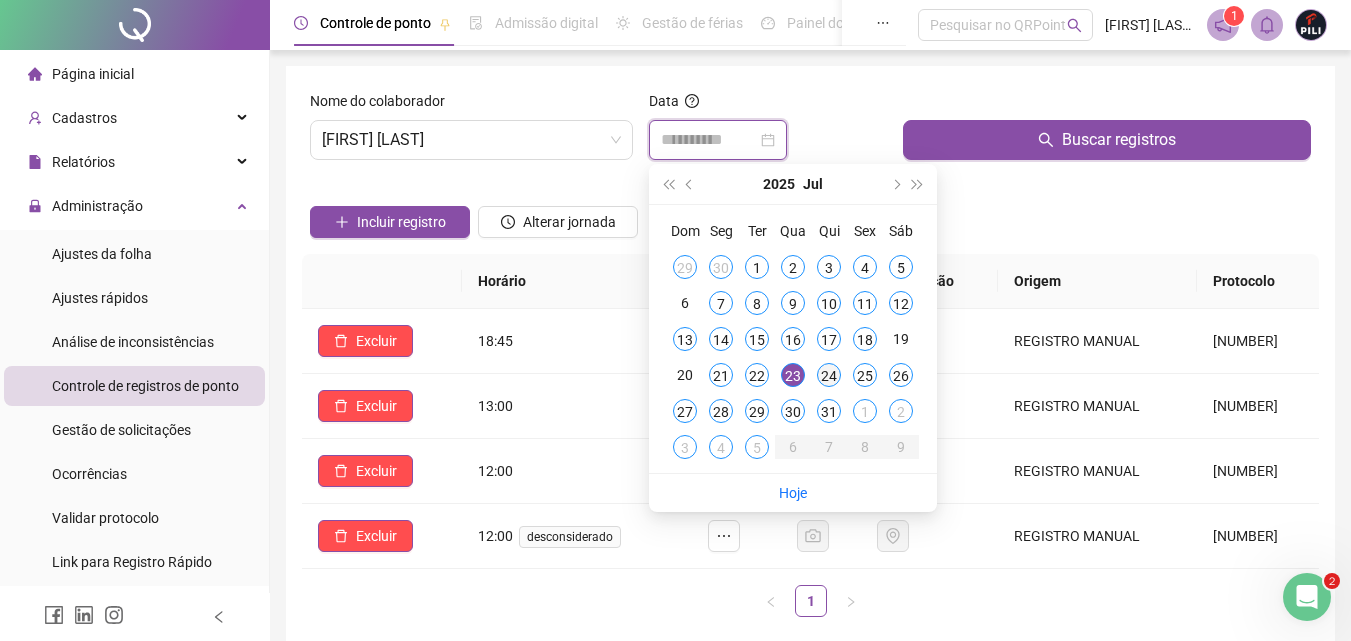 type on "**********" 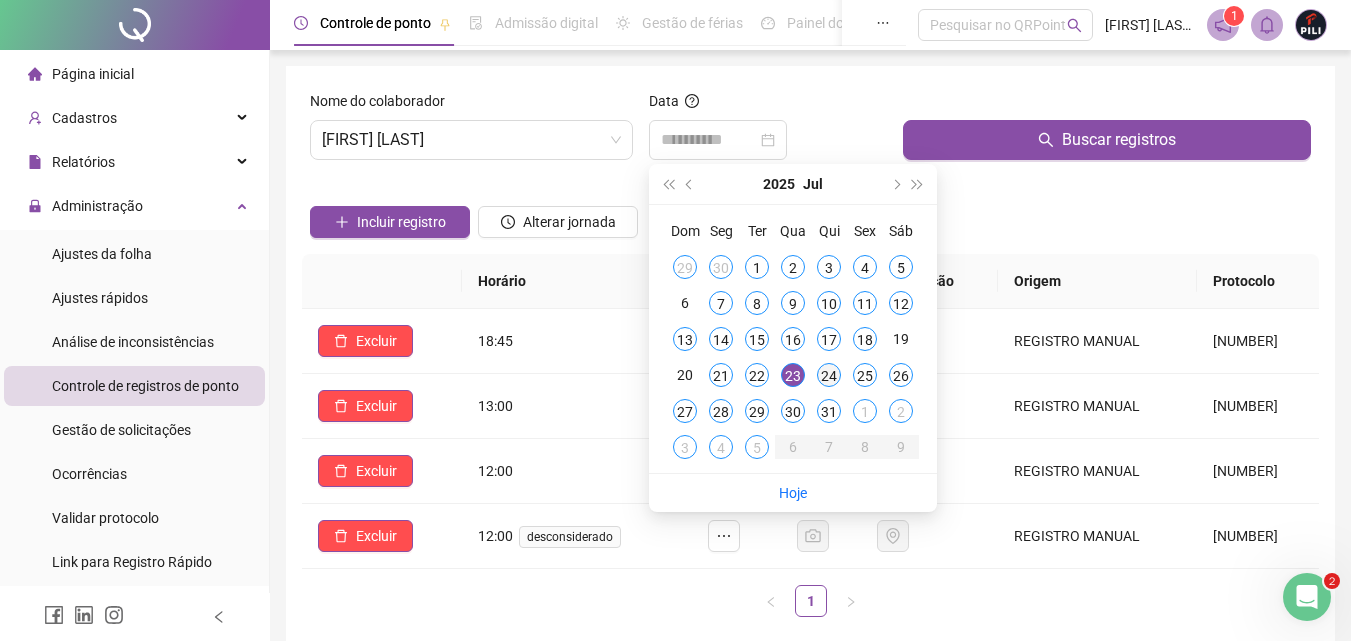 click on "24" at bounding box center [829, 375] 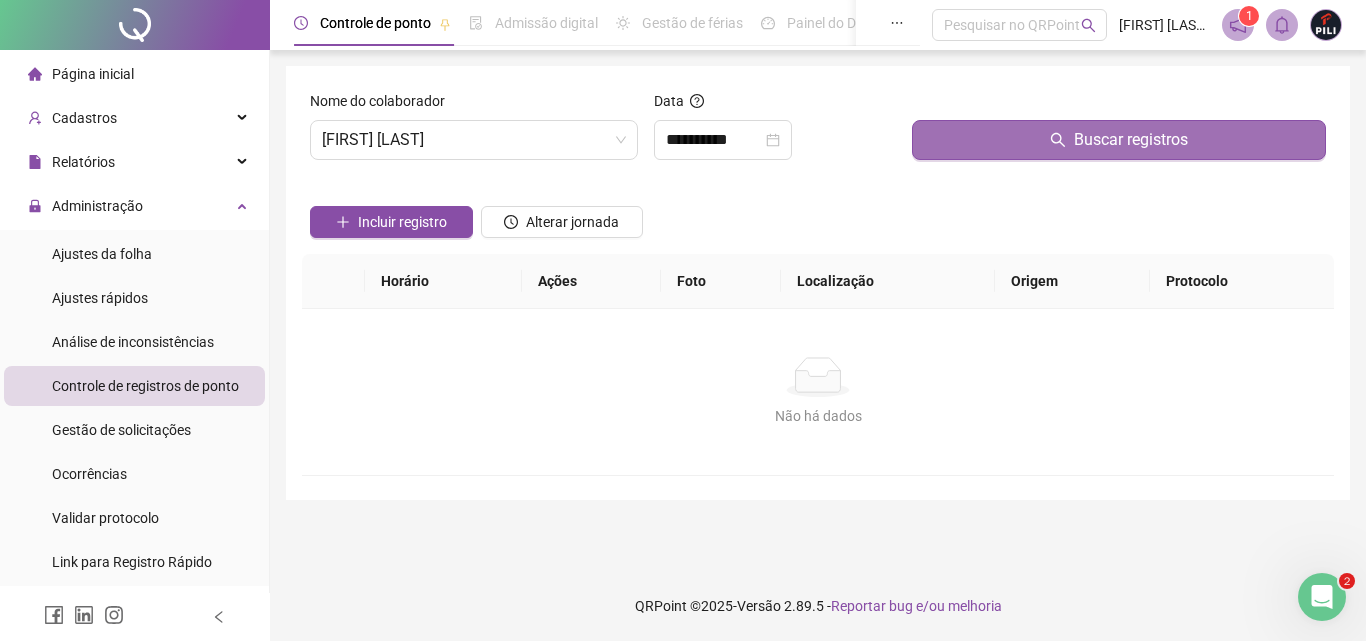 click on "Buscar registros" at bounding box center [1119, 140] 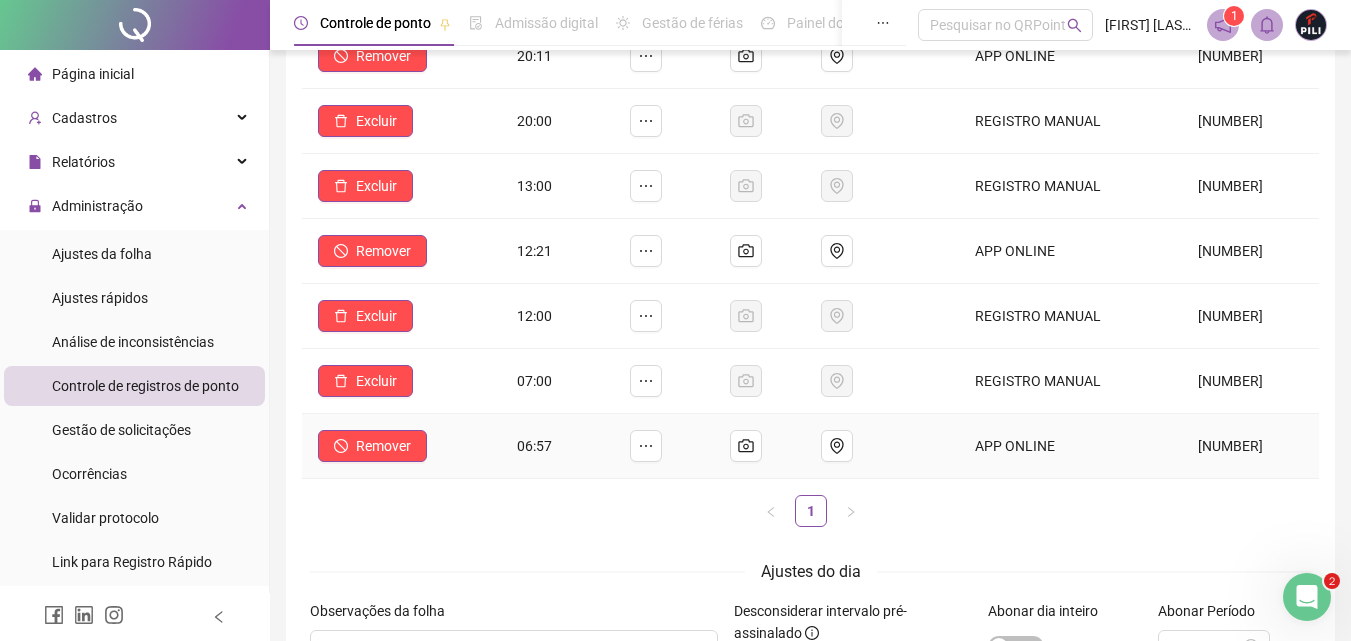 scroll, scrollTop: 0, scrollLeft: 0, axis: both 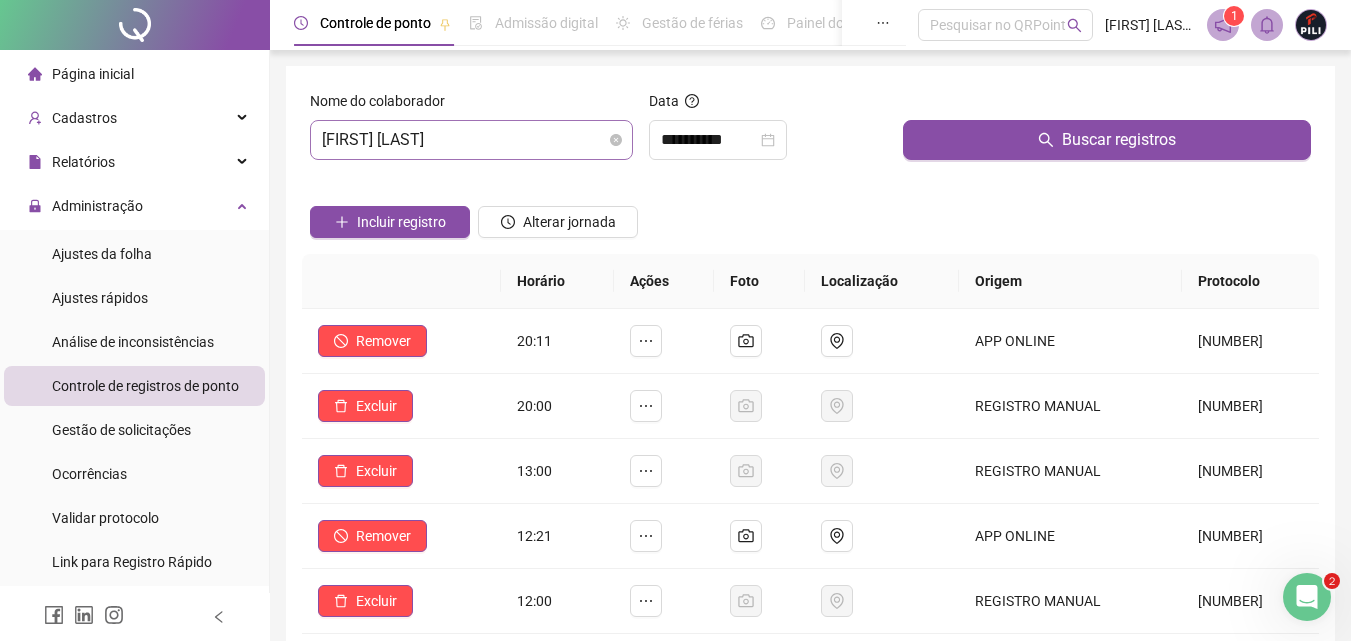 click on "[FIRST] [LAST]" at bounding box center [471, 140] 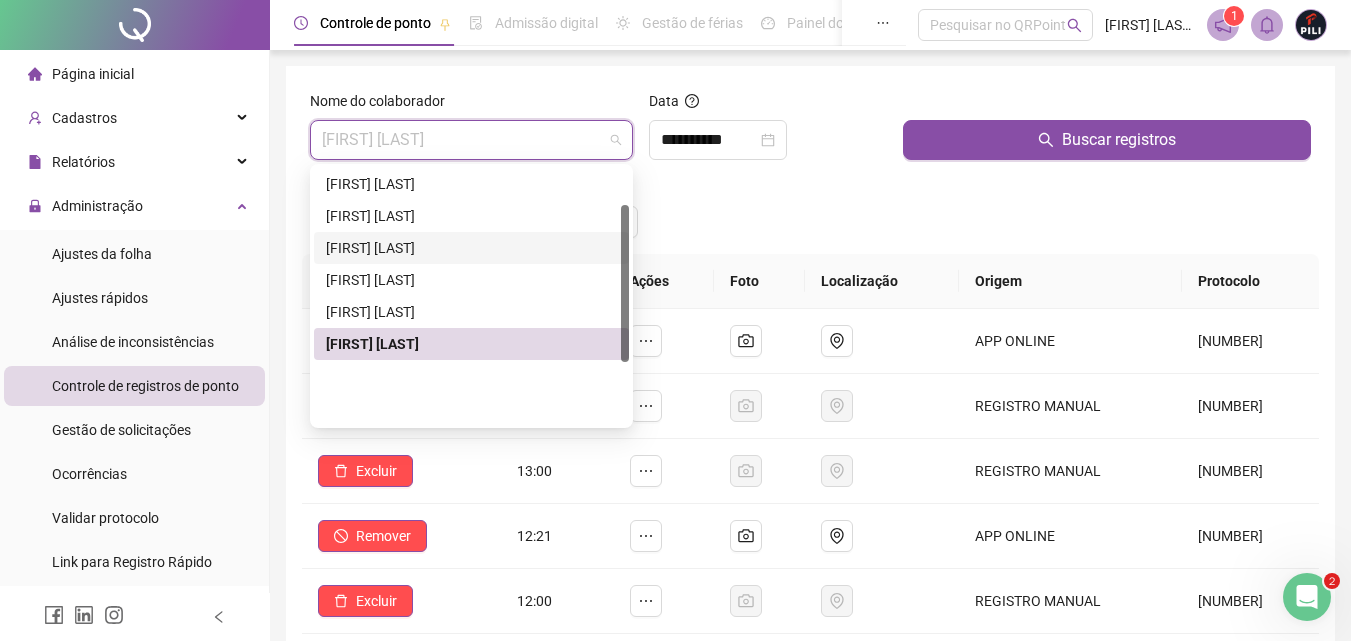 scroll, scrollTop: 0, scrollLeft: 0, axis: both 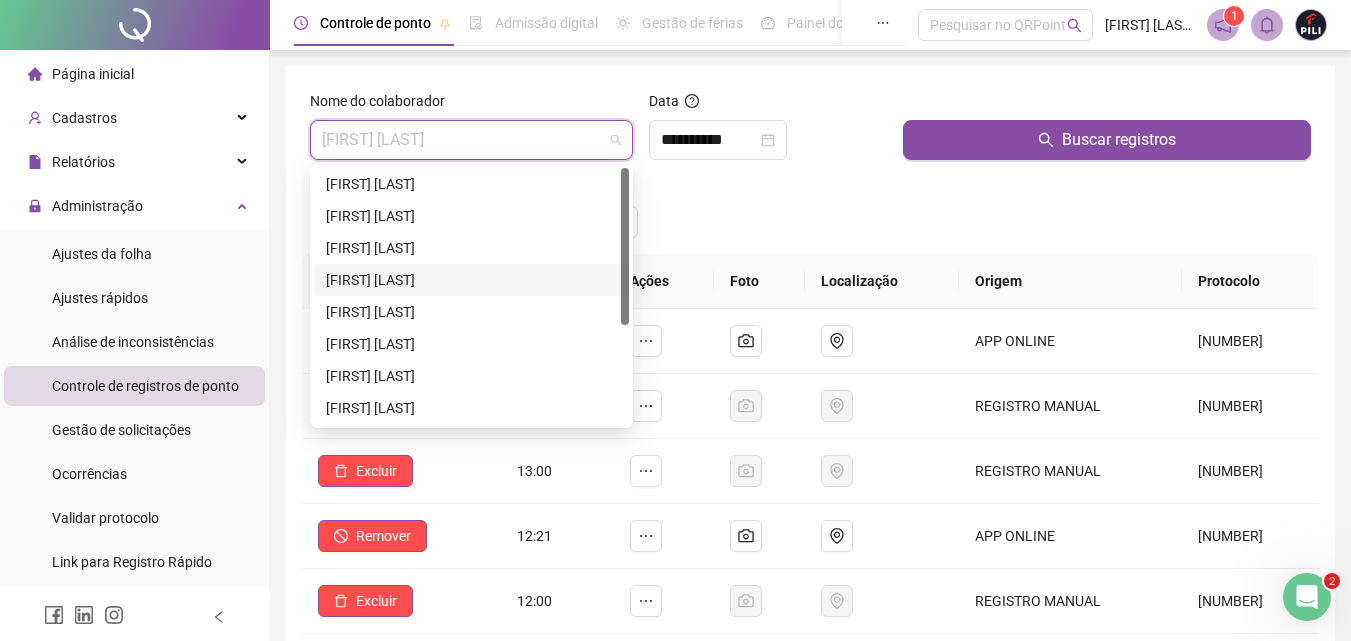 click on "[FIRST] [LAST]" at bounding box center (471, 280) 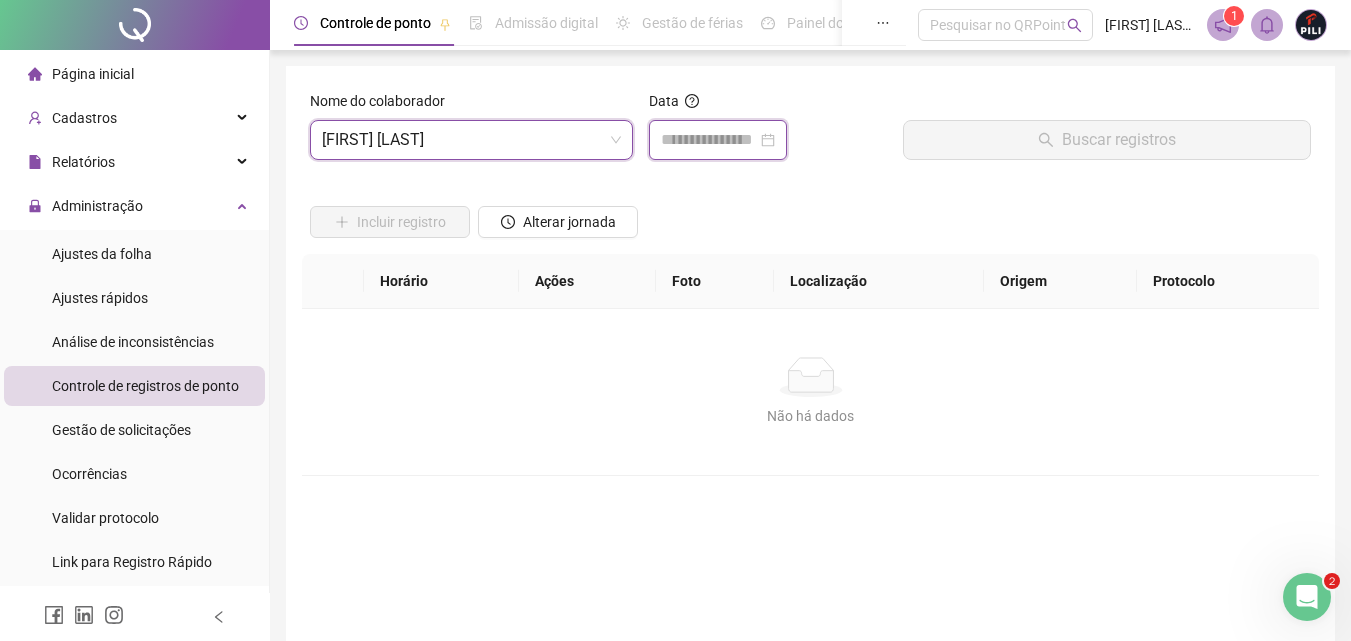 click at bounding box center (709, 140) 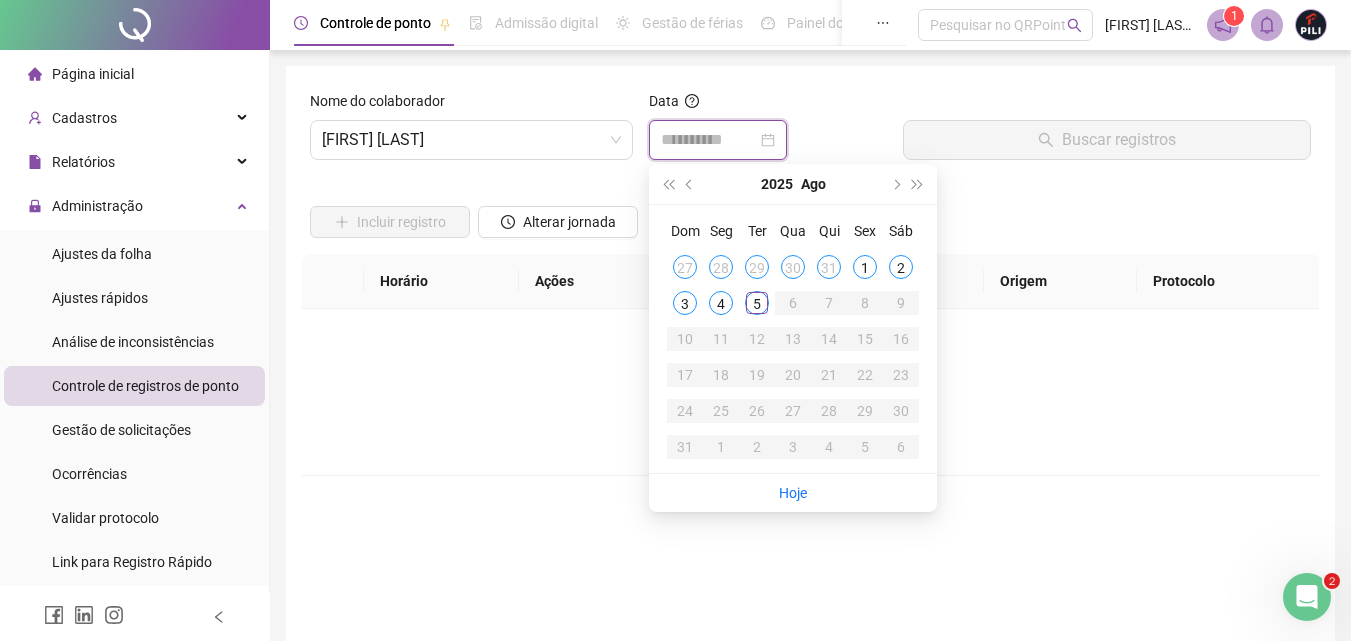 type on "**********" 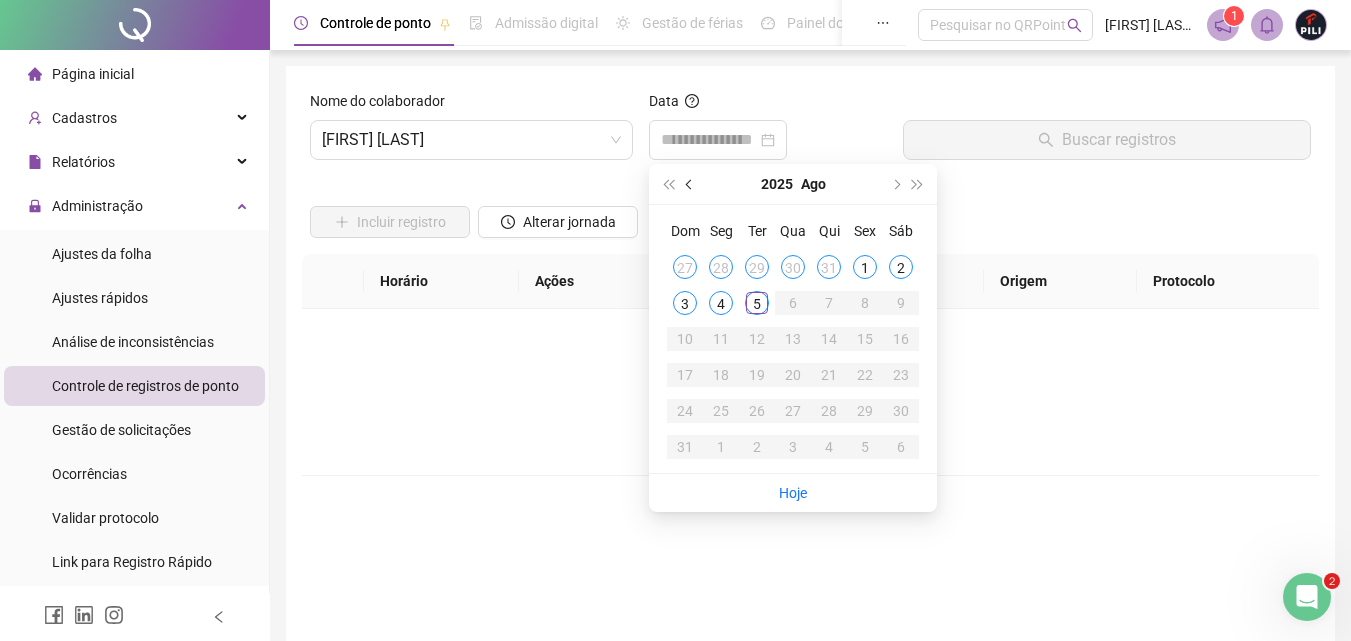 click at bounding box center [690, 184] 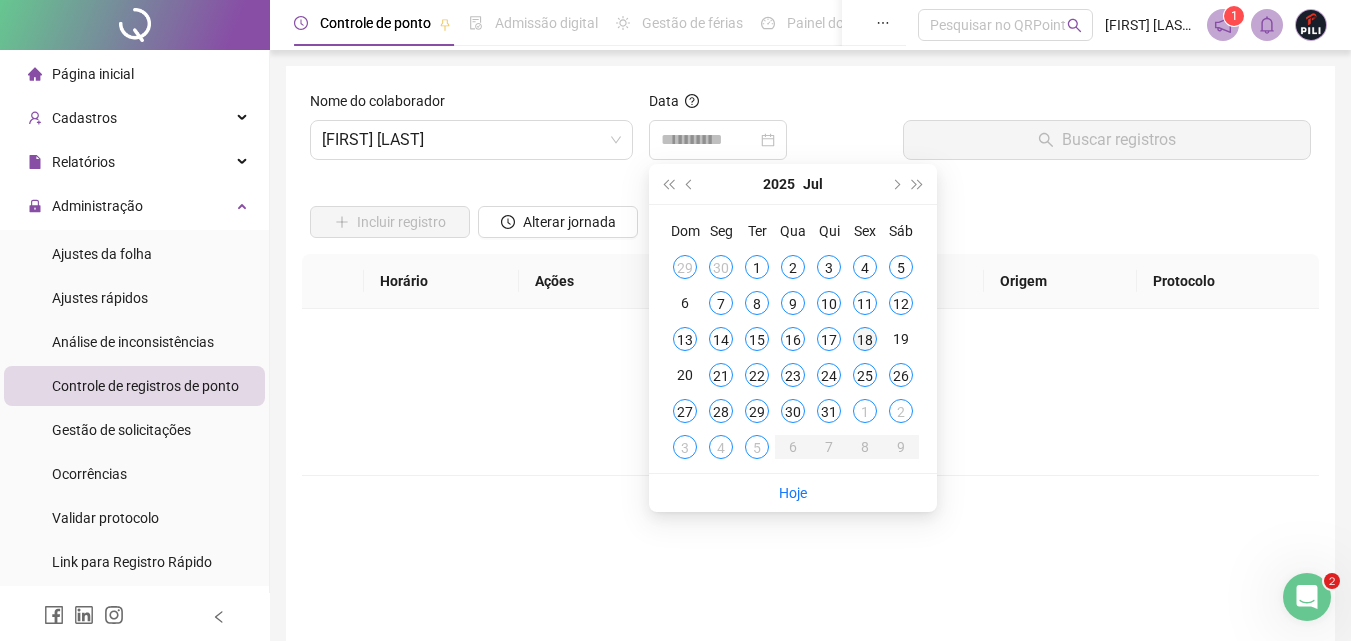 type on "**********" 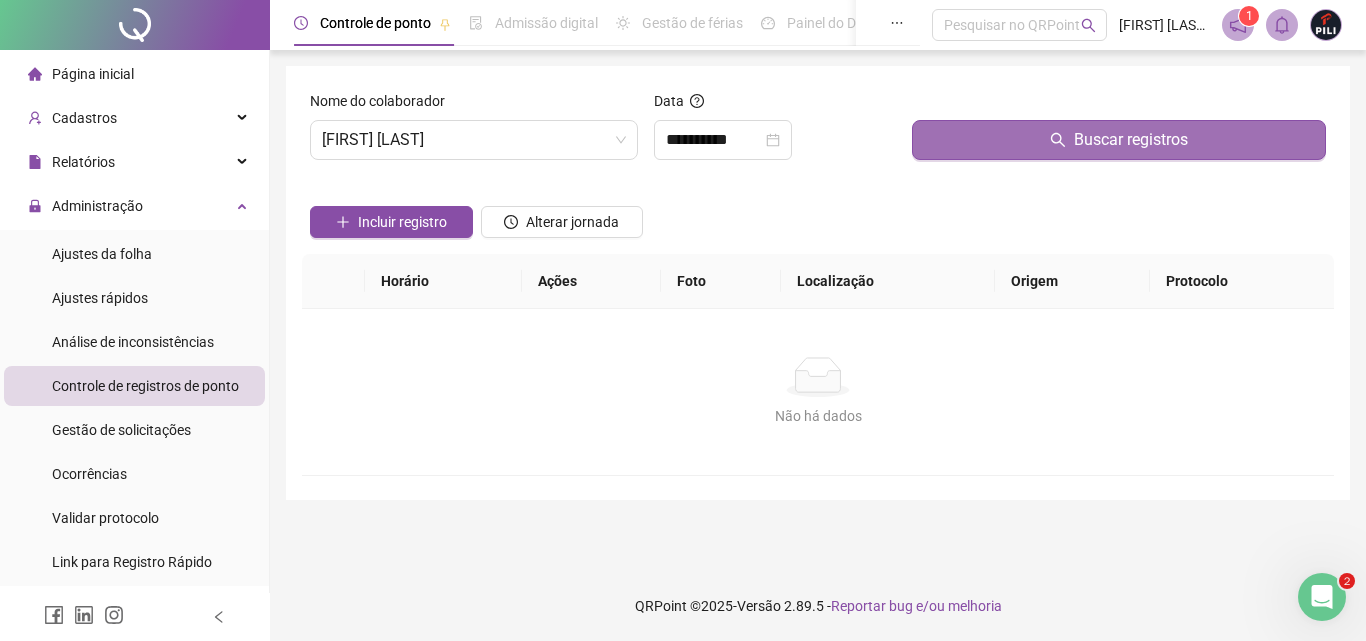 click on "Buscar registros" at bounding box center (1131, 140) 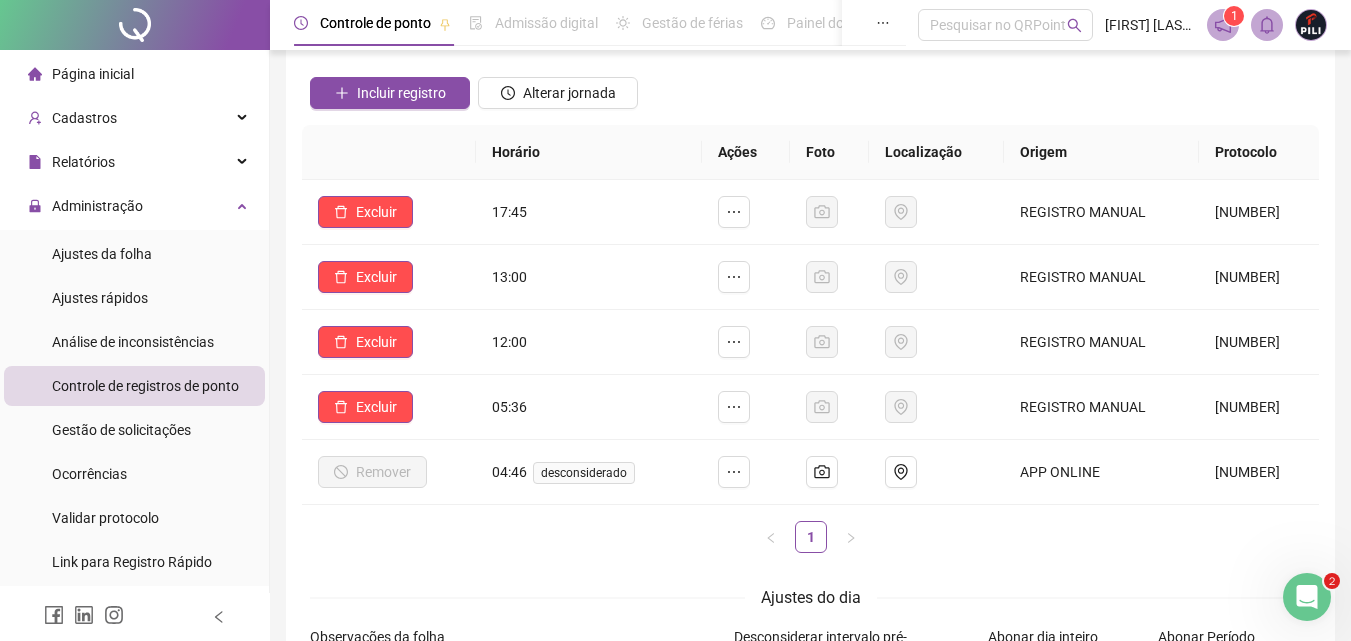 scroll, scrollTop: 100, scrollLeft: 0, axis: vertical 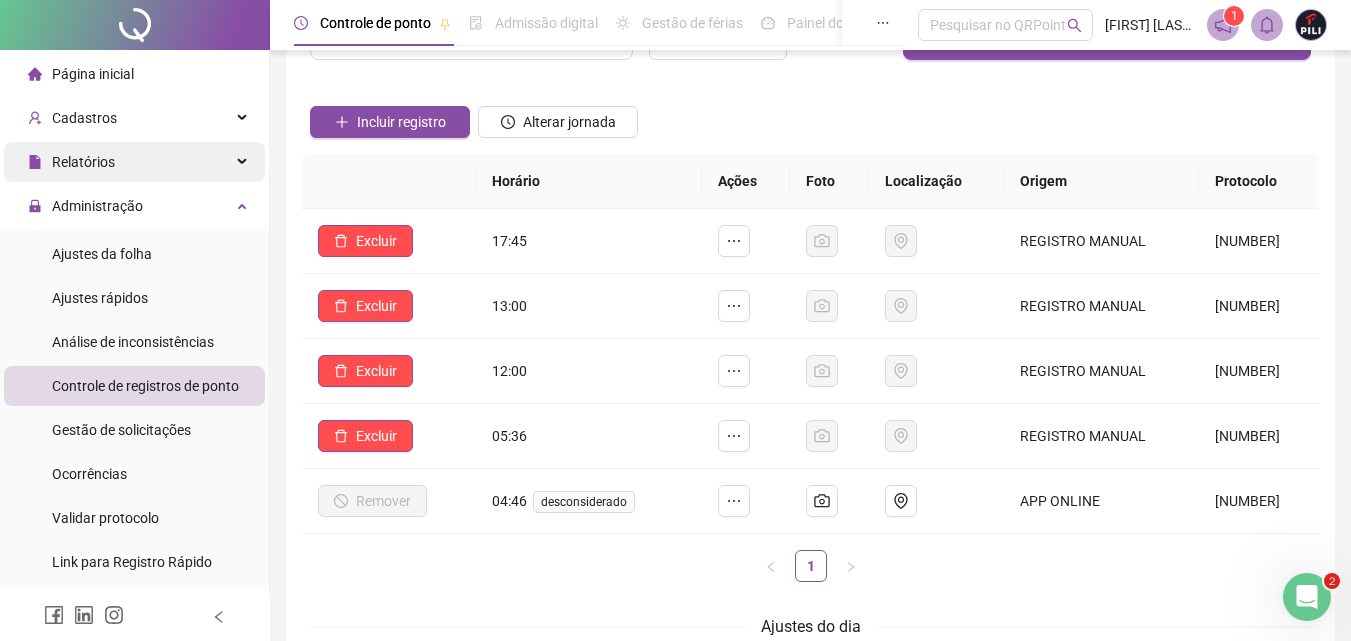 click on "Relatórios" at bounding box center [134, 162] 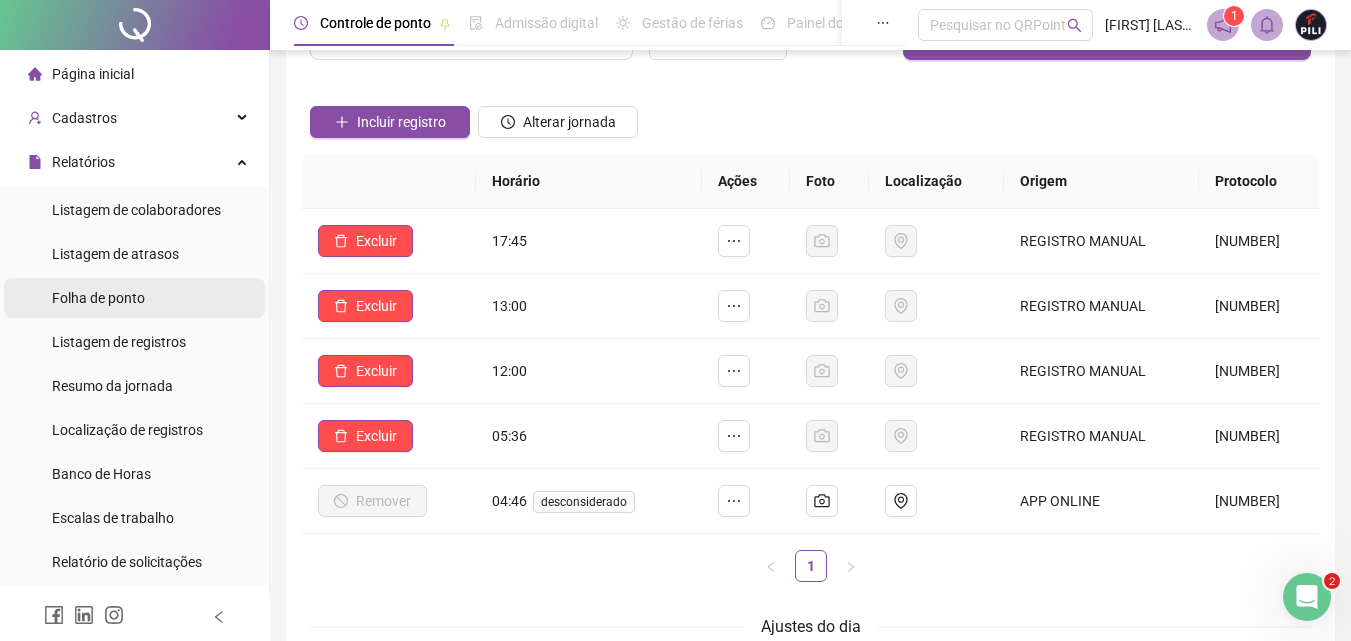 click on "Folha de ponto" at bounding box center (98, 298) 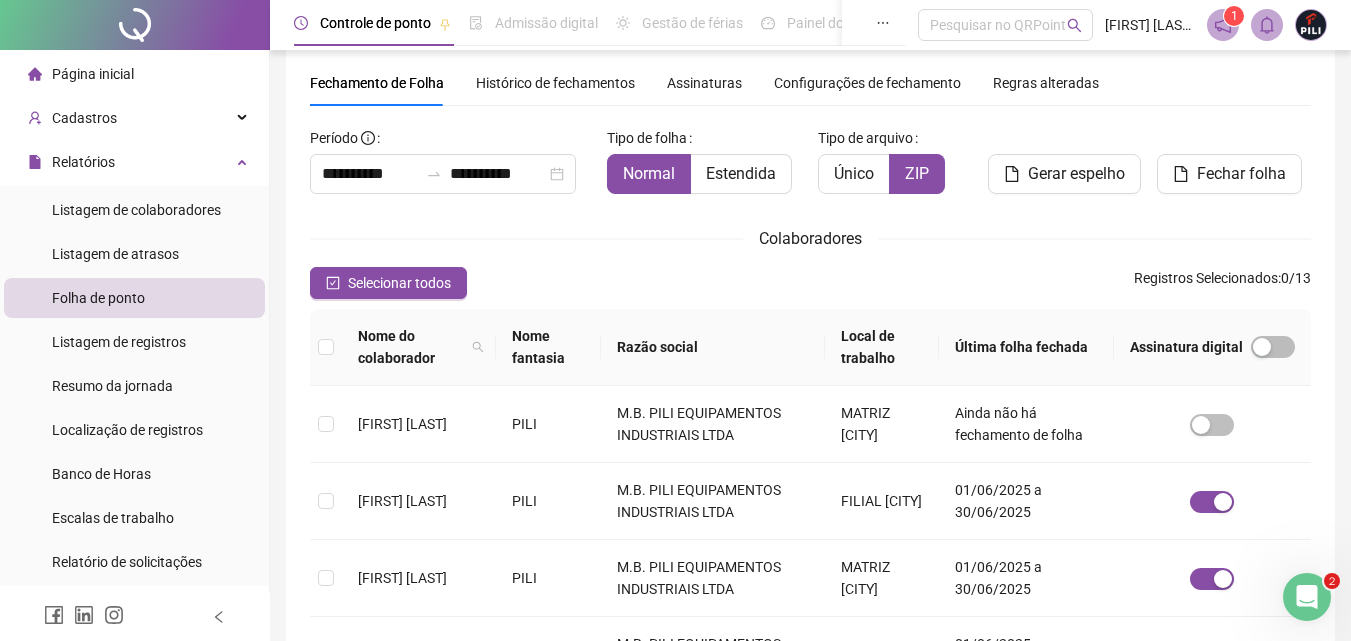 scroll, scrollTop: 89, scrollLeft: 0, axis: vertical 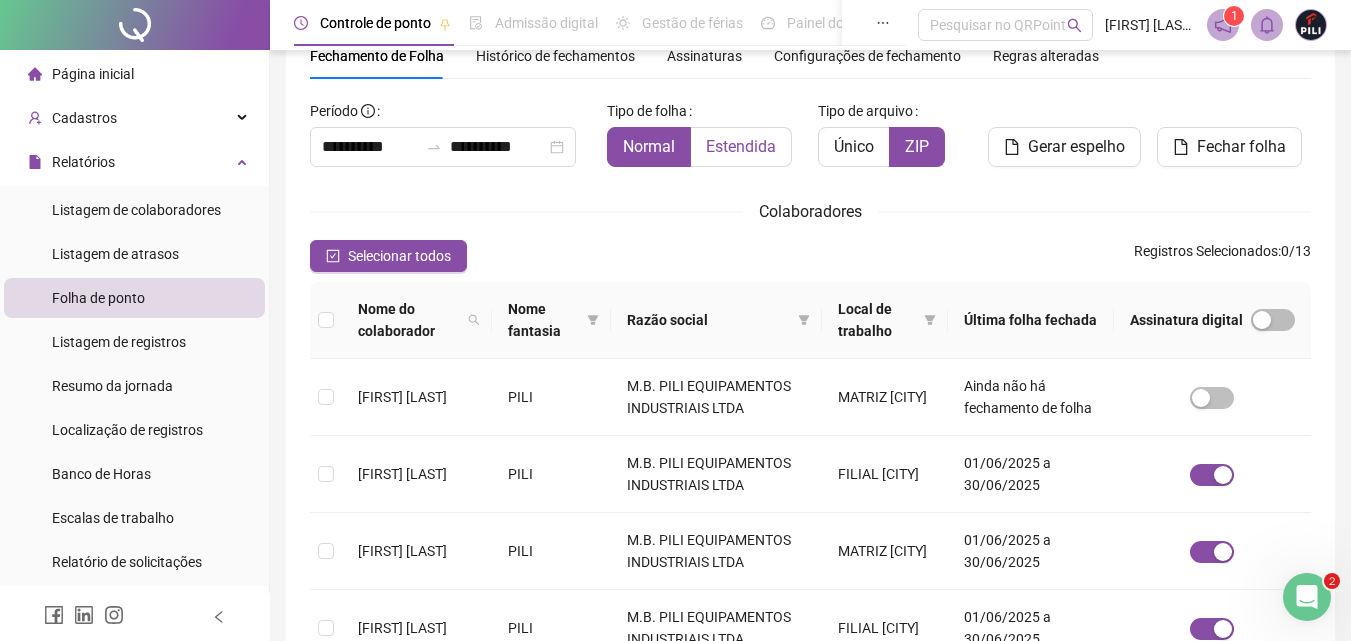 click on "Estendida" at bounding box center (741, 146) 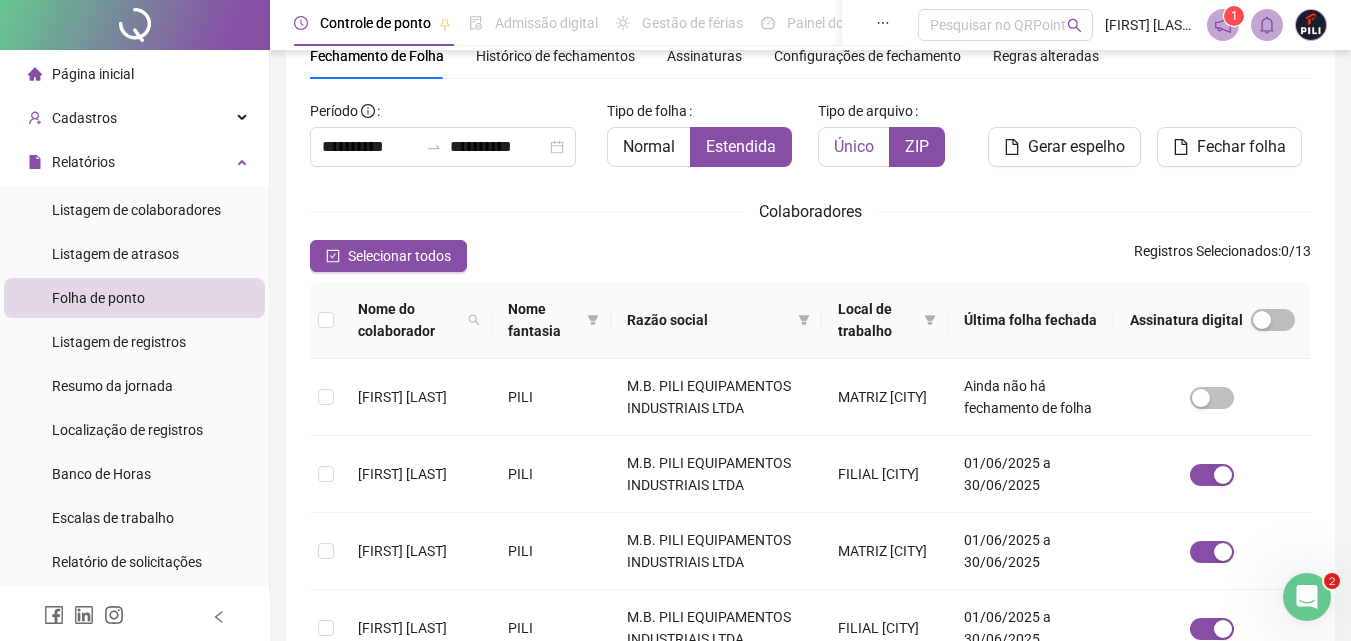 click on "Único" at bounding box center (854, 146) 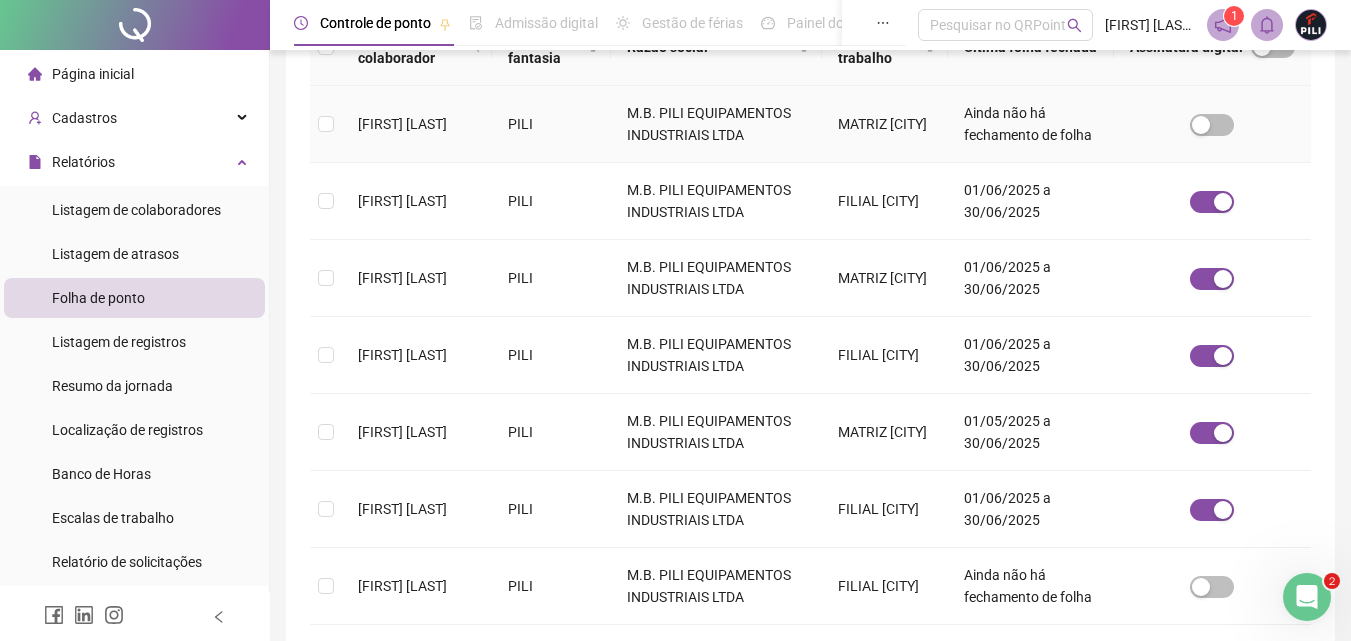 scroll, scrollTop: 389, scrollLeft: 0, axis: vertical 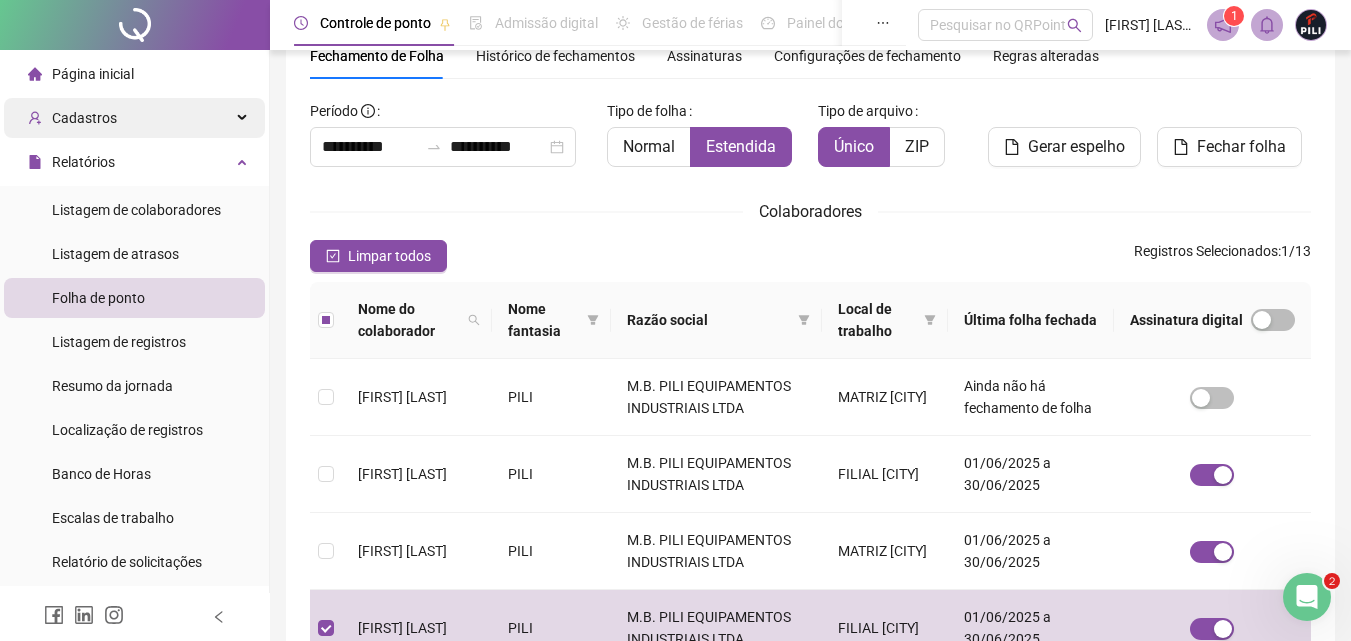 click on "Cadastros" at bounding box center (134, 118) 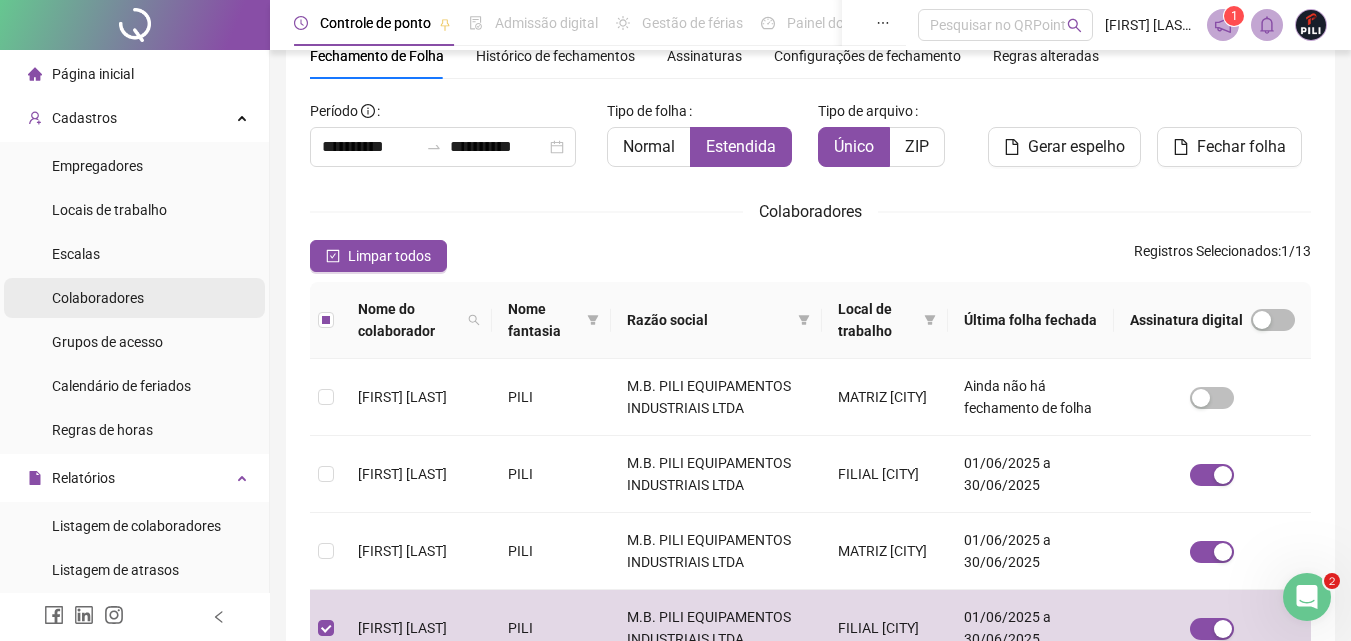 click on "Colaboradores" at bounding box center [98, 298] 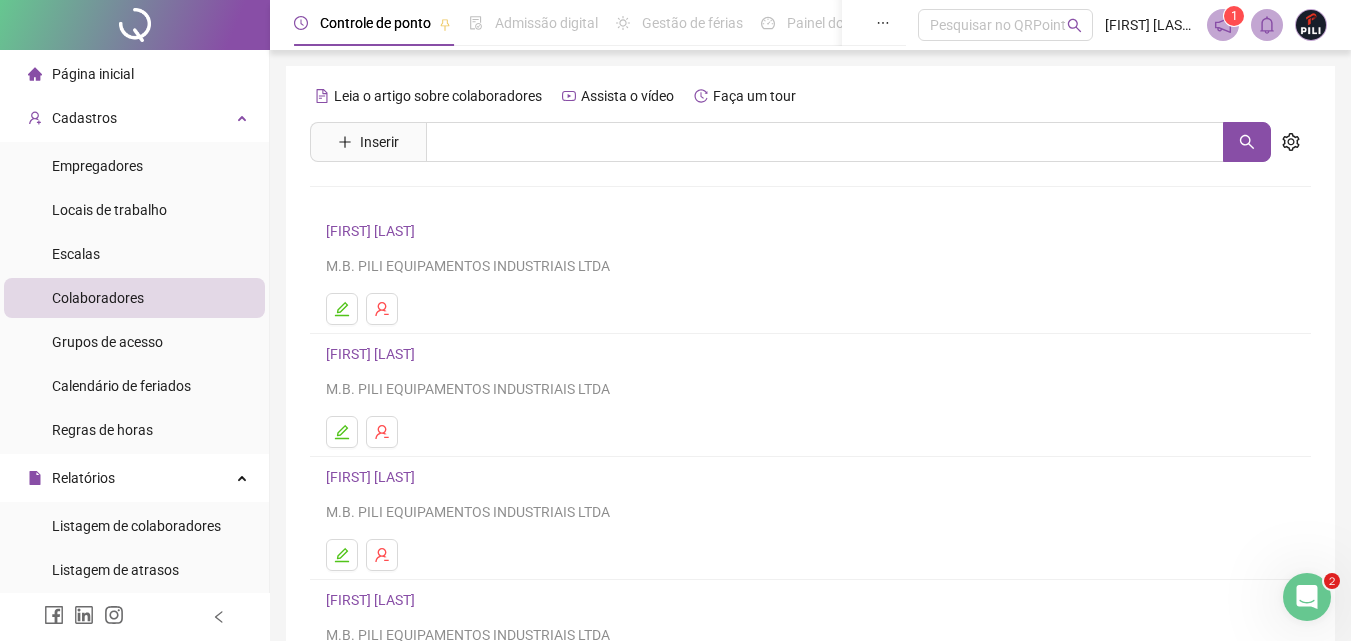 scroll, scrollTop: 200, scrollLeft: 0, axis: vertical 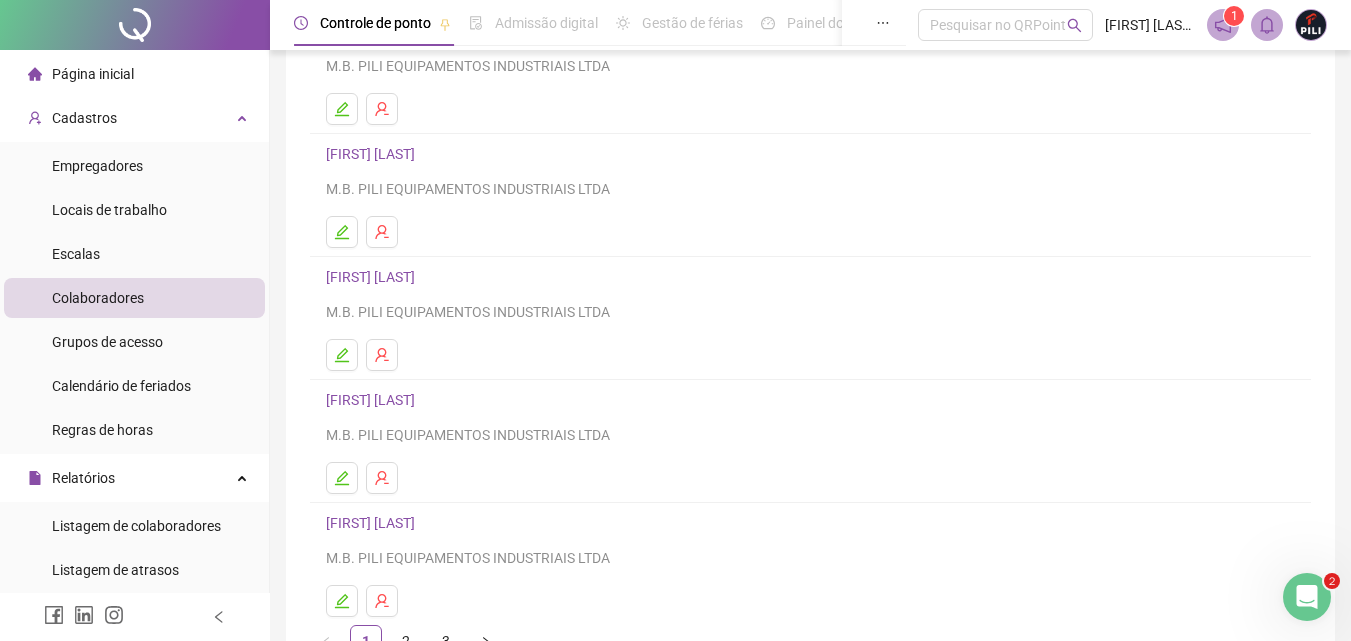 click on "[FIRST] [LAST]" at bounding box center [373, 400] 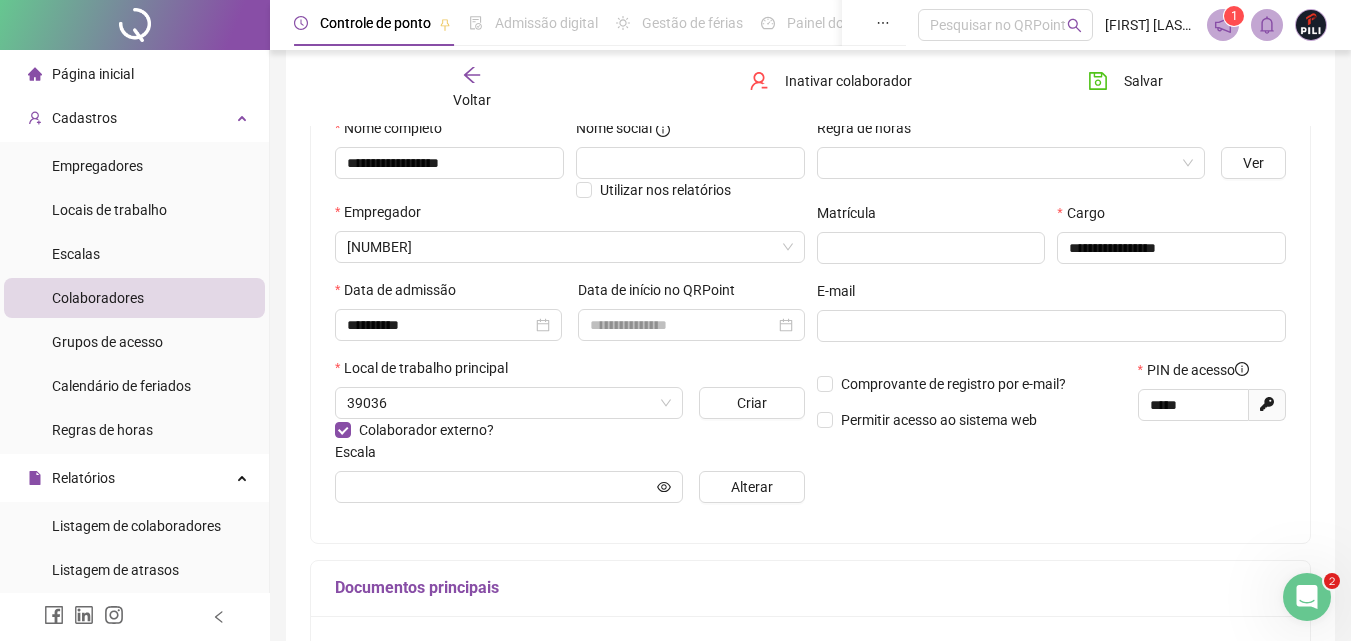 type on "**********" 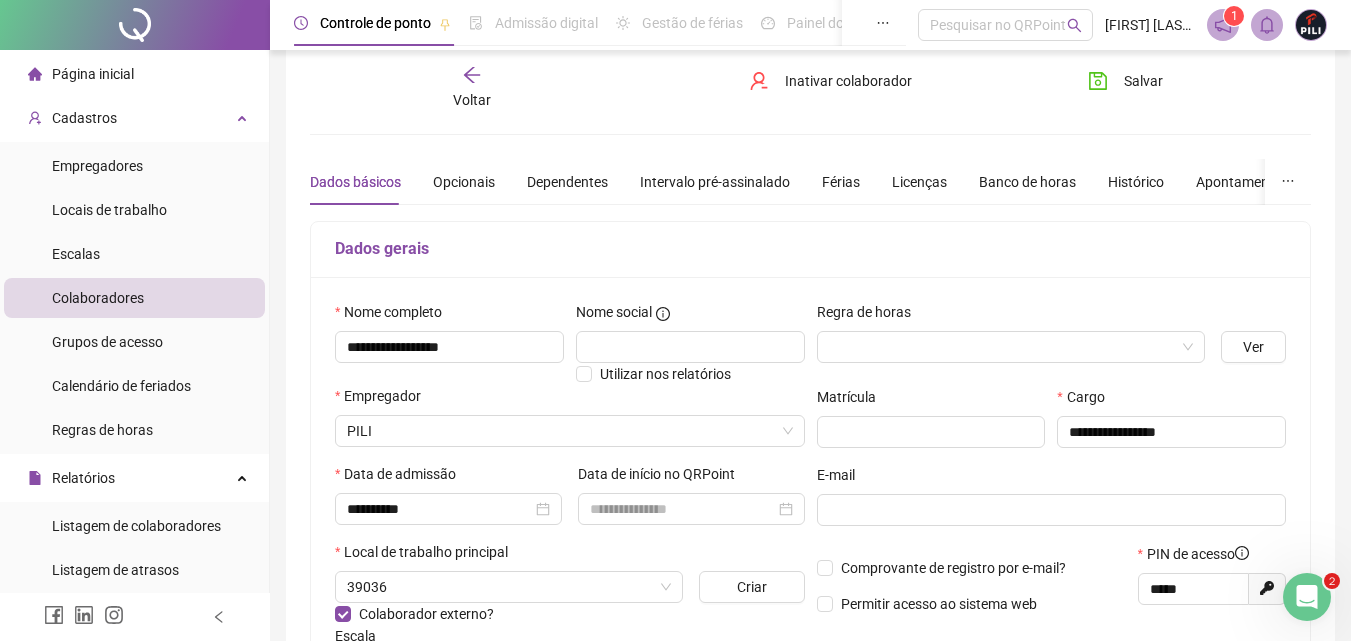 scroll, scrollTop: 10, scrollLeft: 0, axis: vertical 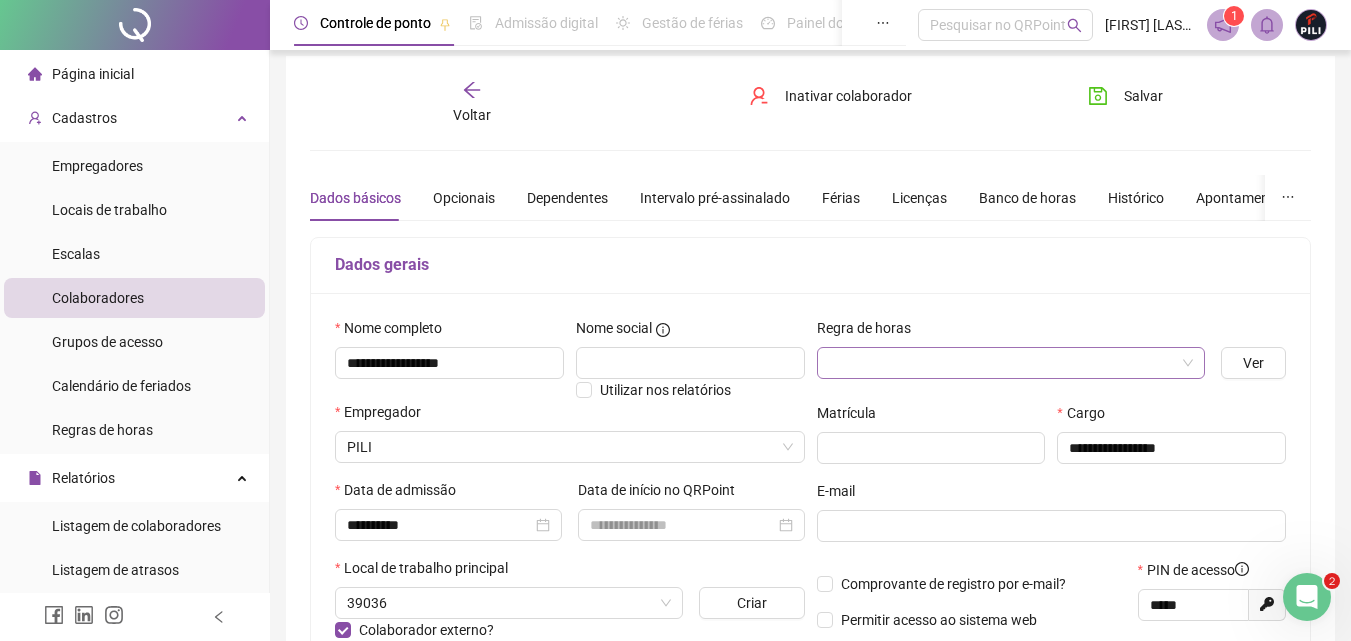 click at bounding box center [1011, 363] 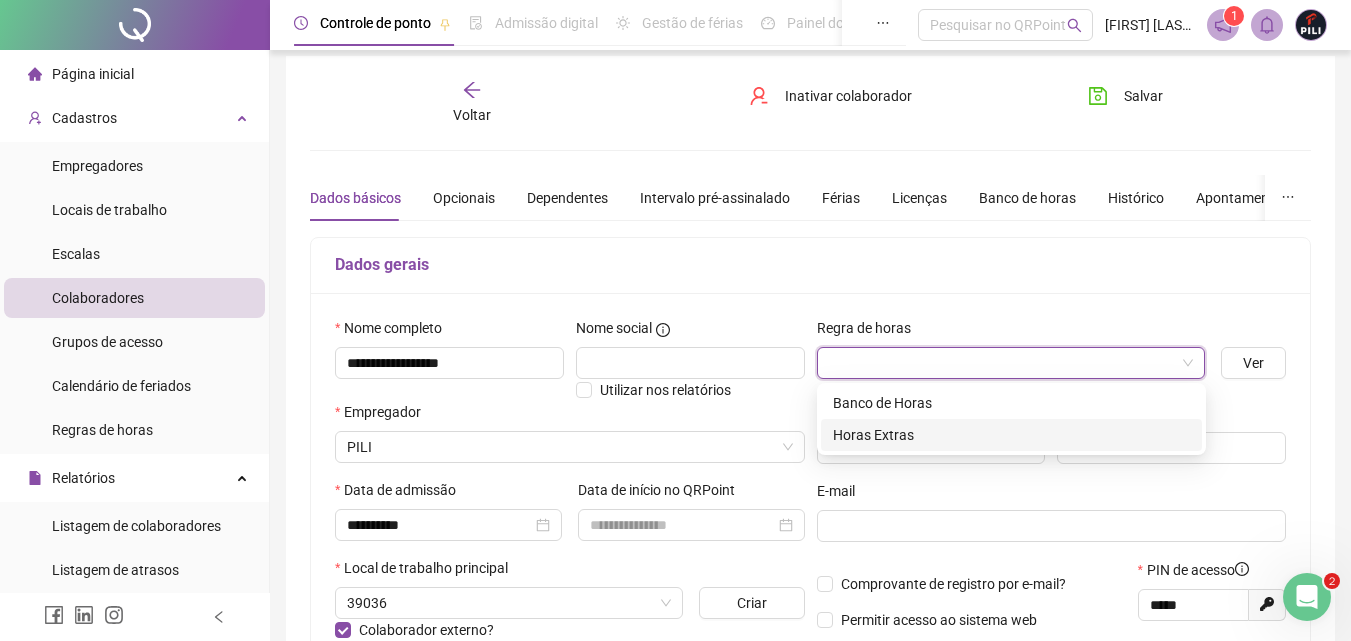 click on "Horas Extras" at bounding box center (1011, 435) 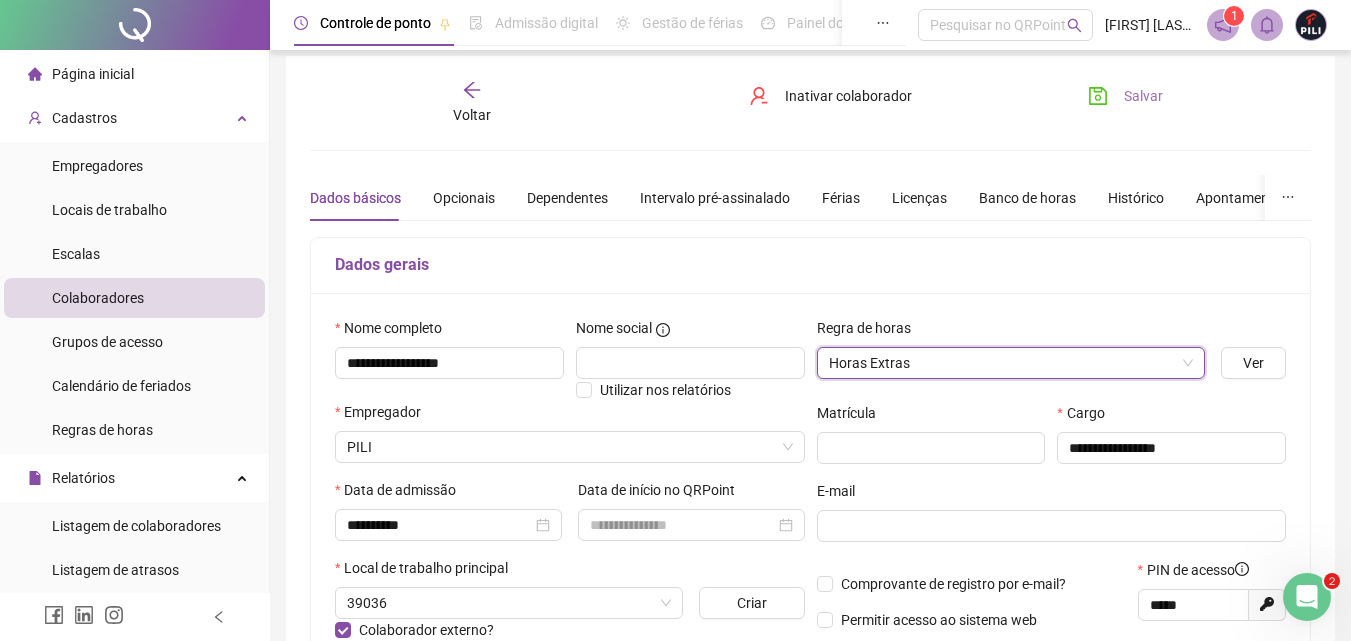 click 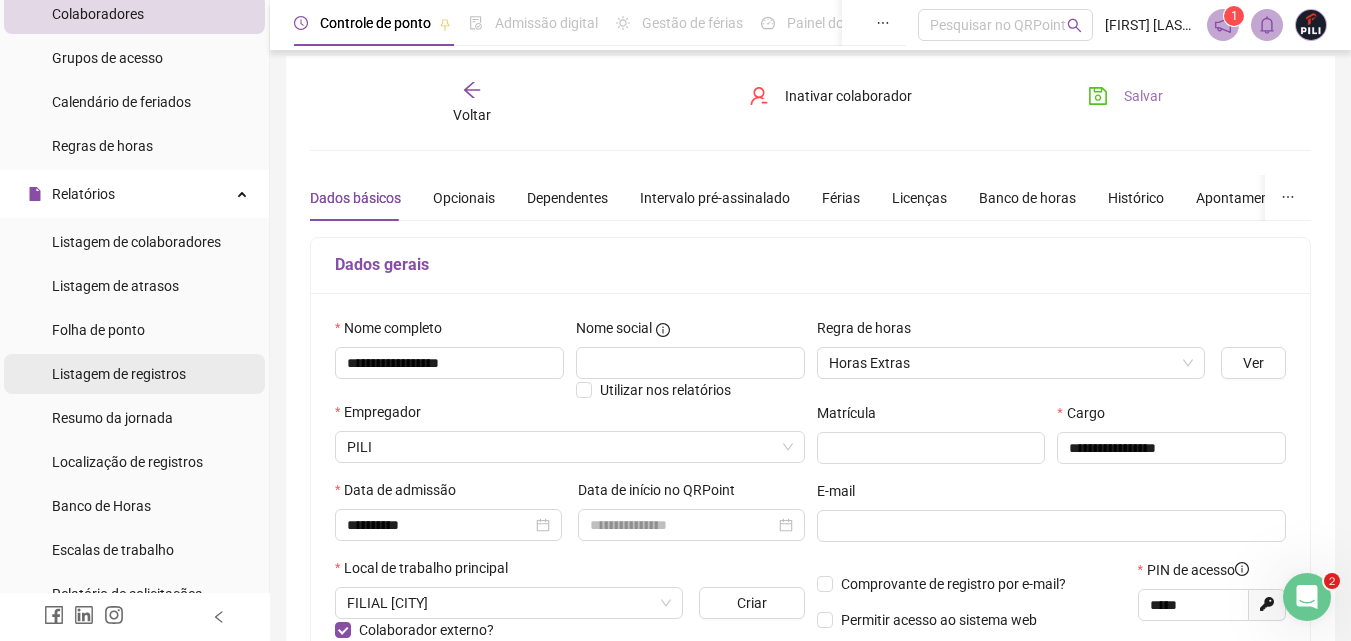 scroll, scrollTop: 300, scrollLeft: 0, axis: vertical 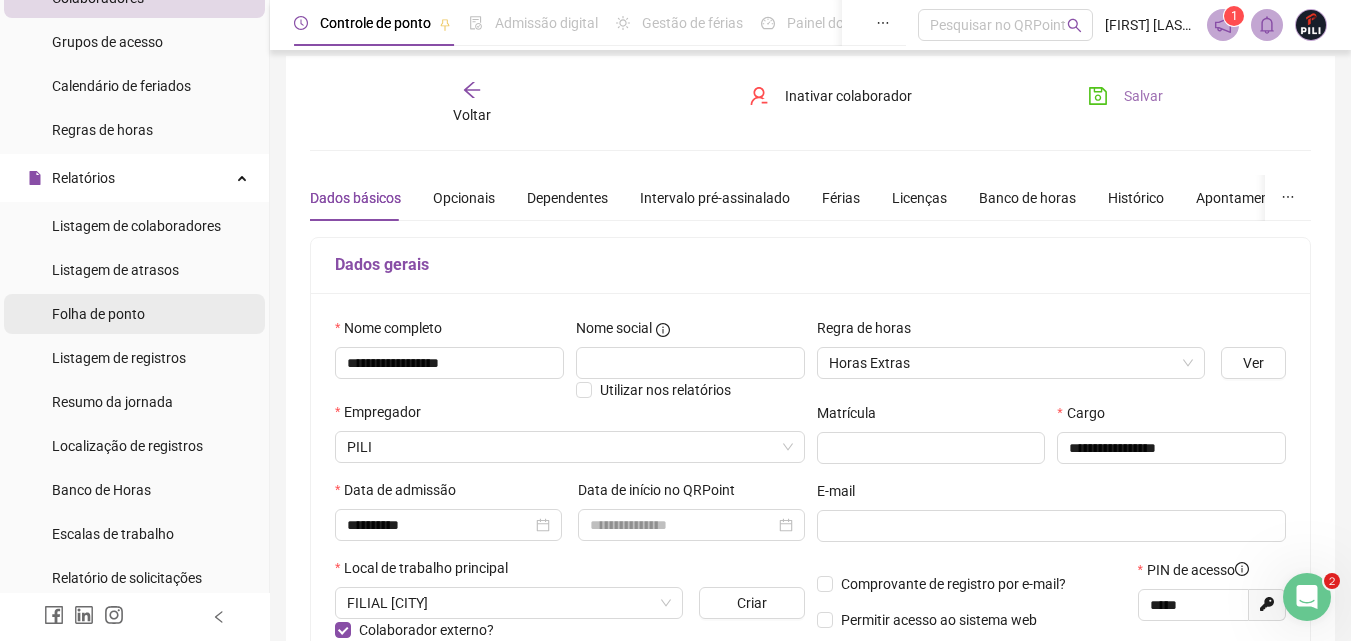 click on "Folha de ponto" at bounding box center (98, 314) 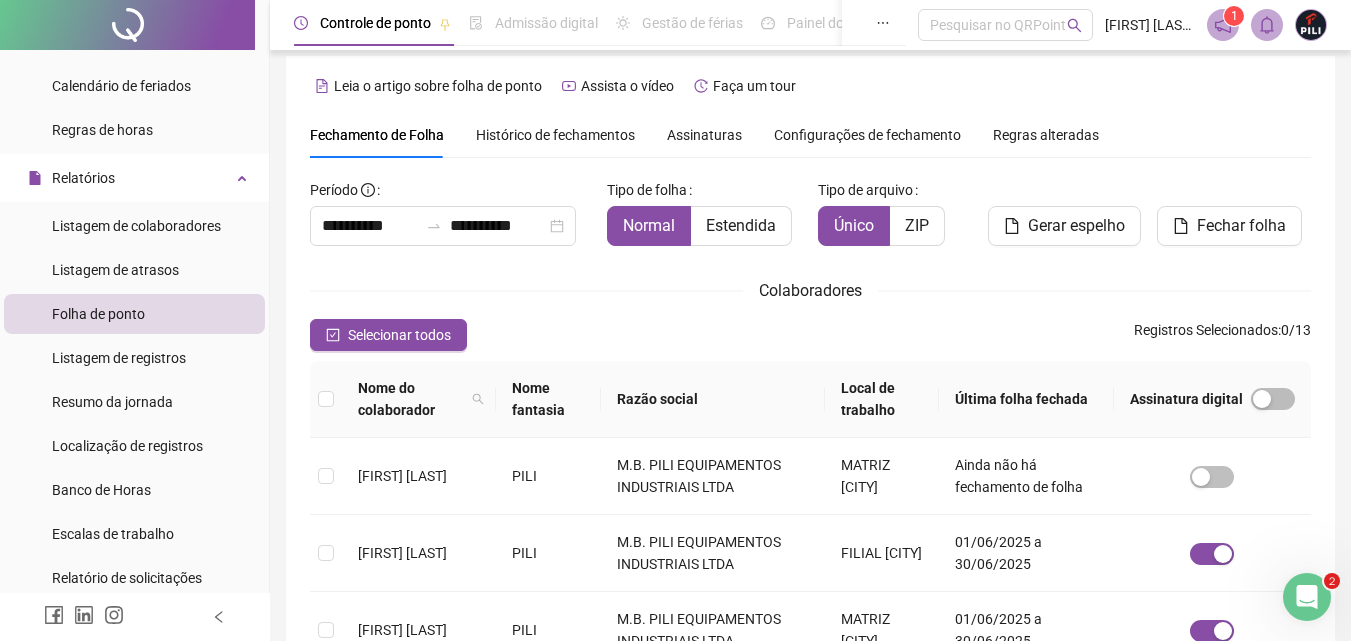 scroll, scrollTop: 89, scrollLeft: 0, axis: vertical 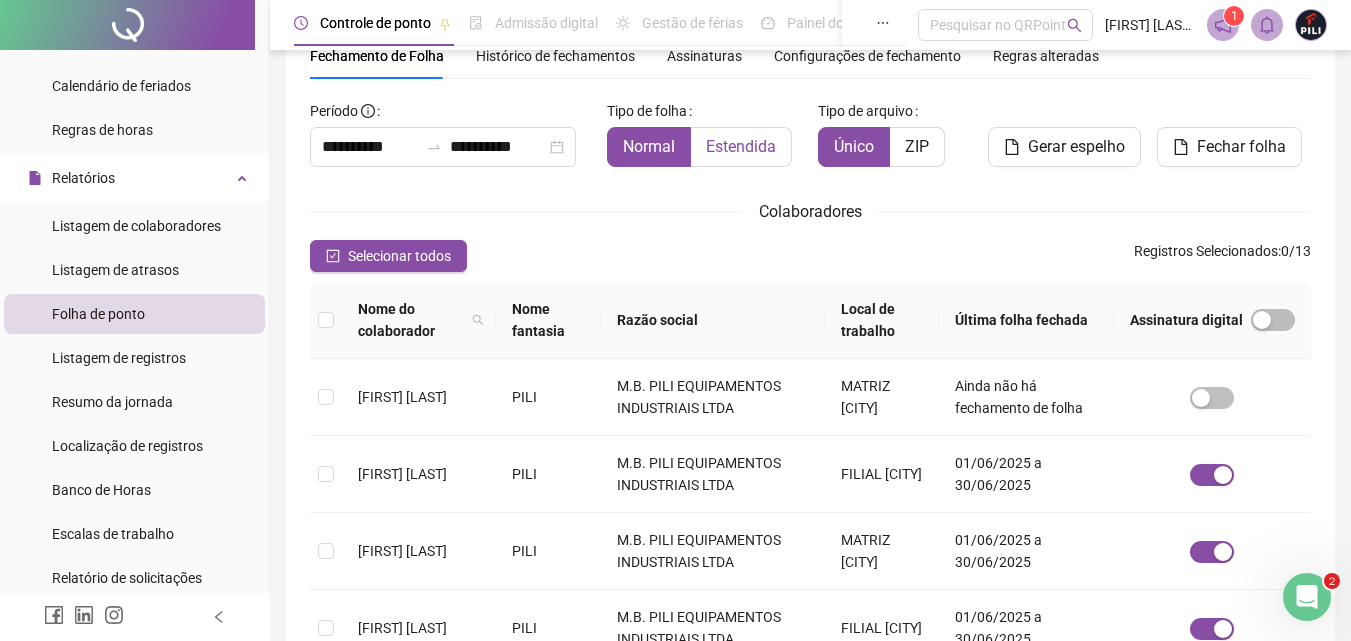 click on "Estendida" at bounding box center [741, 146] 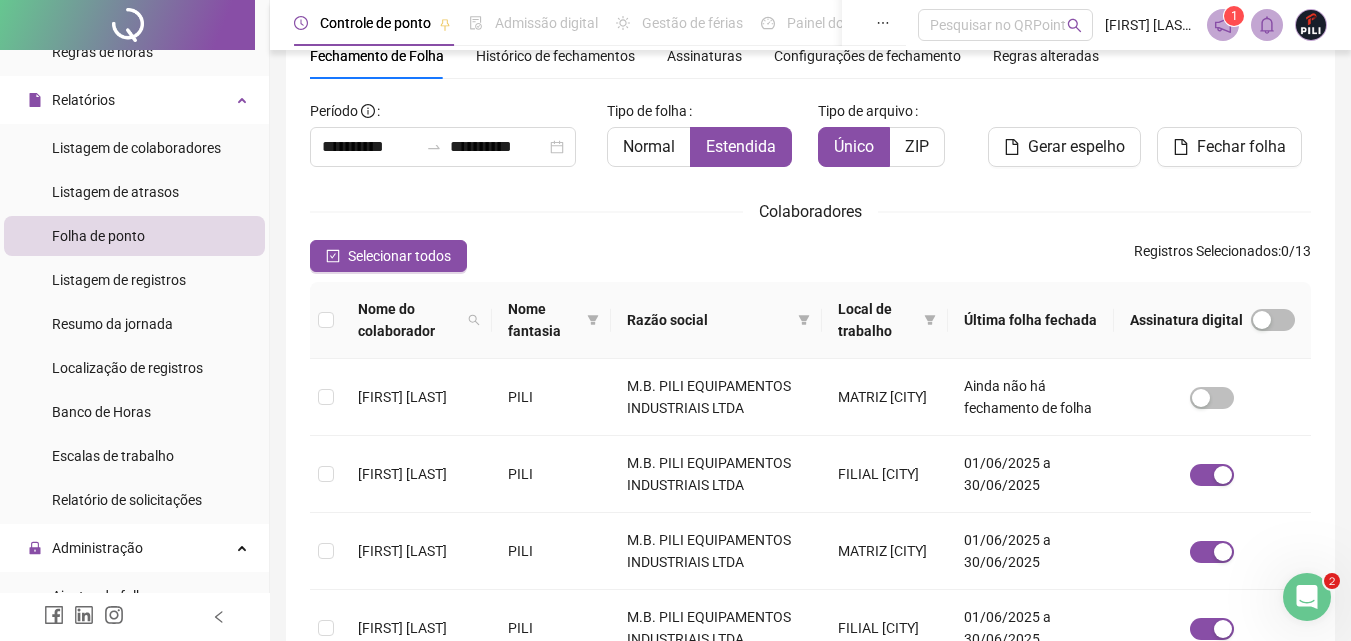scroll, scrollTop: 400, scrollLeft: 0, axis: vertical 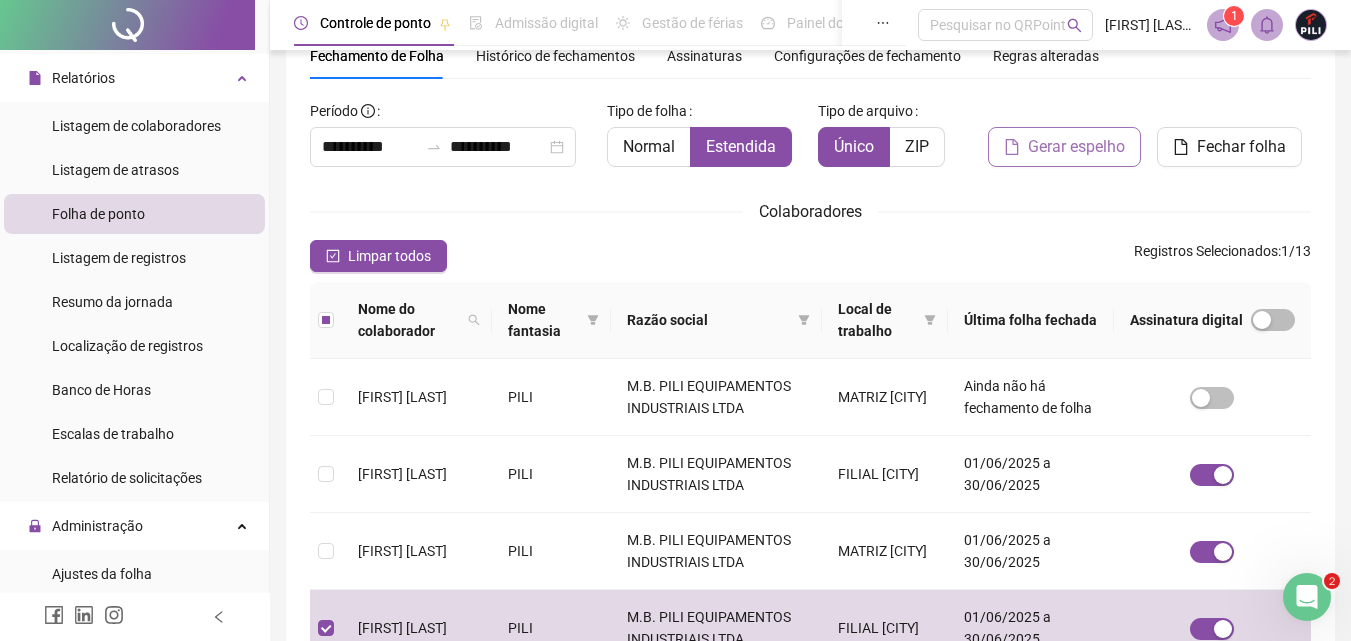 click on "Gerar espelho" at bounding box center (1076, 147) 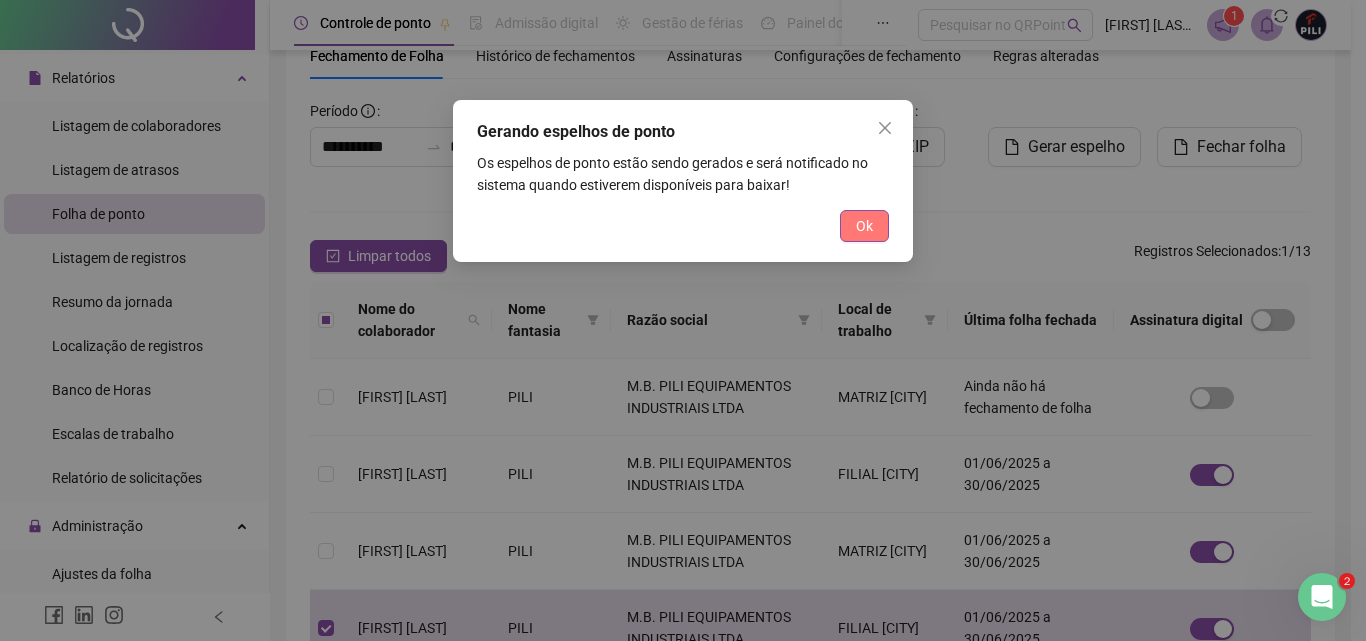 click on "Ok" at bounding box center (864, 226) 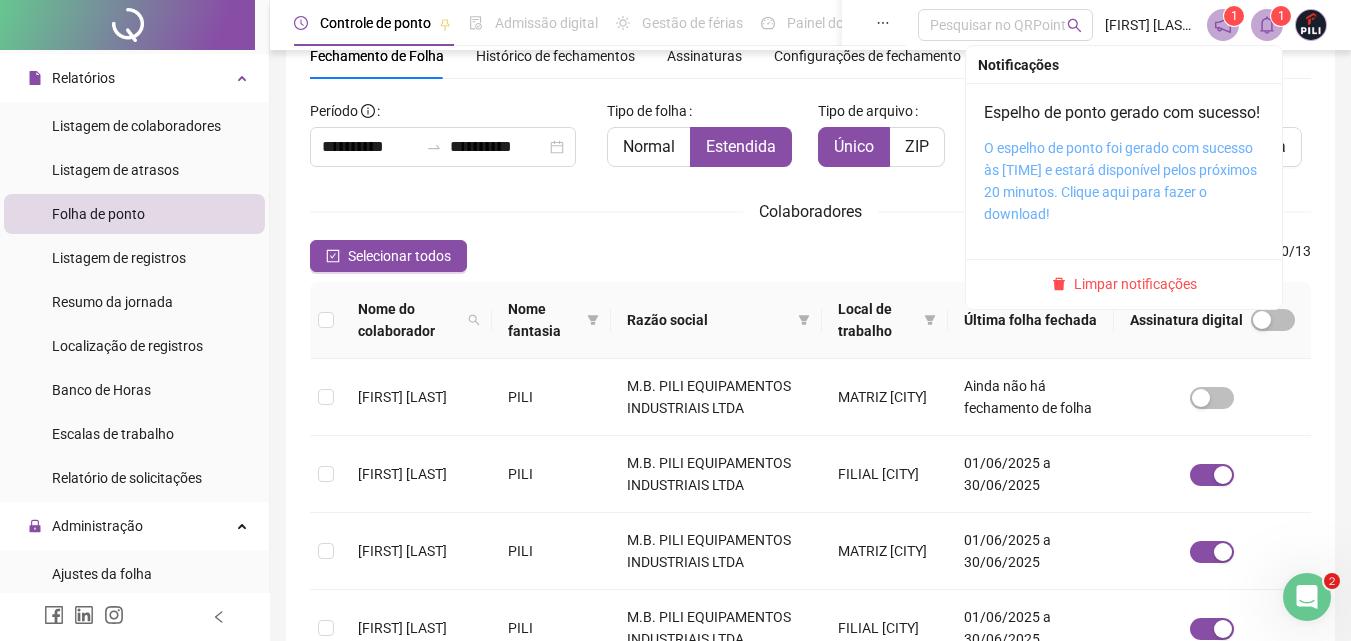 click on "O espelho de ponto foi gerado com sucesso às [TIME] e estará disponível pelos próximos 20 minutos.
Clique aqui para fazer o download!" at bounding box center (1120, 181) 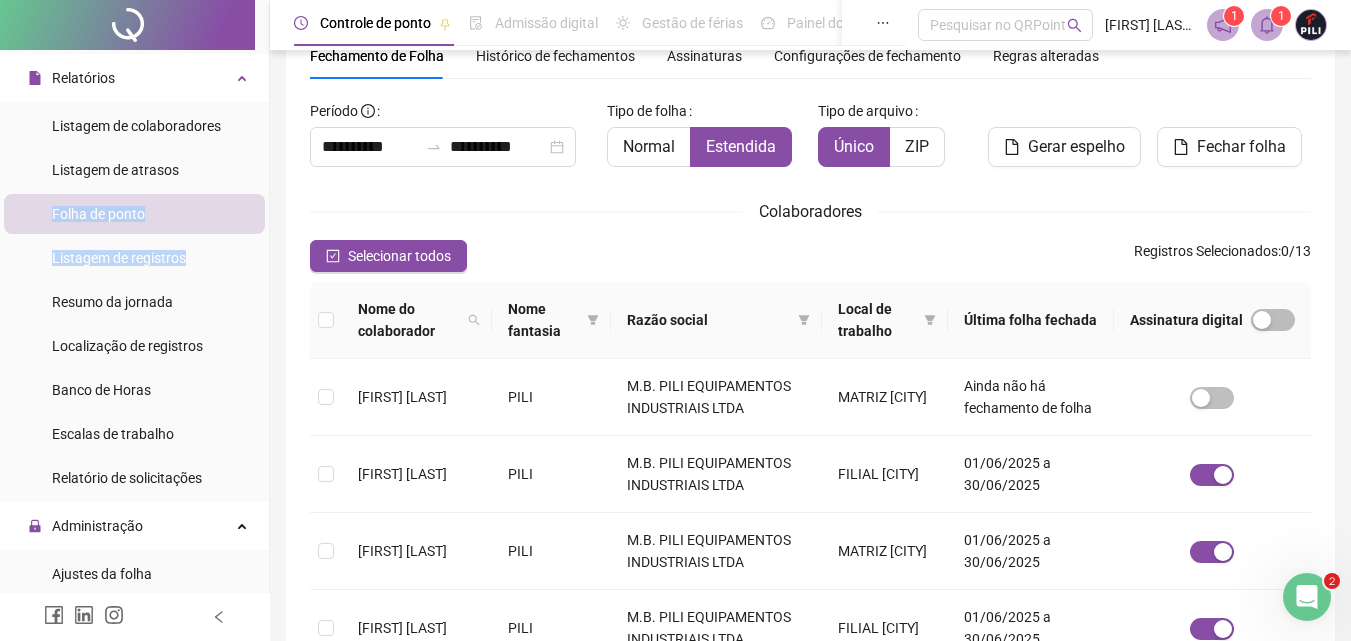 drag, startPoint x: 253, startPoint y: 259, endPoint x: 267, endPoint y: 185, distance: 75.31268 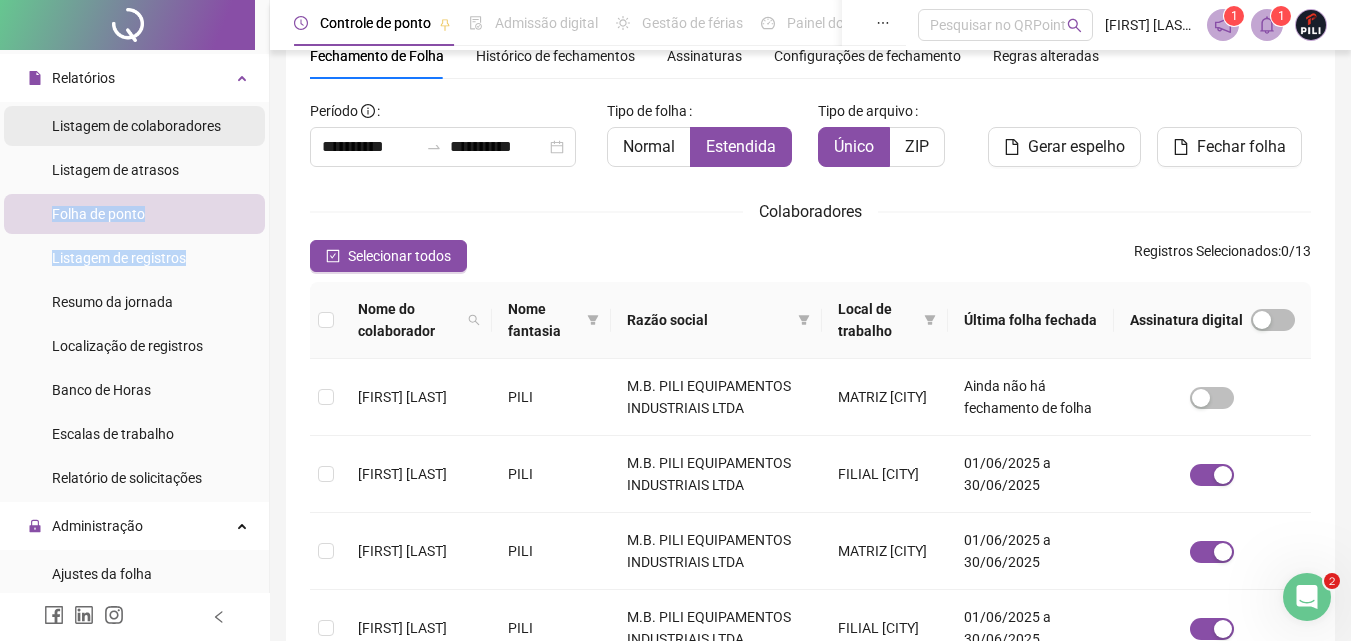 click on "Listagem de colaboradores" at bounding box center (136, 126) 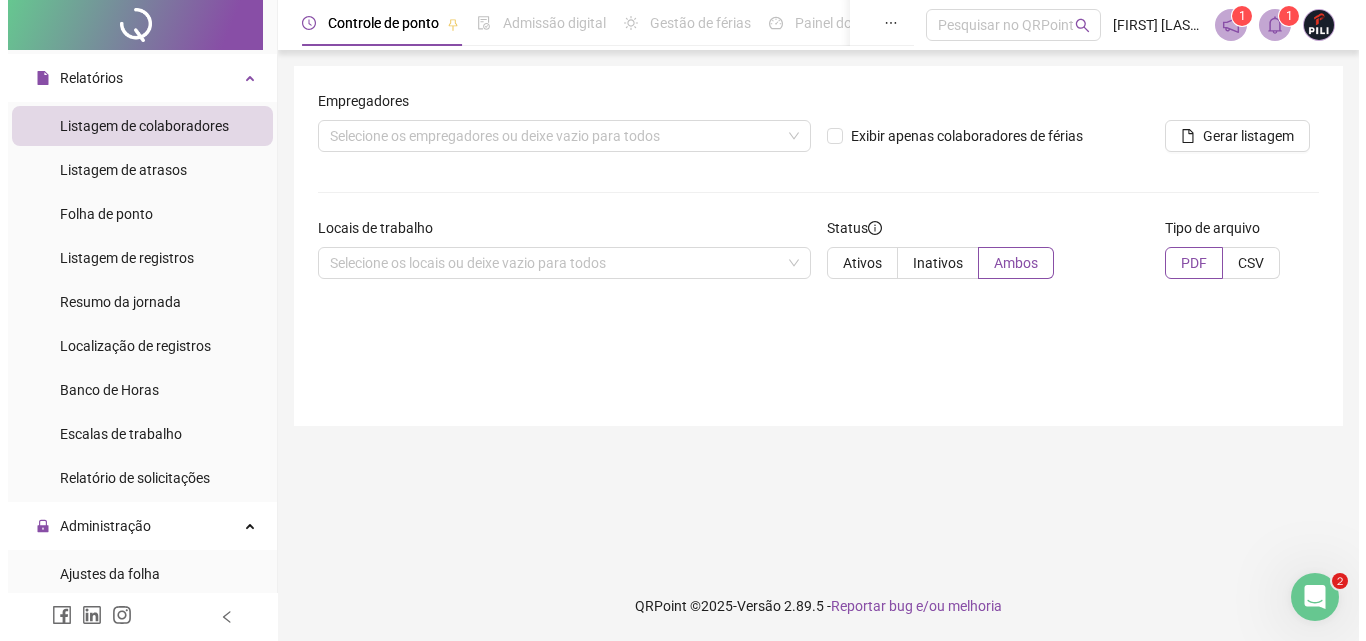 scroll, scrollTop: 0, scrollLeft: 0, axis: both 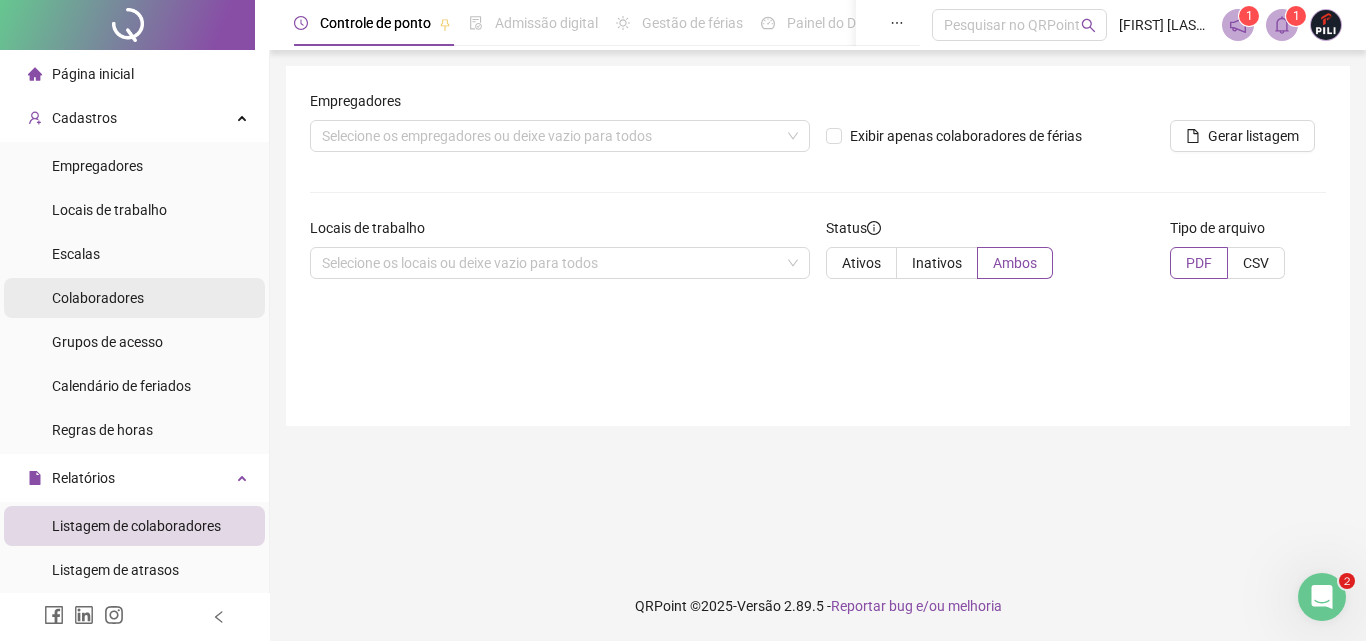 click on "Colaboradores" at bounding box center [98, 298] 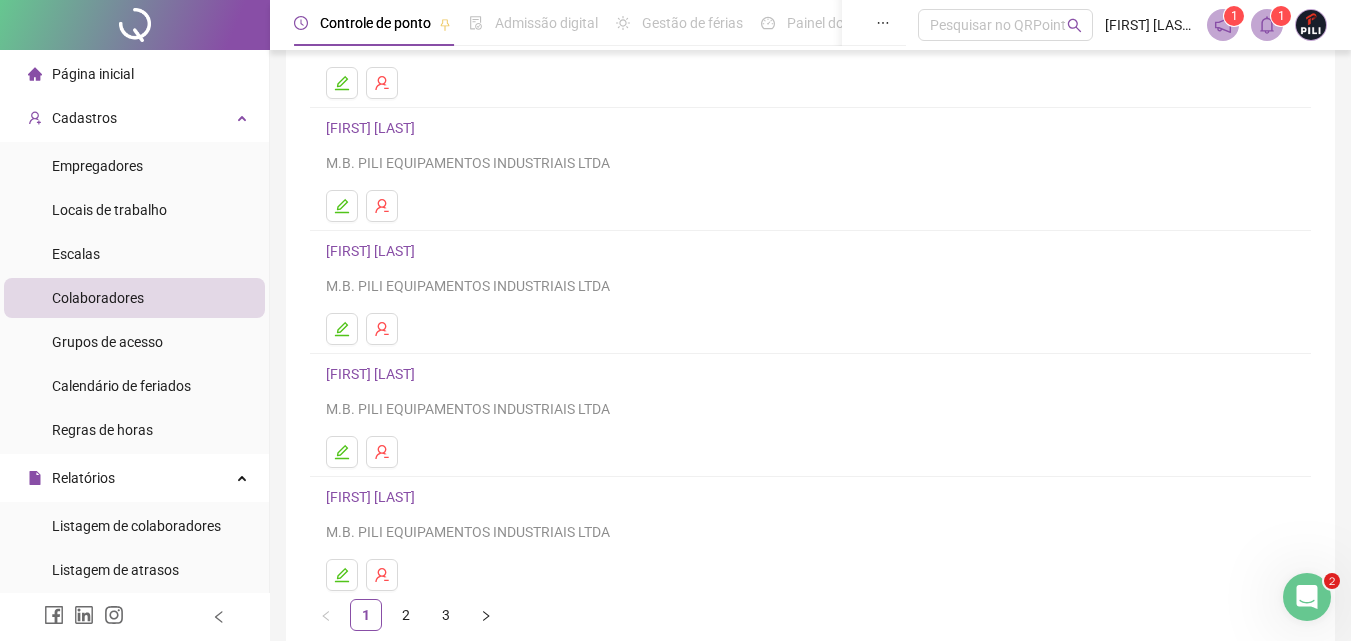 scroll, scrollTop: 300, scrollLeft: 0, axis: vertical 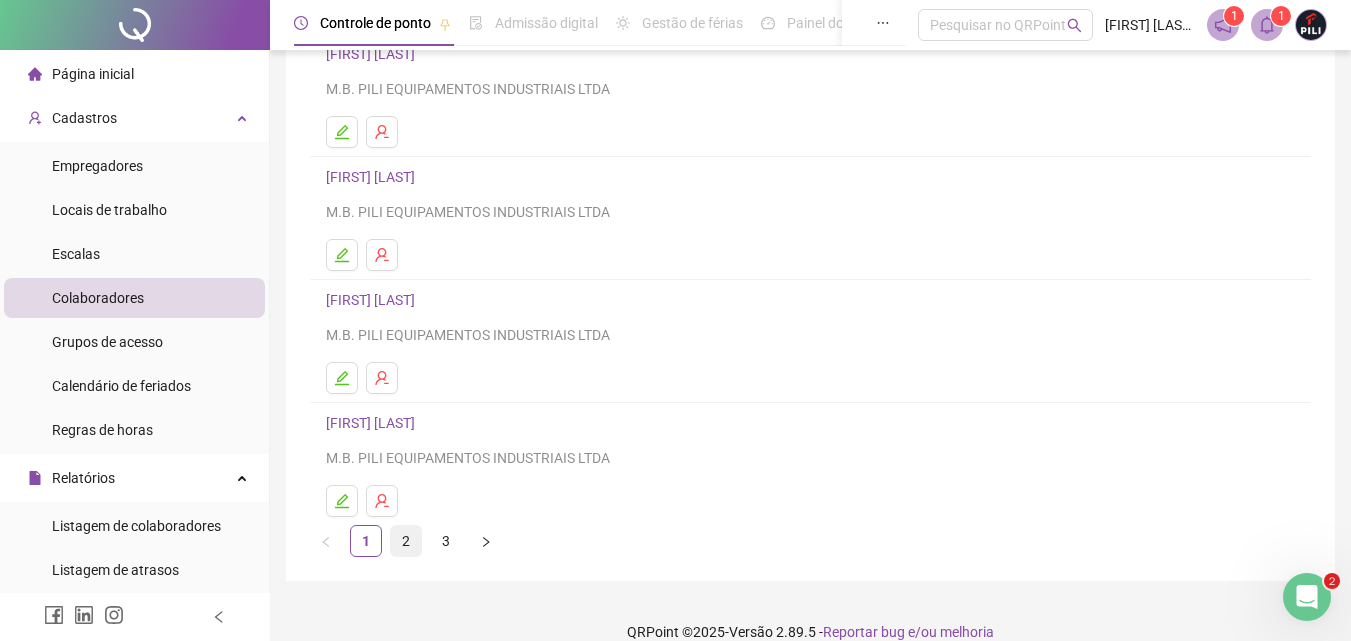click on "2" at bounding box center [406, 541] 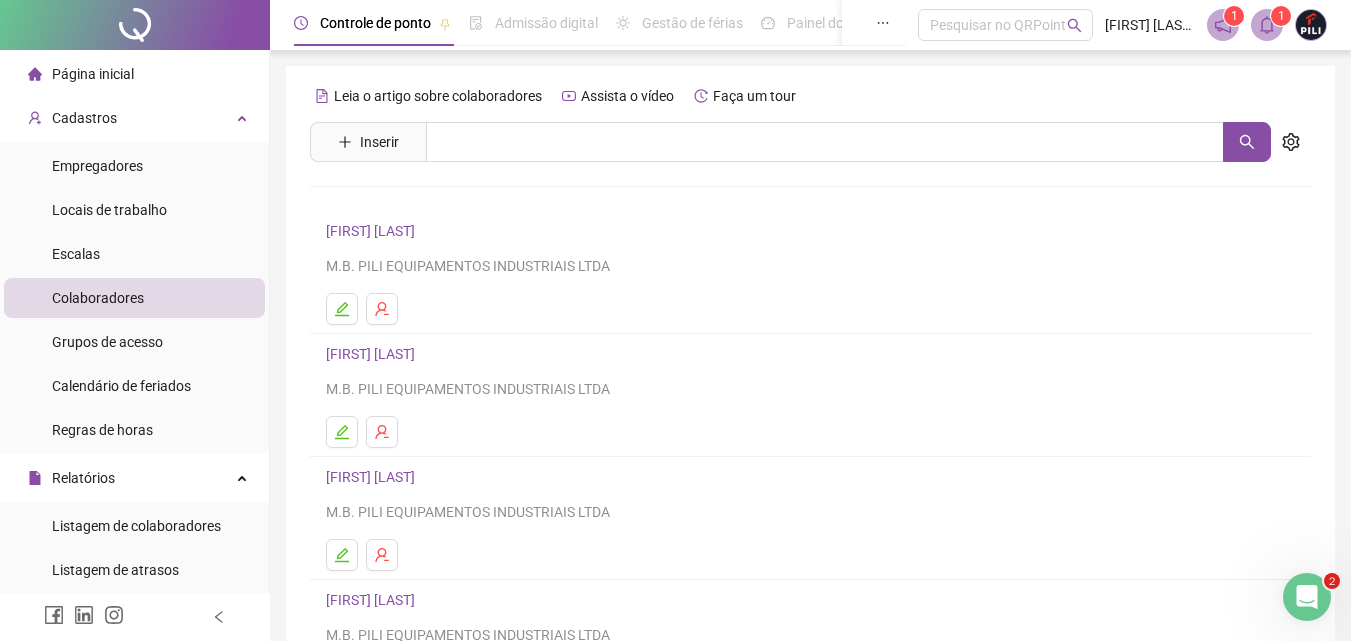 click on "[FIRST] [LAST]" at bounding box center (373, 354) 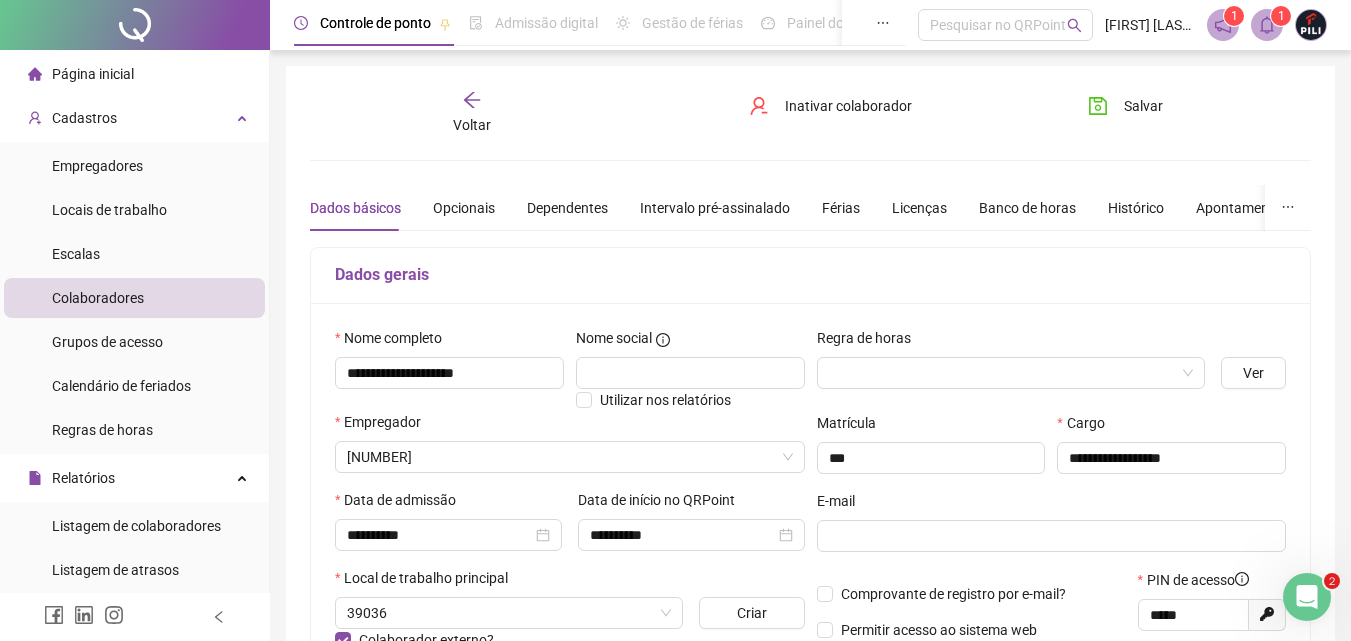 type on "**********" 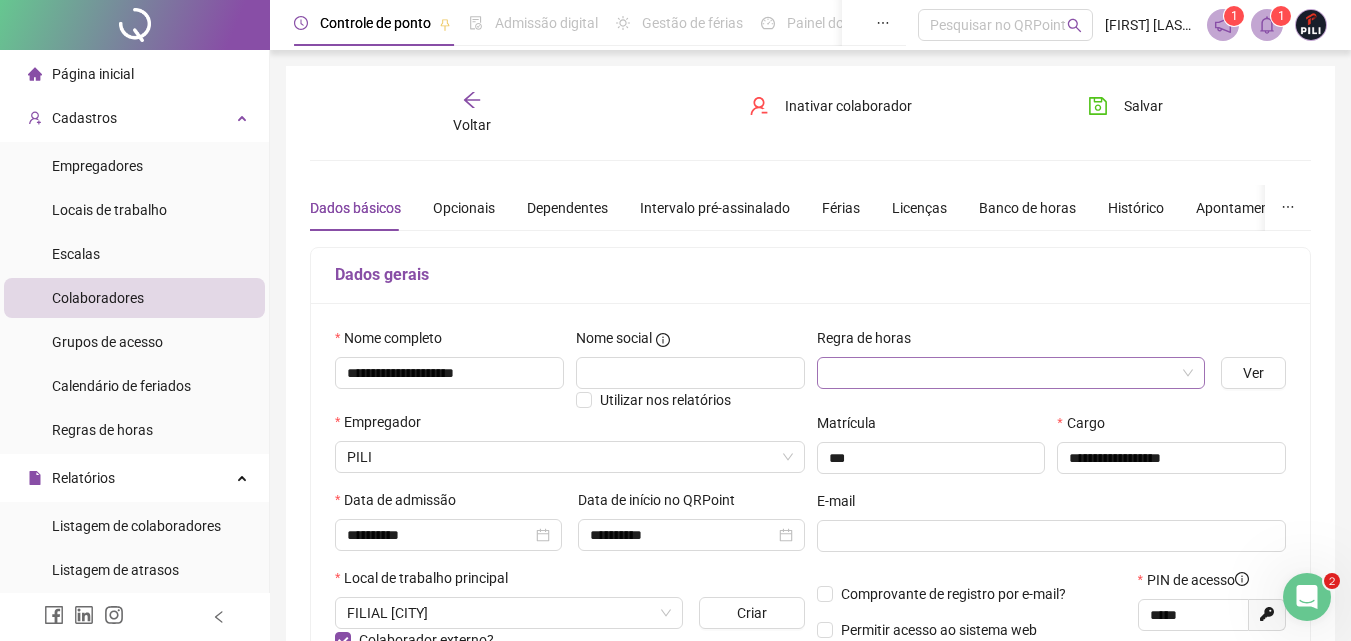 click at bounding box center [1011, 373] 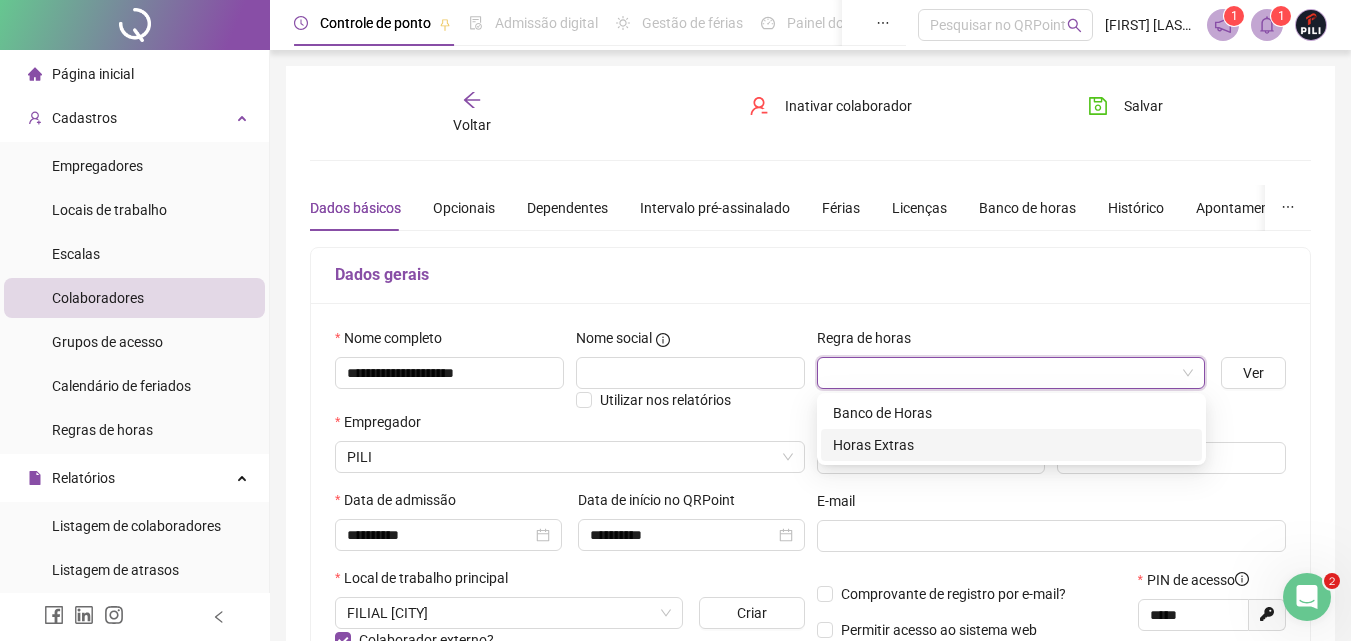 click on "Horas Extras" at bounding box center (1011, 445) 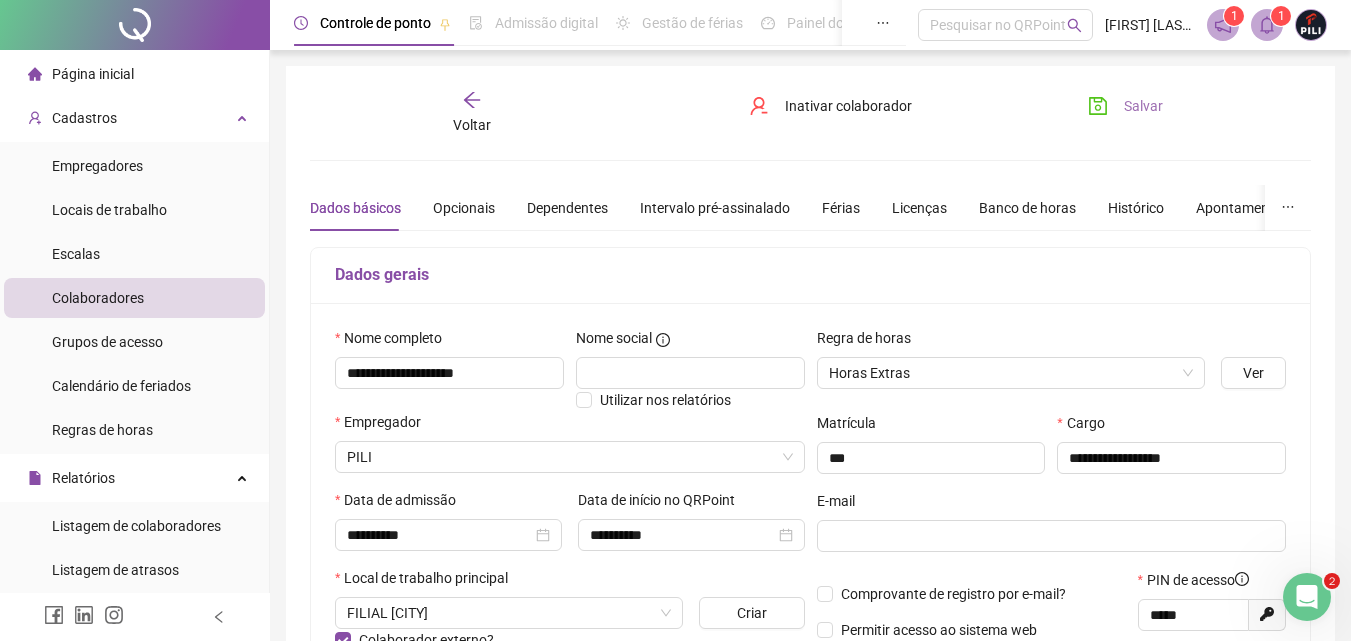 click on "Salvar" at bounding box center (1125, 106) 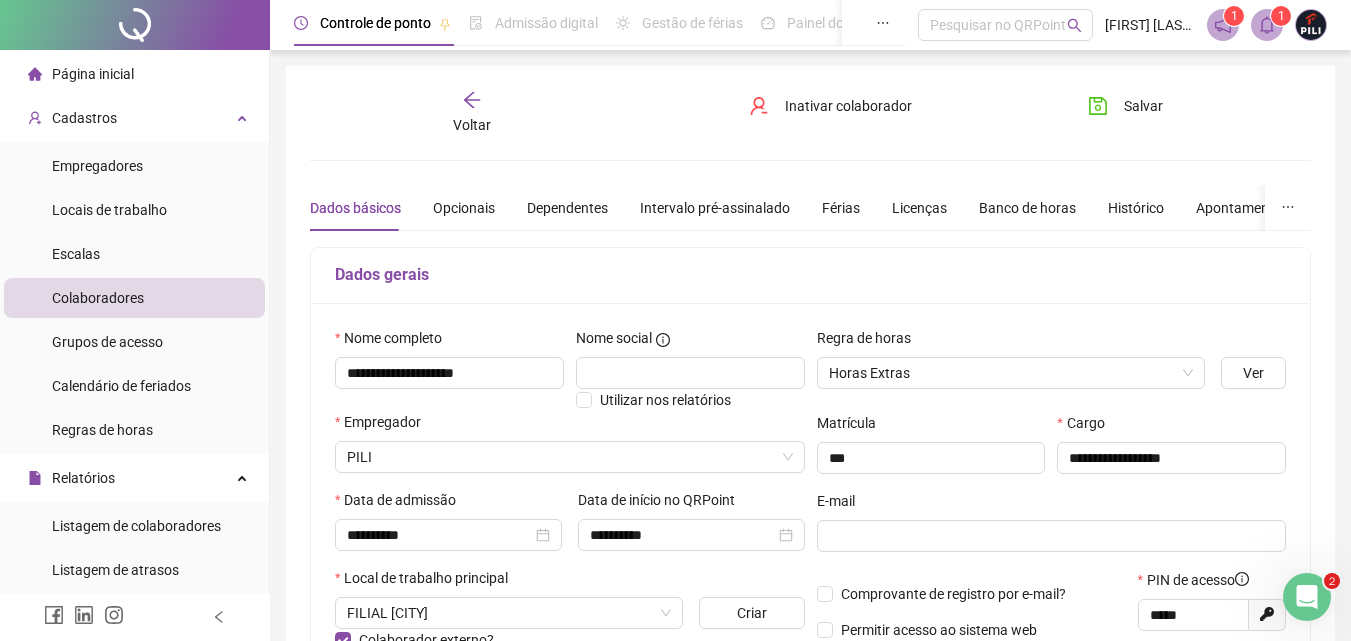 click 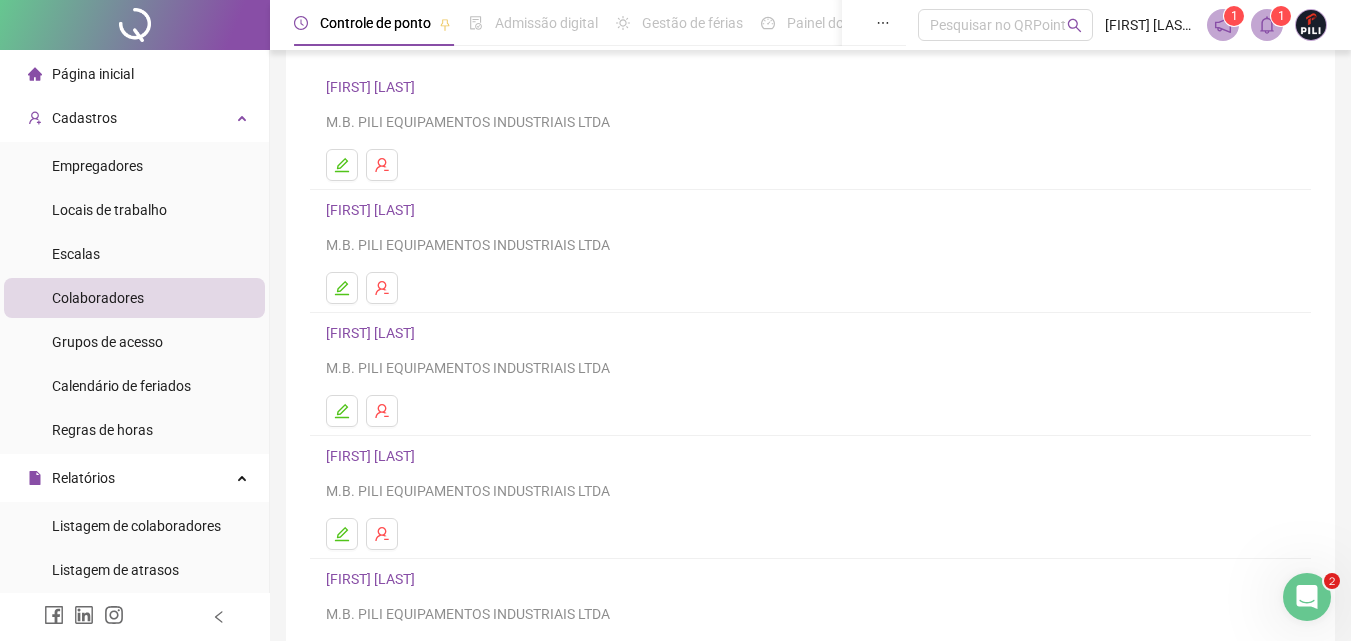 scroll, scrollTop: 300, scrollLeft: 0, axis: vertical 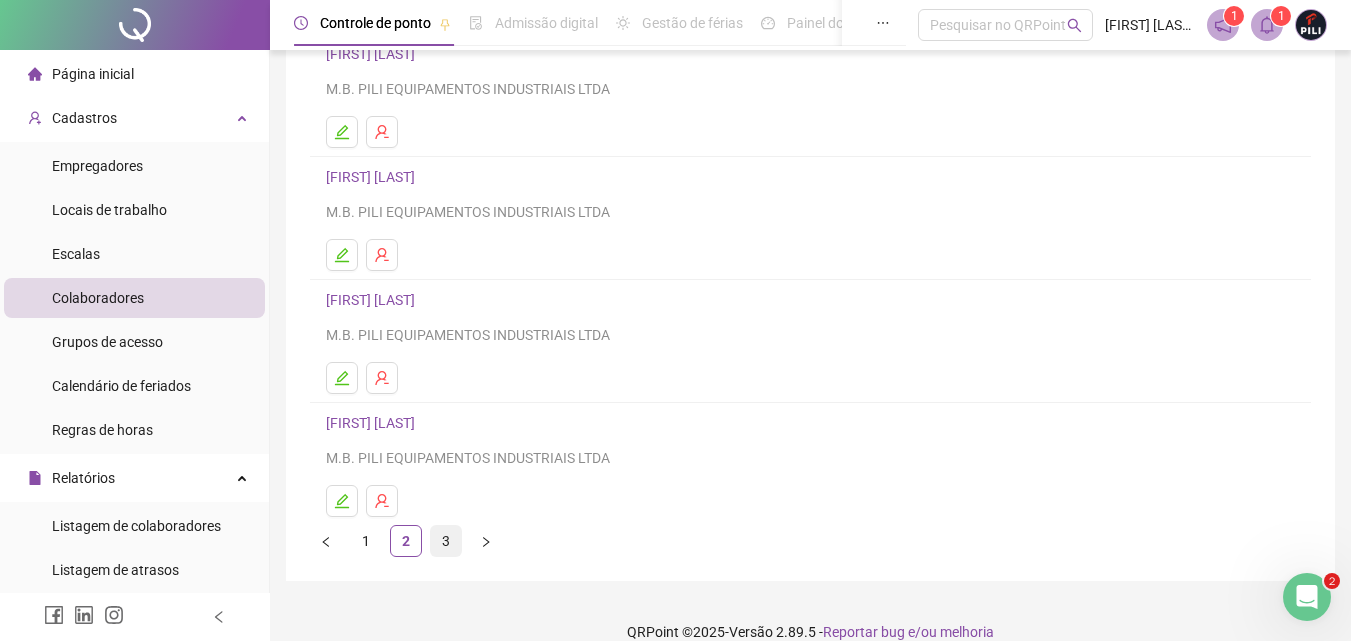 click on "3" at bounding box center [446, 541] 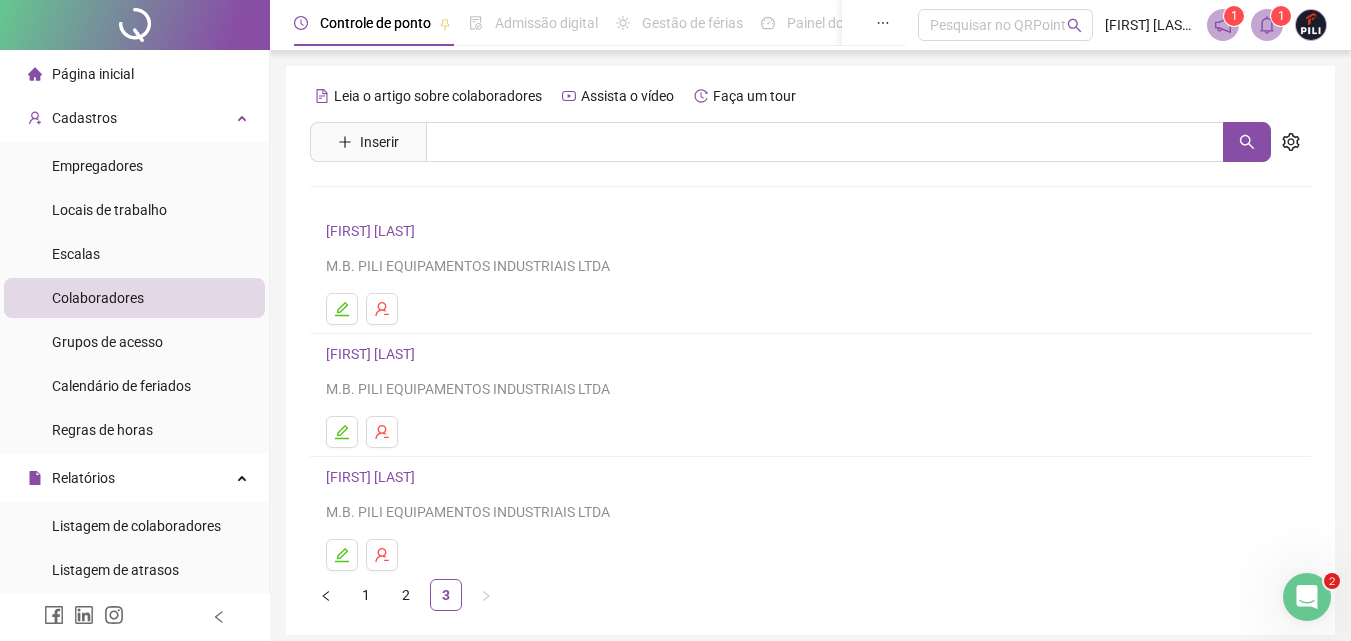 click on "[FIRST] [LAST]" at bounding box center (373, 354) 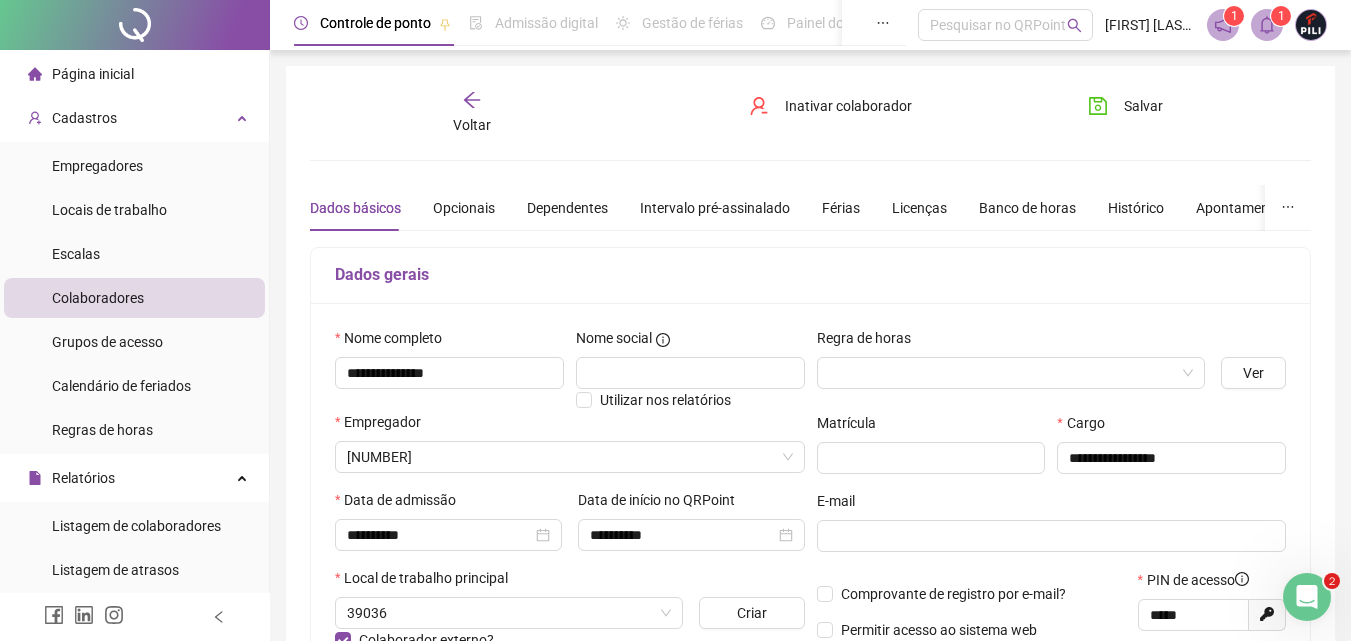 type on "**********" 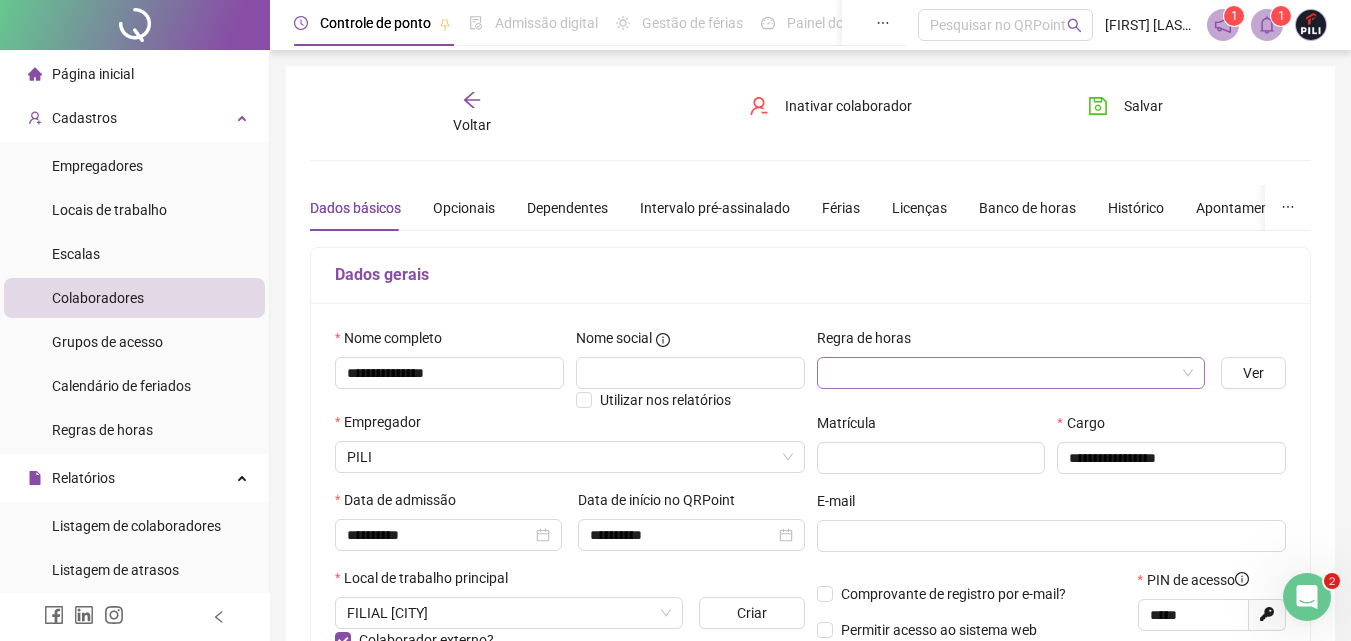 click at bounding box center (1011, 373) 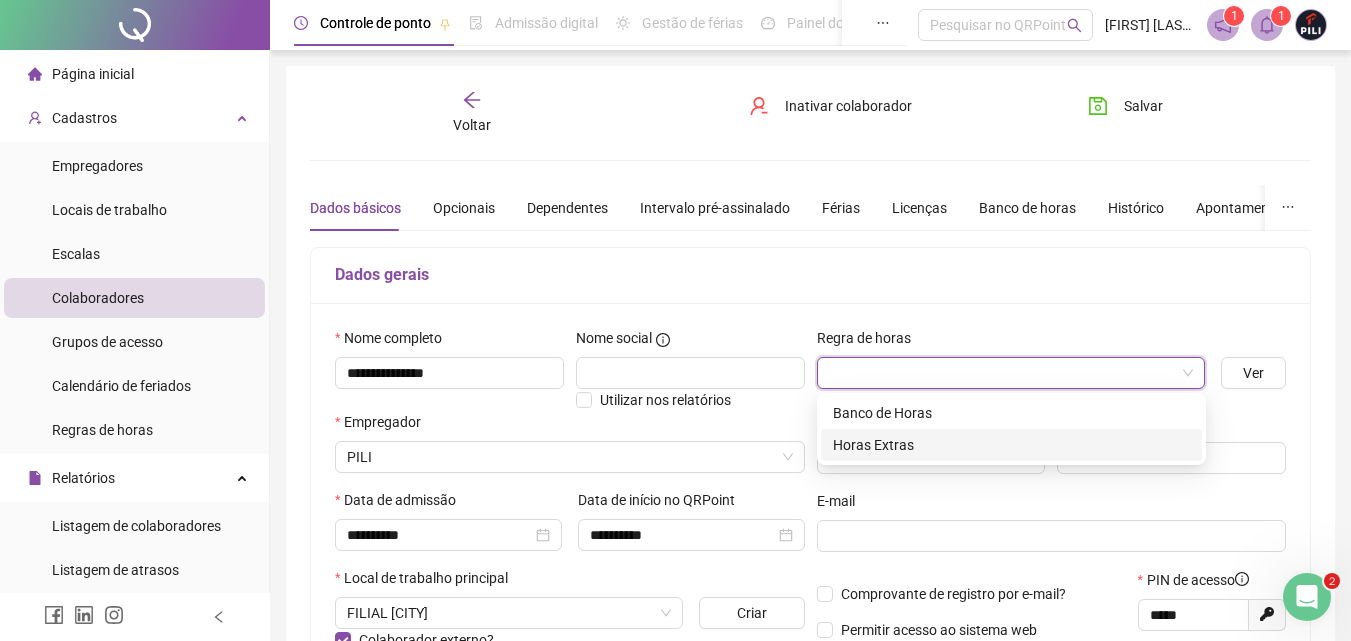 click on "Horas Extras" at bounding box center [1011, 445] 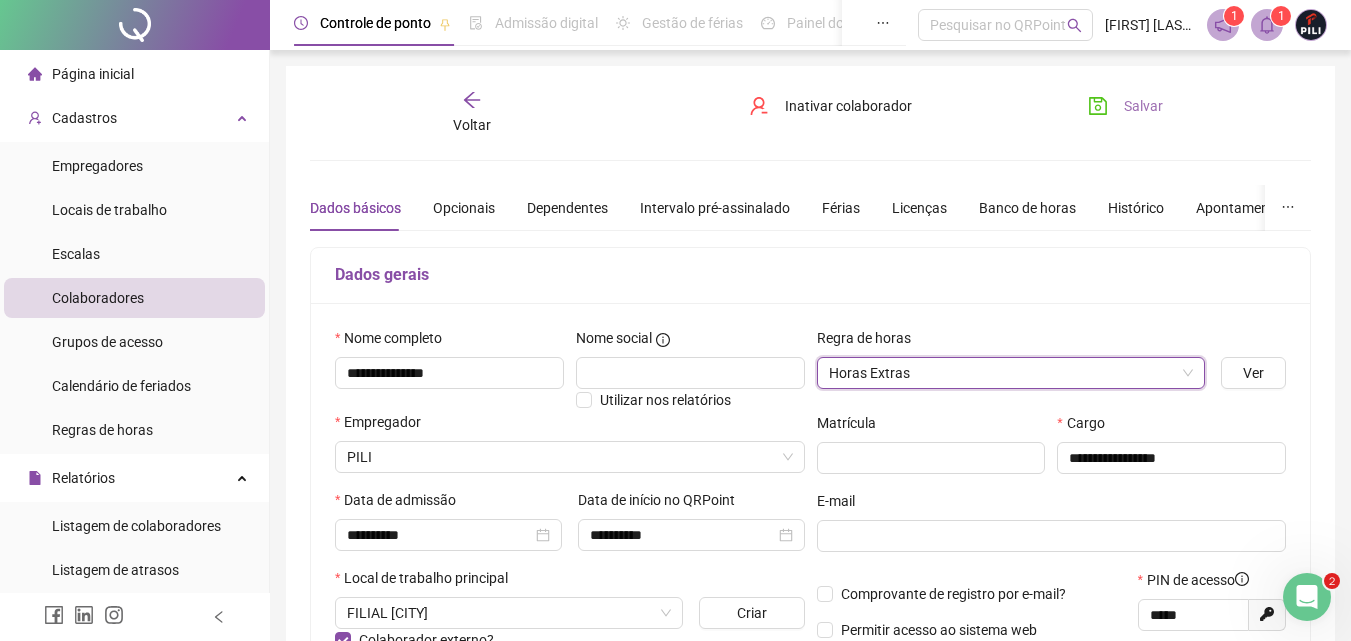click on "Salvar" at bounding box center [1143, 106] 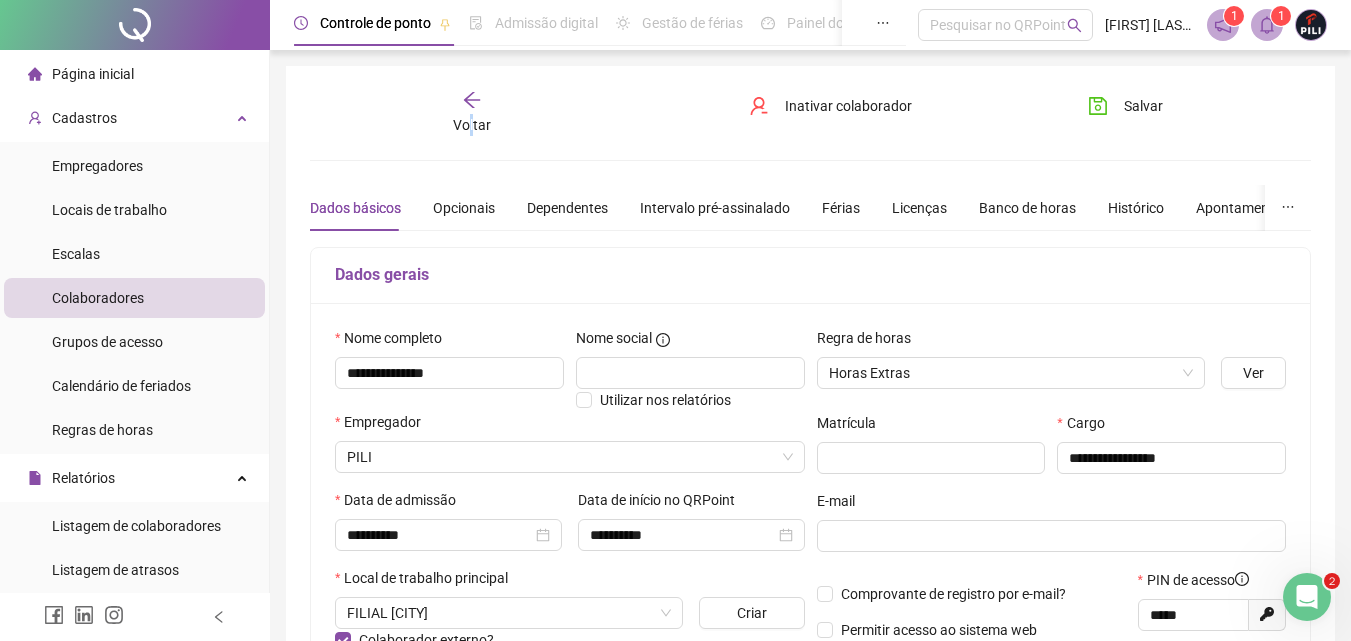 click on "Voltar" at bounding box center (472, 125) 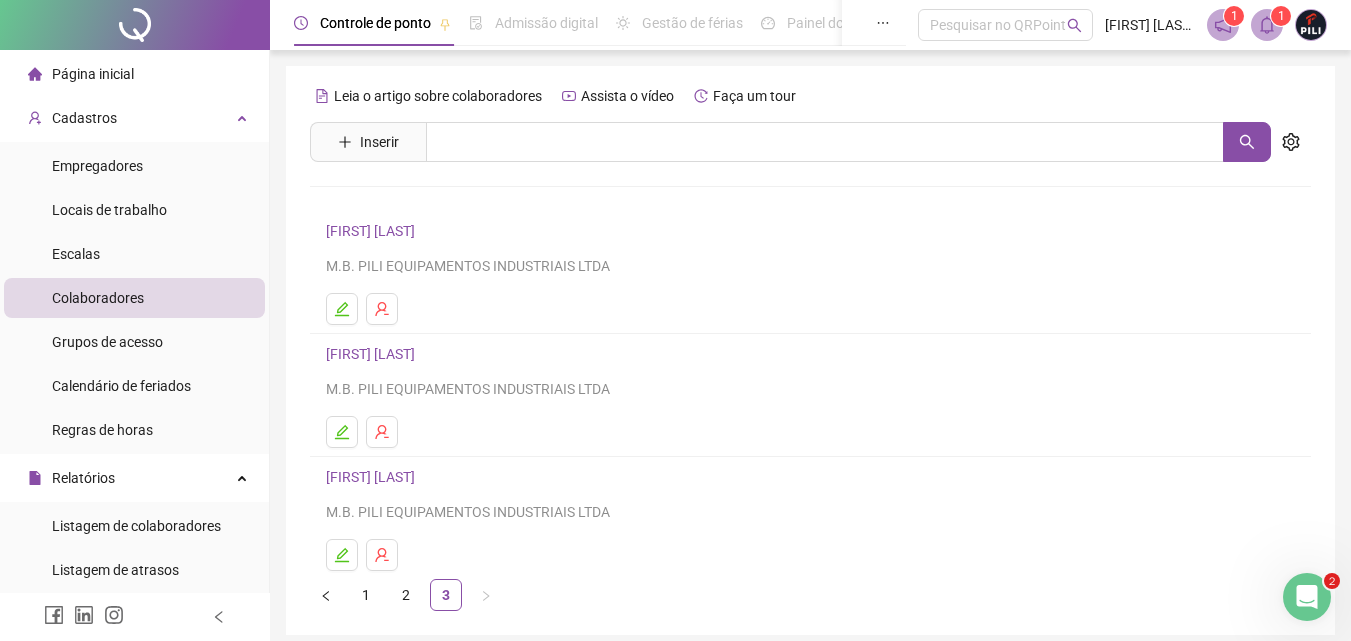click on "[FIRST] [LAST]" at bounding box center [373, 231] 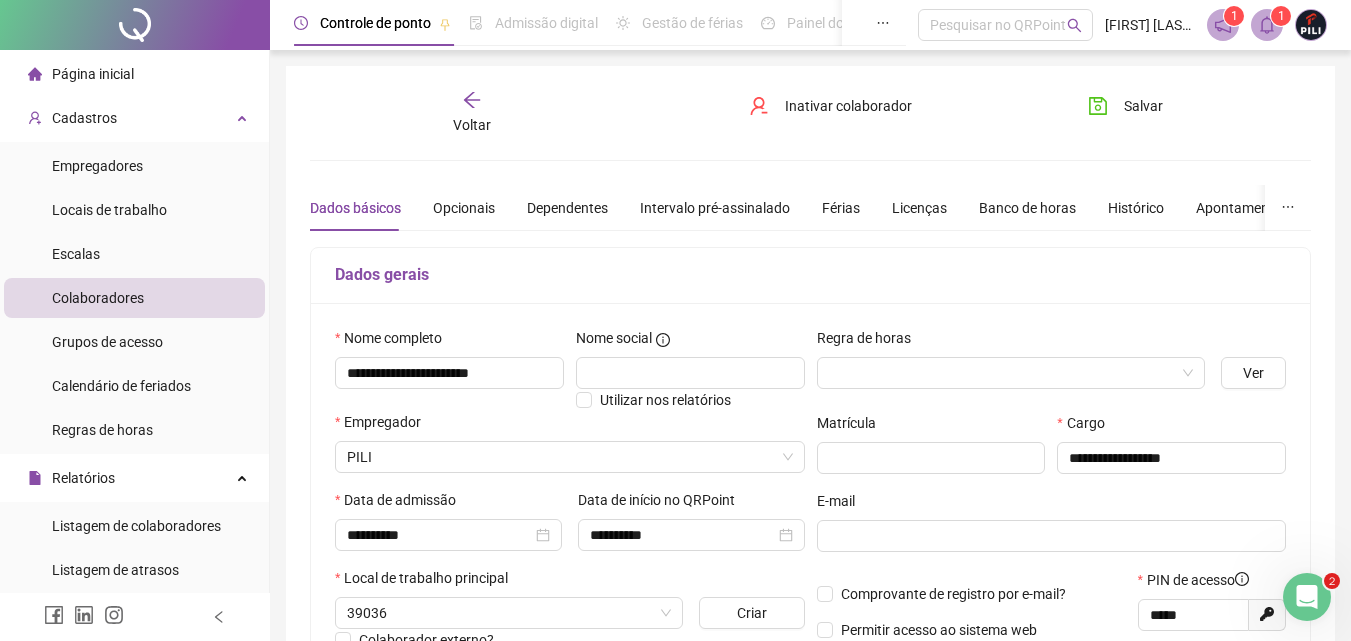 type on "**********" 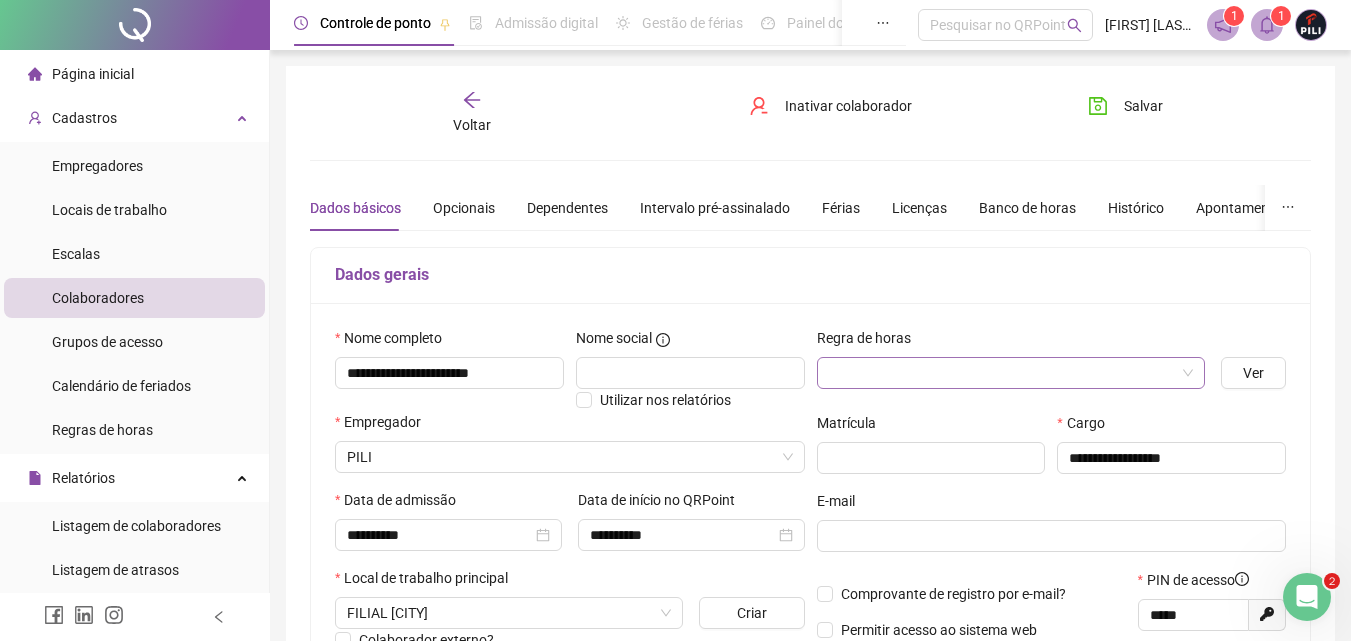 click at bounding box center [1011, 373] 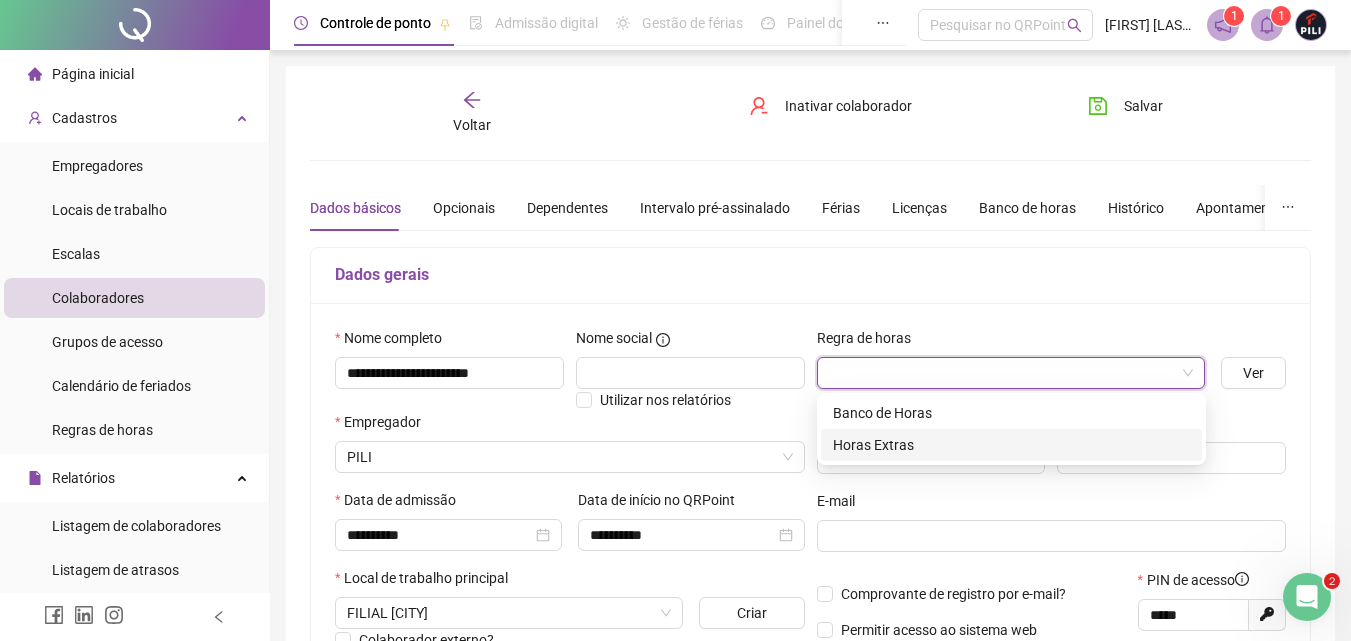 click on "Horas Extras" at bounding box center (1011, 445) 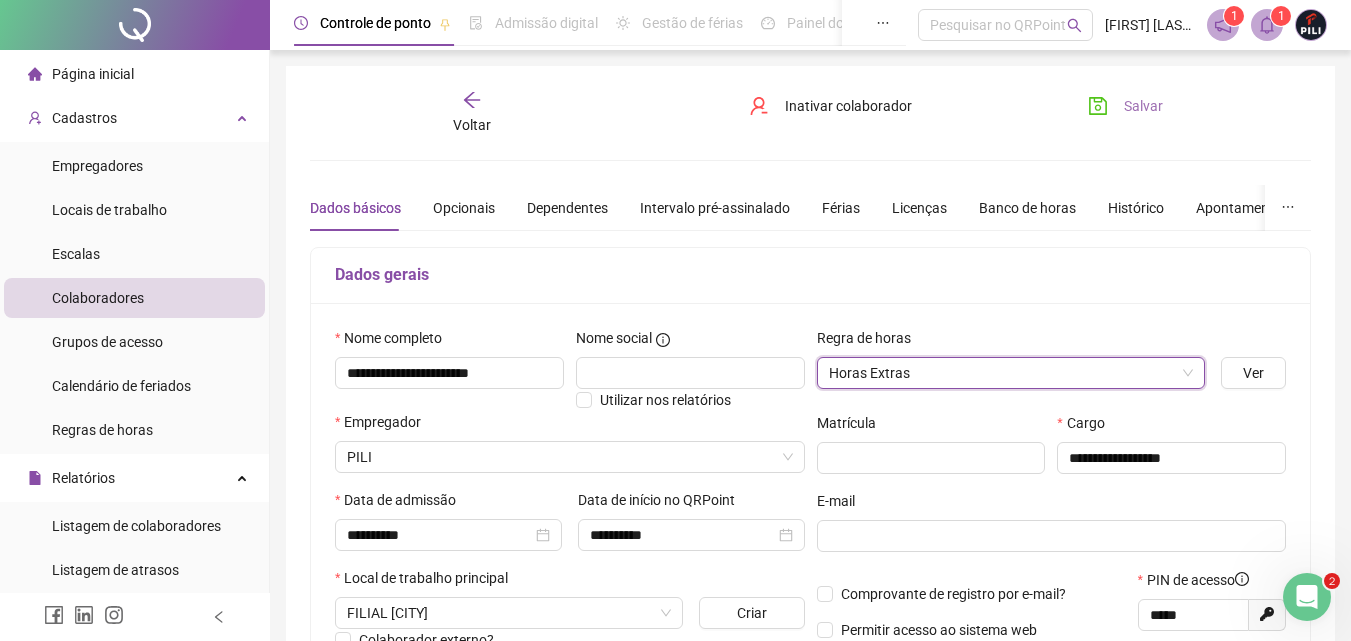 click 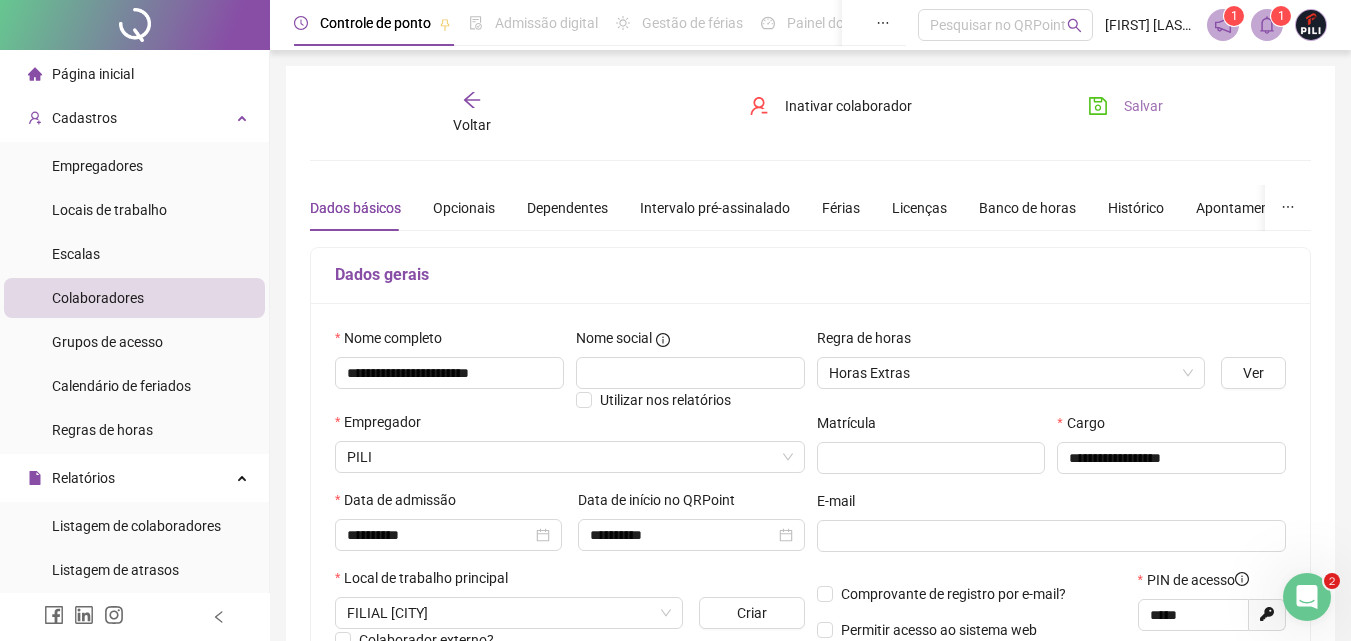 click on "Página inicial" at bounding box center (93, 74) 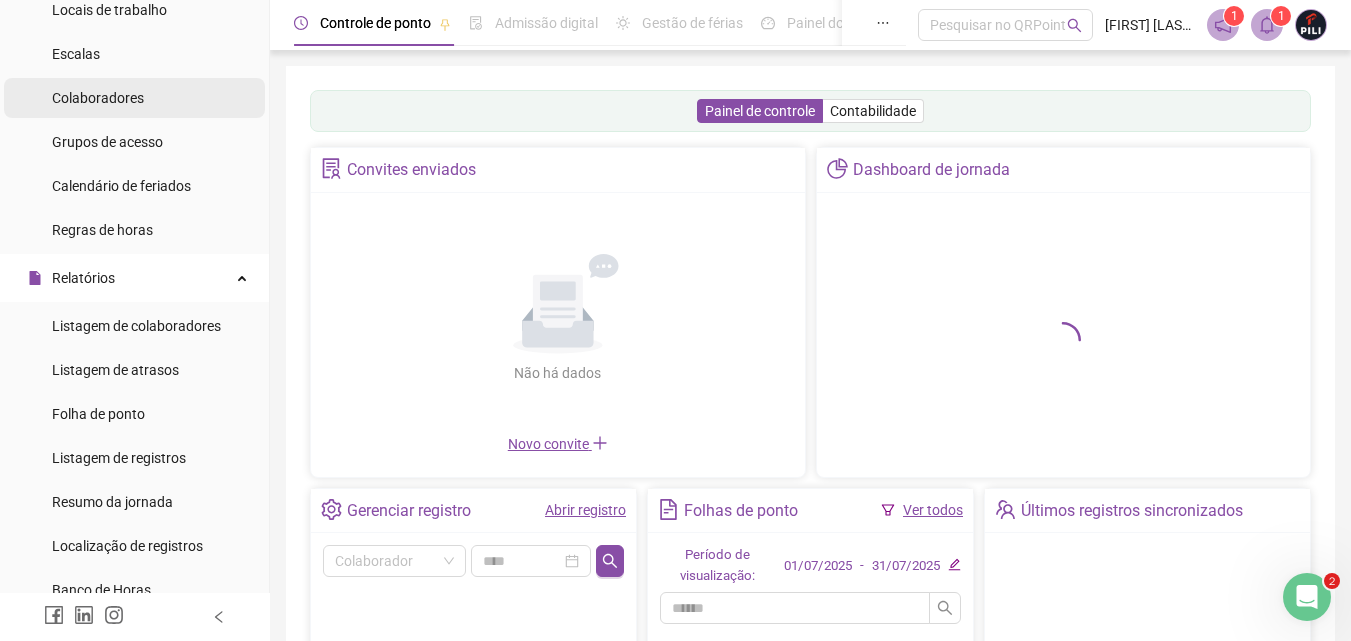 scroll, scrollTop: 300, scrollLeft: 0, axis: vertical 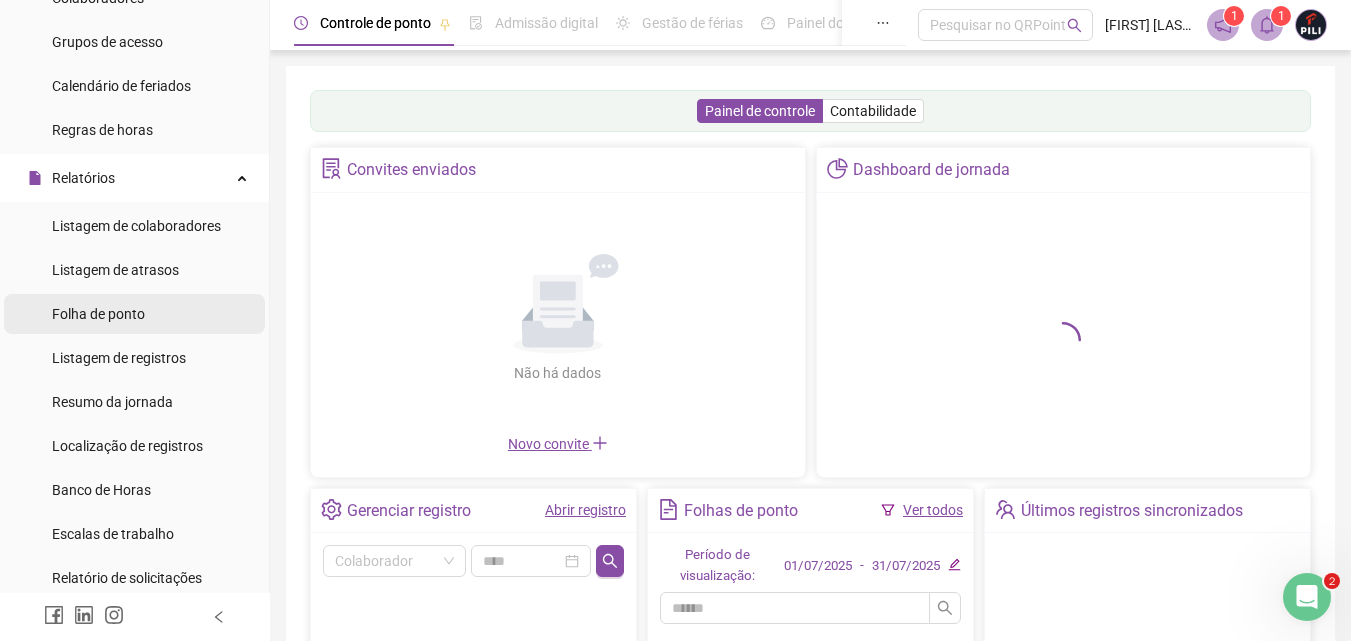 click on "Folha de ponto" at bounding box center [98, 314] 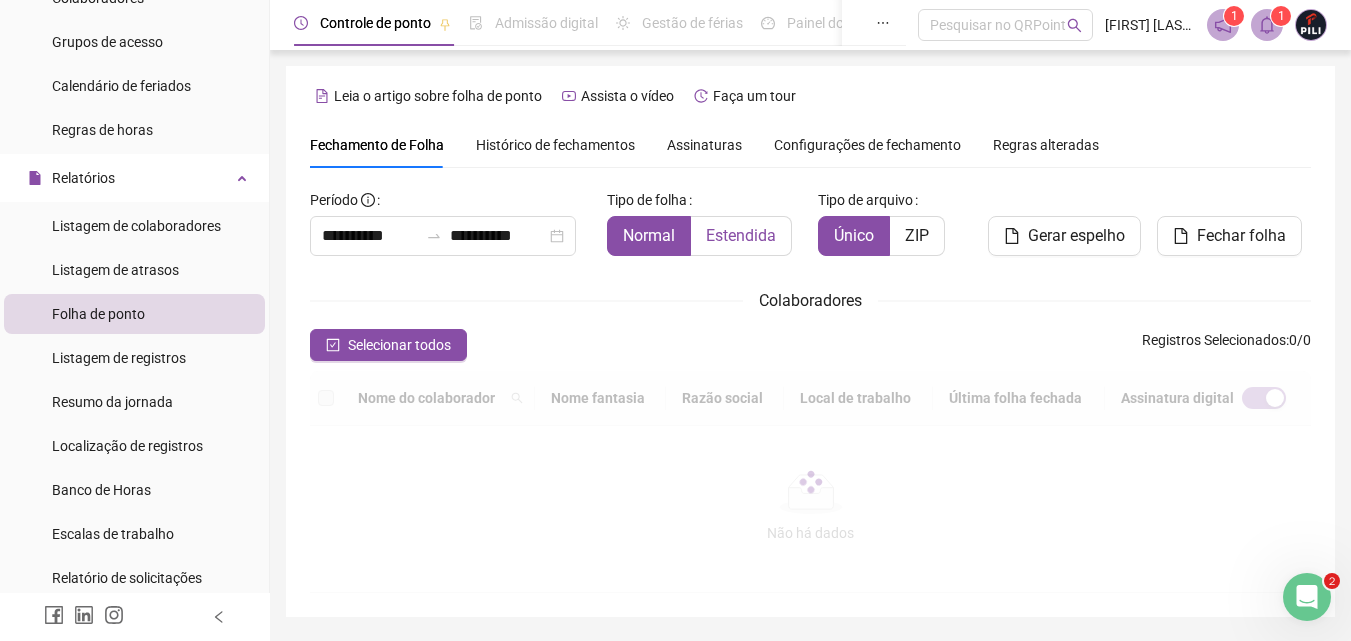 click on "Estendida" at bounding box center [741, 235] 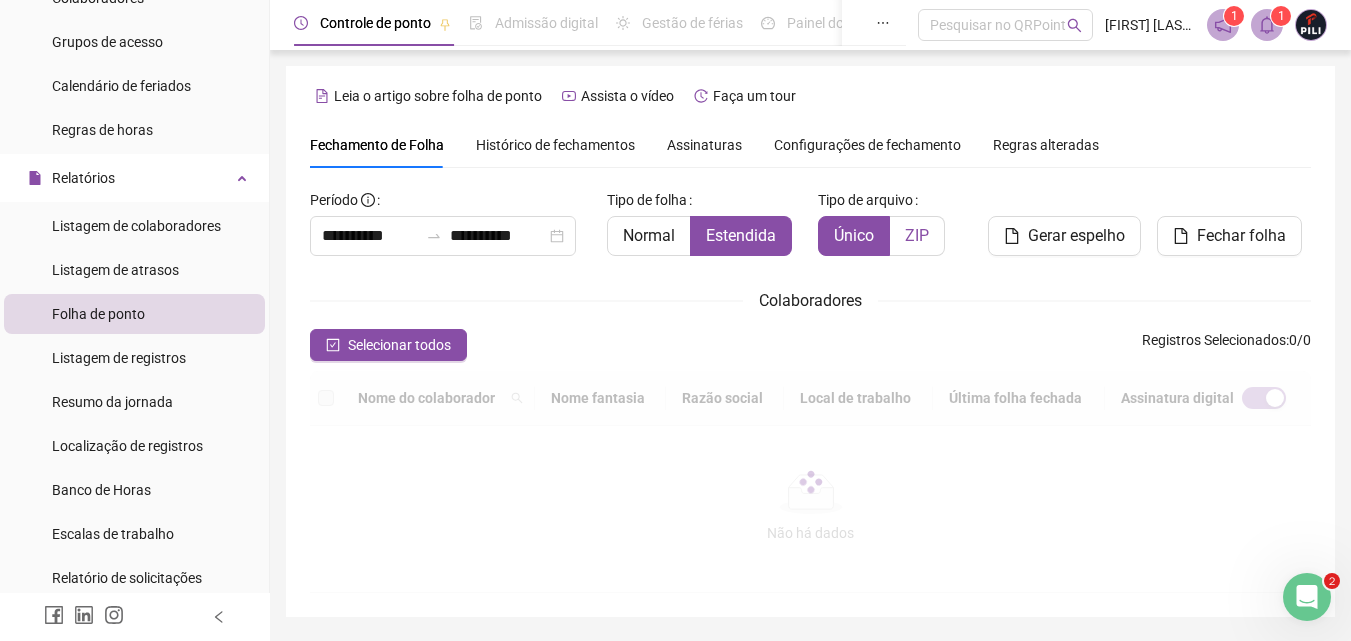 click on "ZIP" at bounding box center [917, 235] 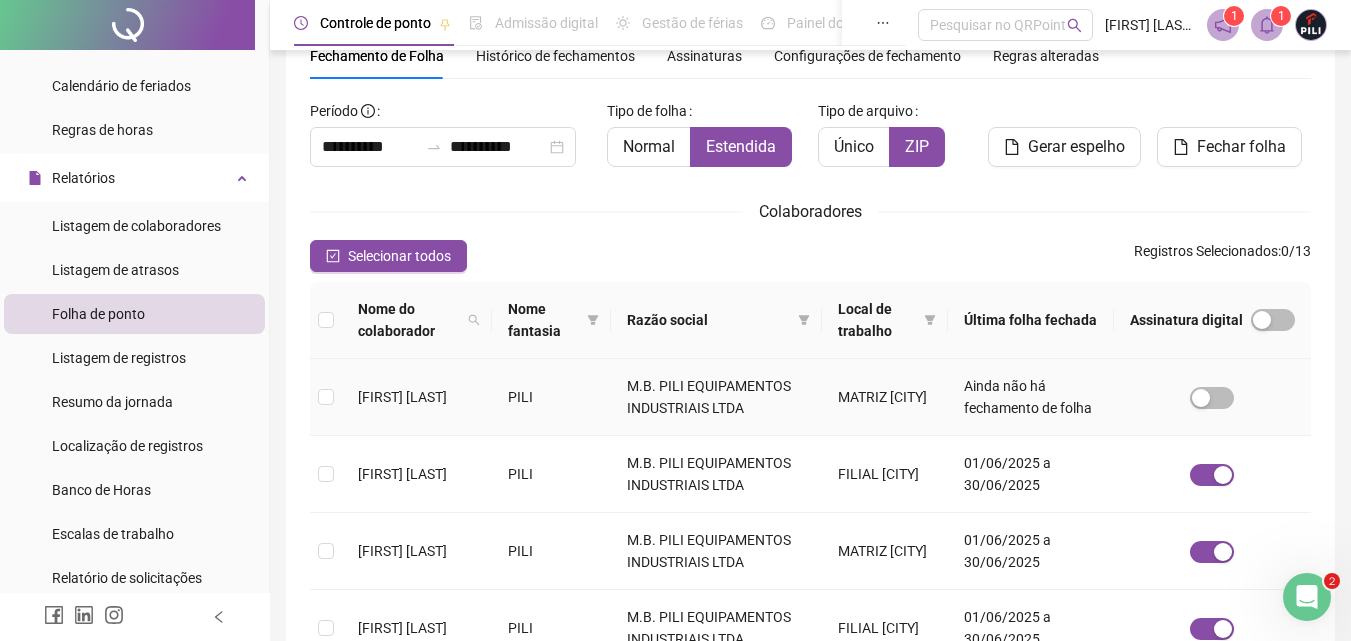 scroll, scrollTop: 489, scrollLeft: 0, axis: vertical 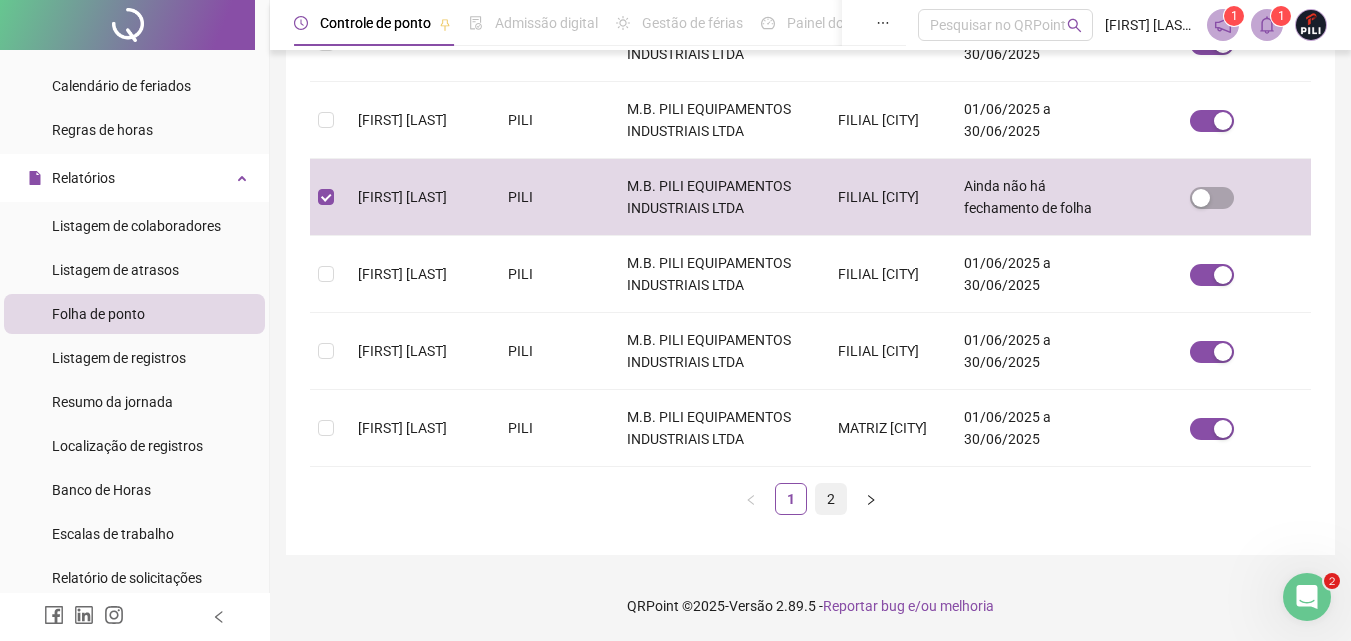 click on "2" at bounding box center (831, 499) 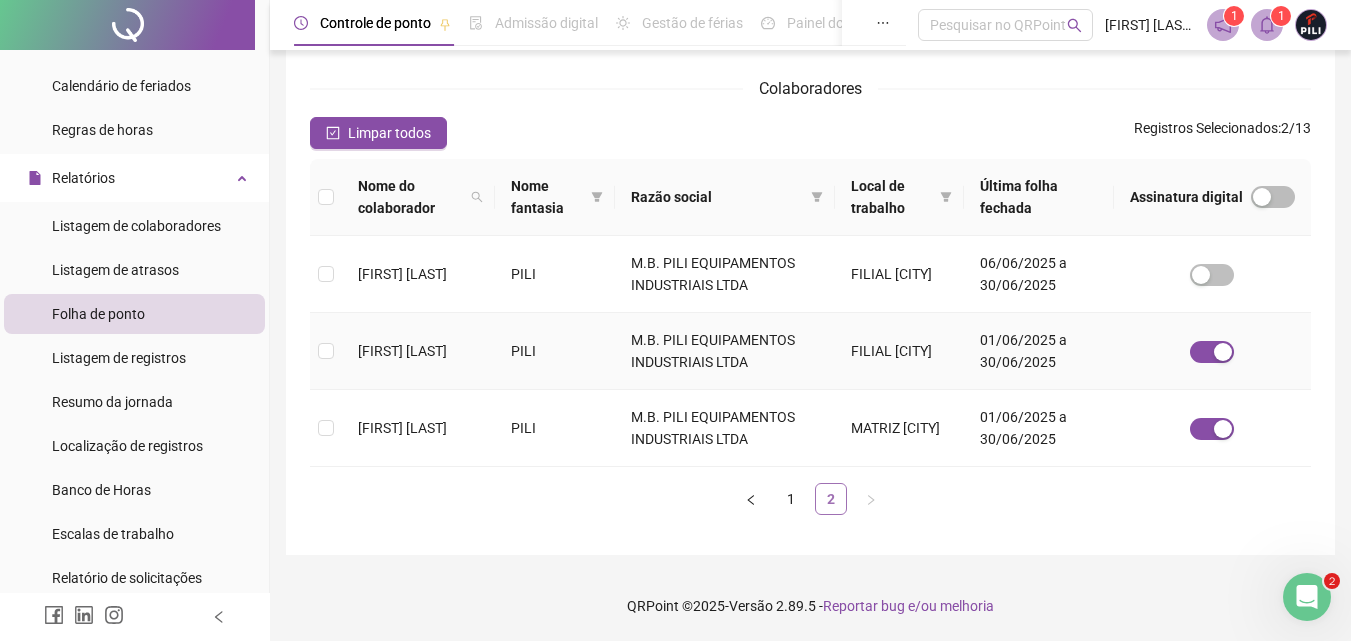 scroll, scrollTop: 89, scrollLeft: 0, axis: vertical 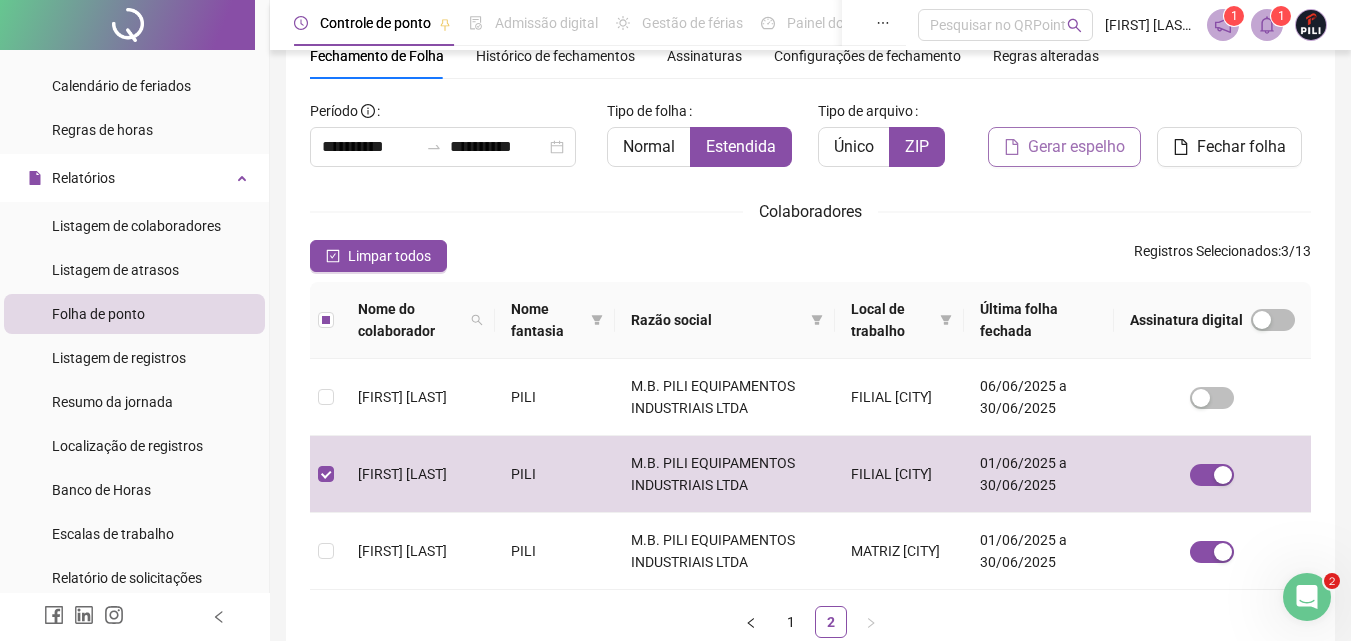 click on "Gerar espelho" at bounding box center [1076, 147] 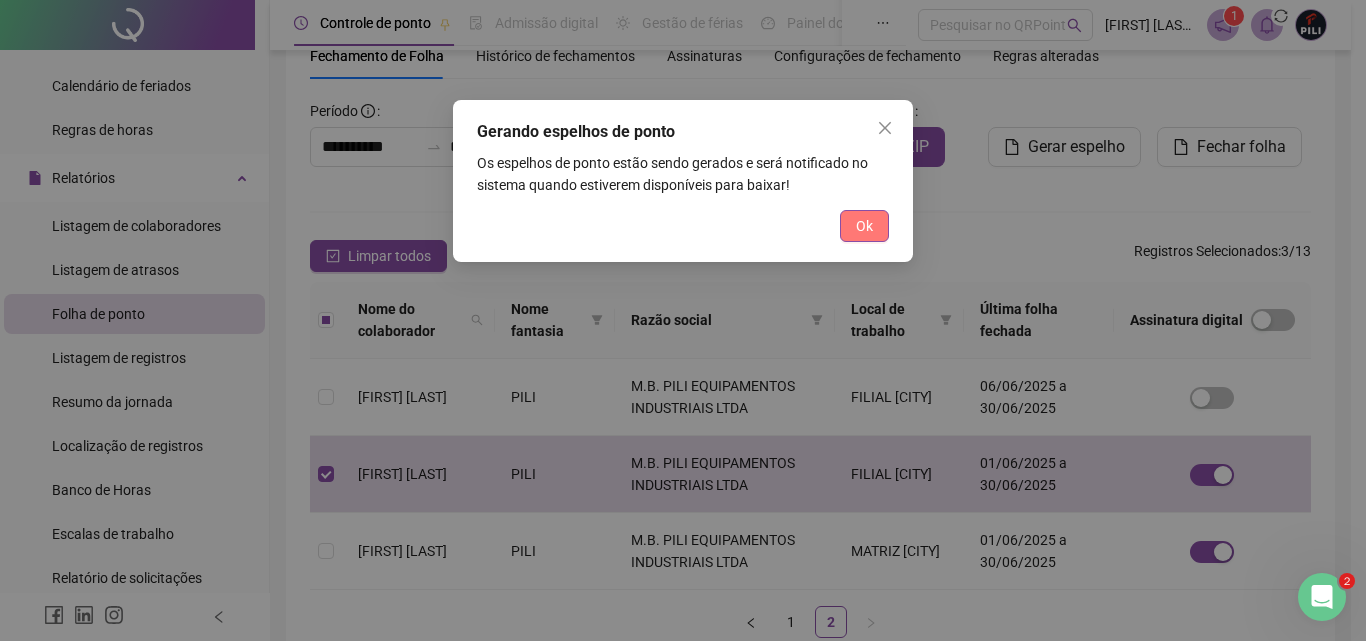 click on "Ok" at bounding box center [864, 226] 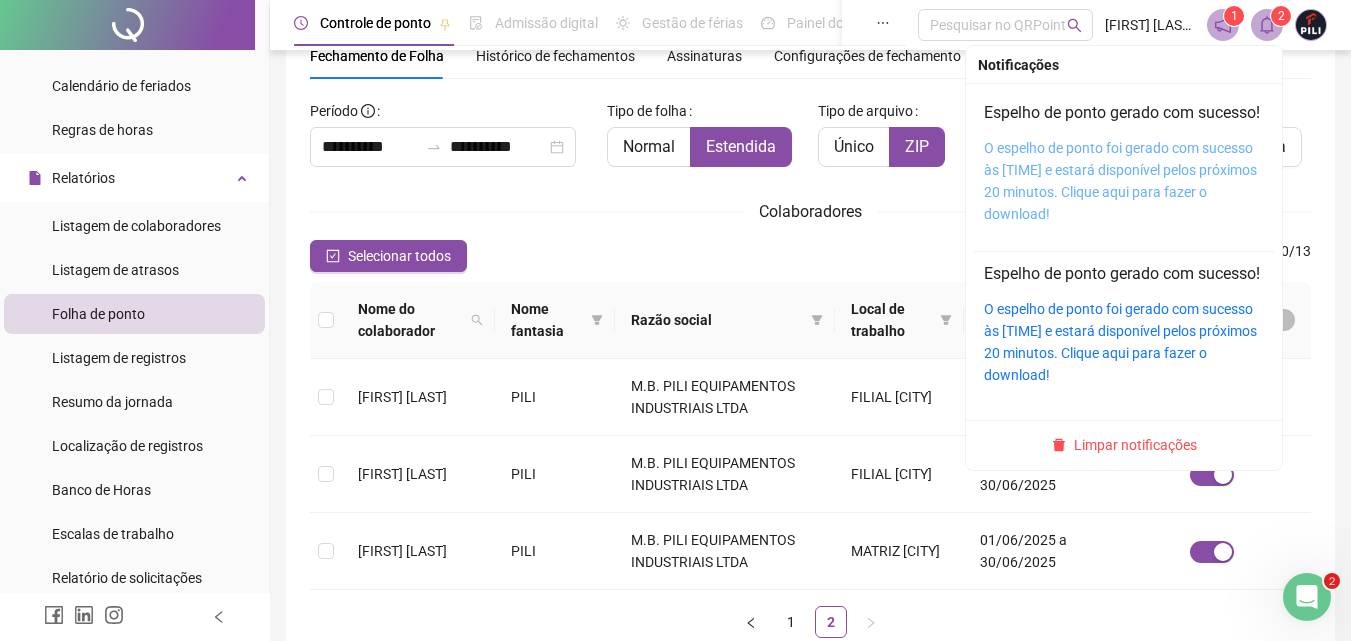 click on "O espelho de ponto foi gerado com sucesso às [TIME] e estará disponível pelos próximos 20 minutos.
Clique aqui para fazer o download!" at bounding box center [1120, 181] 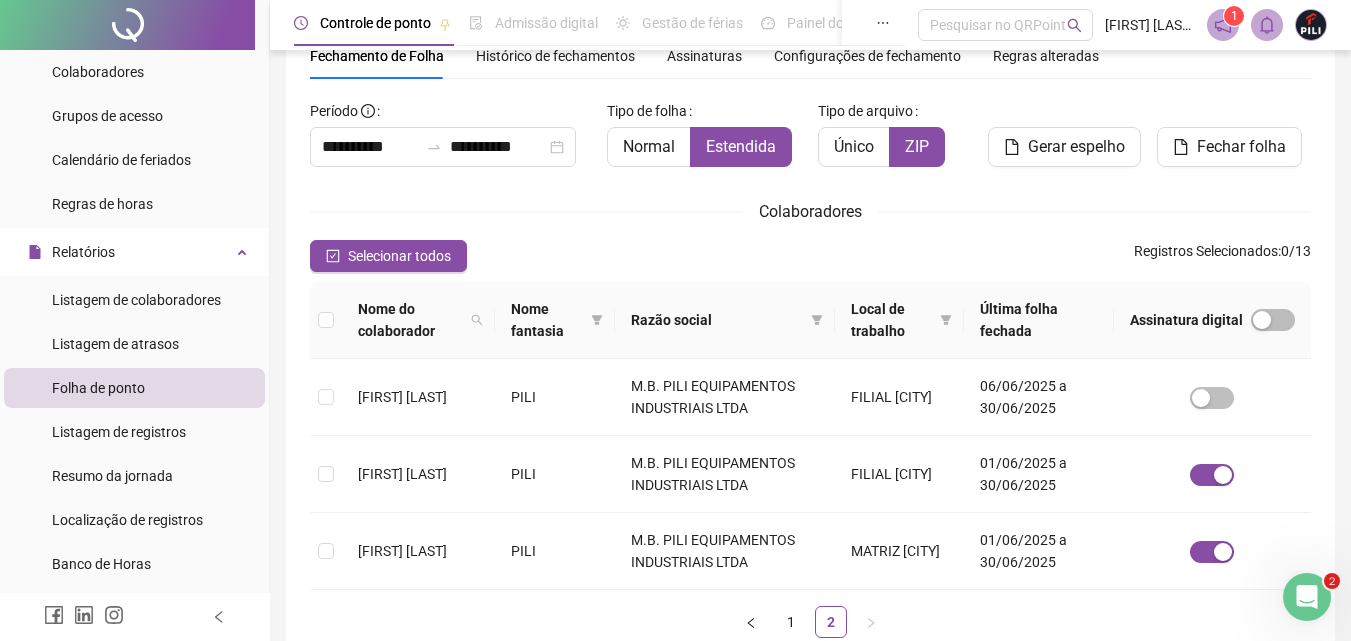 scroll, scrollTop: 0, scrollLeft: 0, axis: both 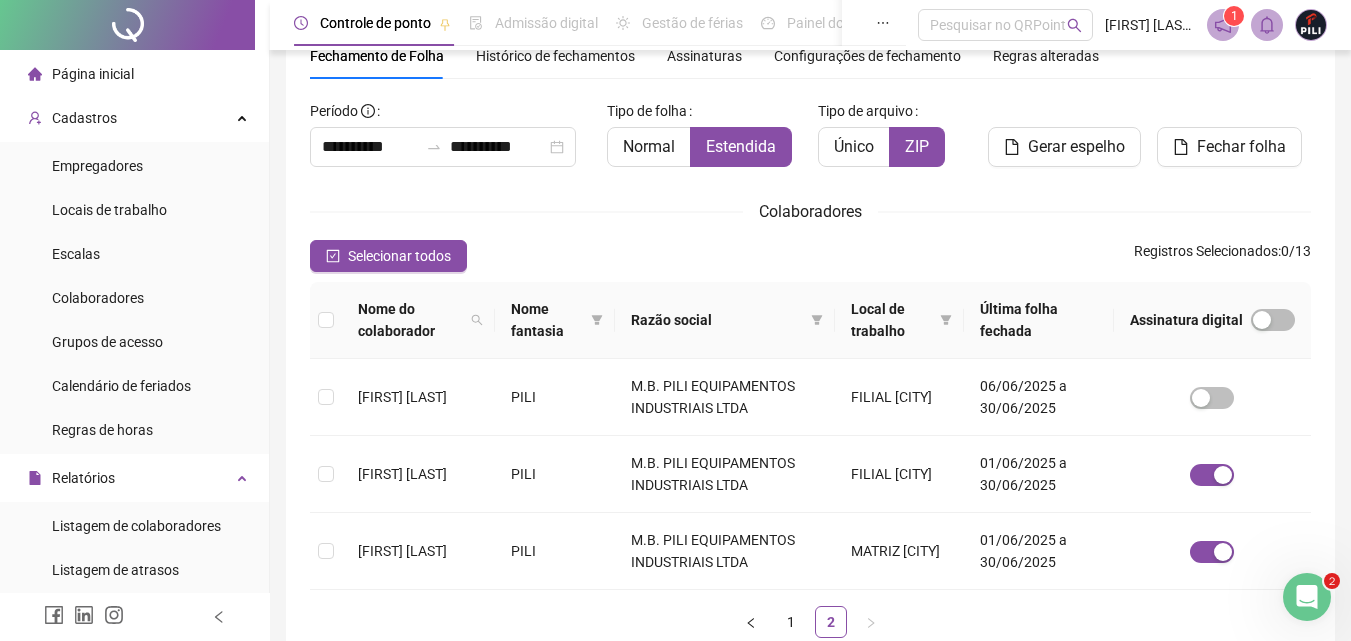 click on "Página inicial" at bounding box center [93, 74] 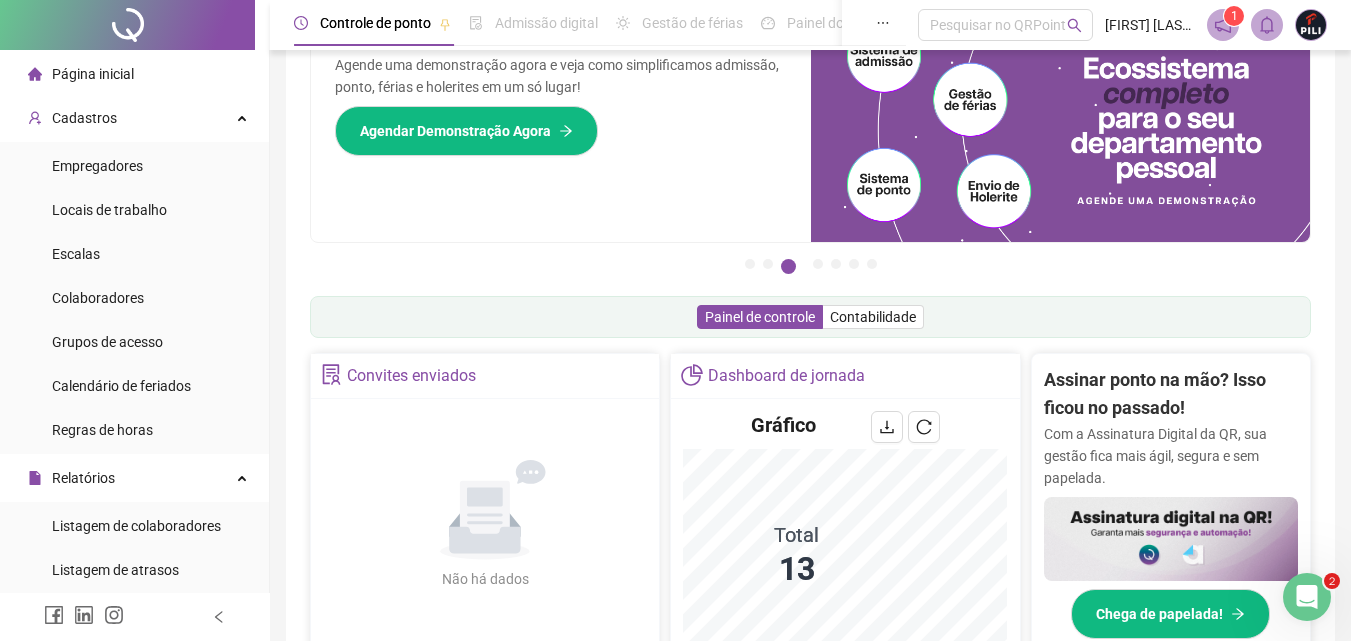 scroll, scrollTop: 400, scrollLeft: 0, axis: vertical 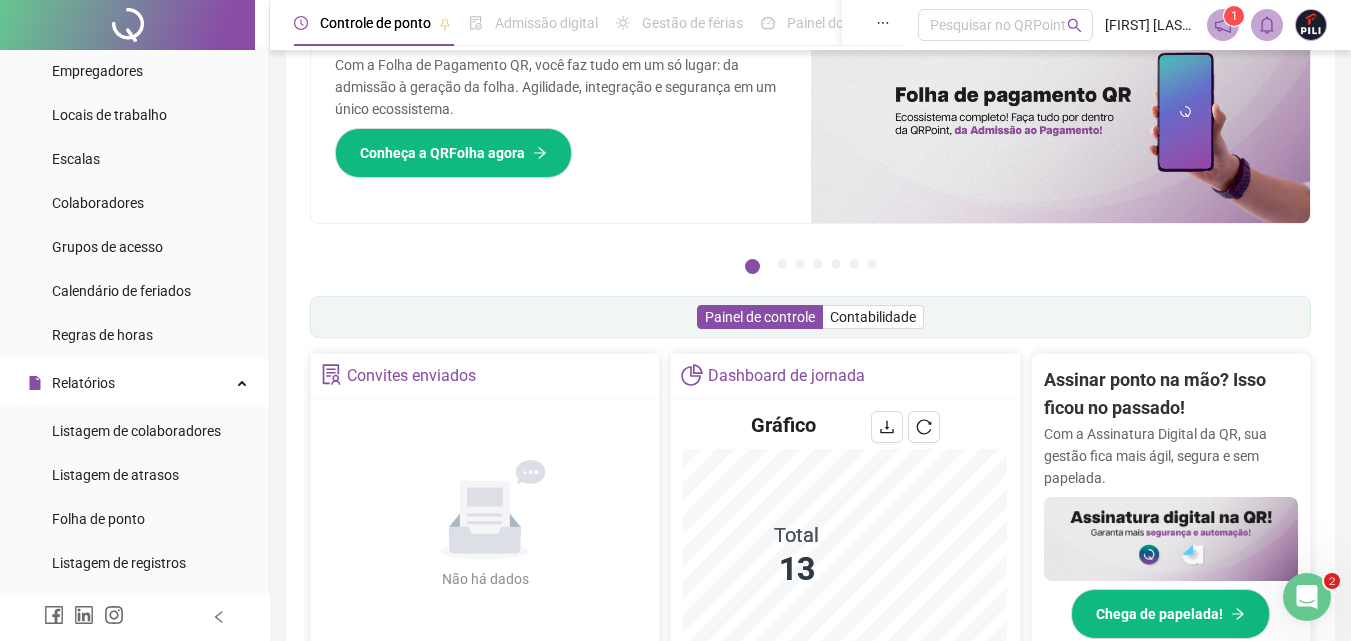 click on "Abrir registro" at bounding box center (585, 759) 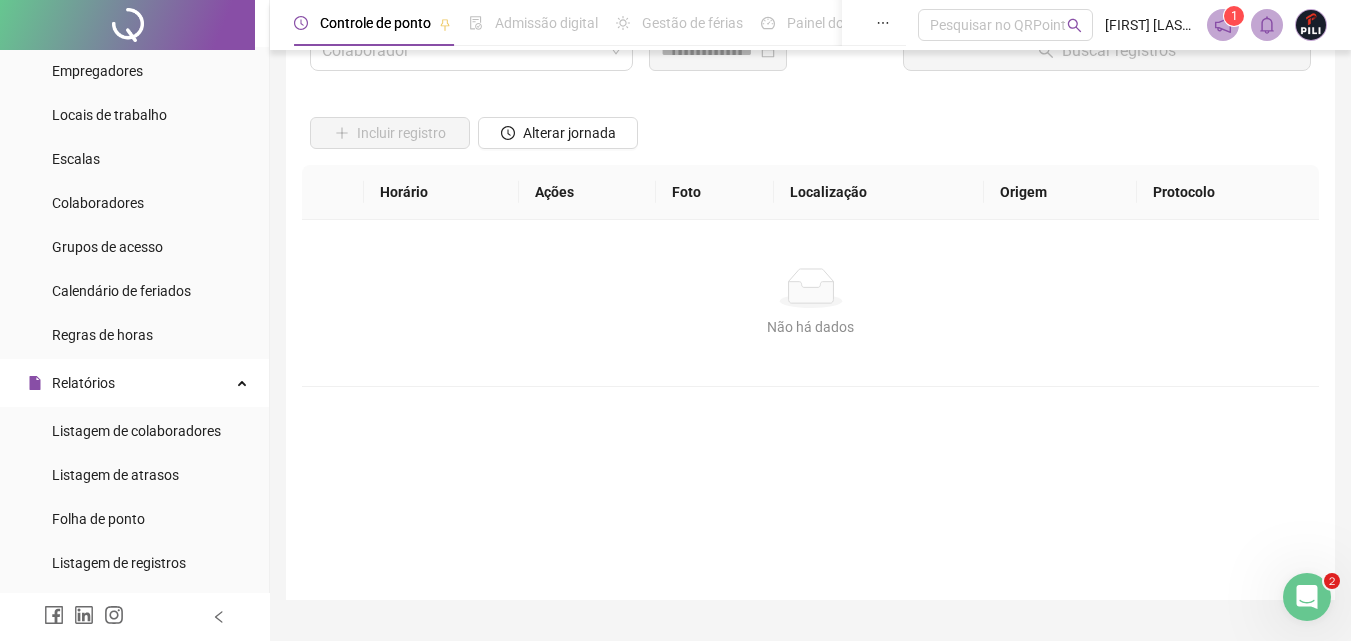 scroll, scrollTop: 134, scrollLeft: 0, axis: vertical 